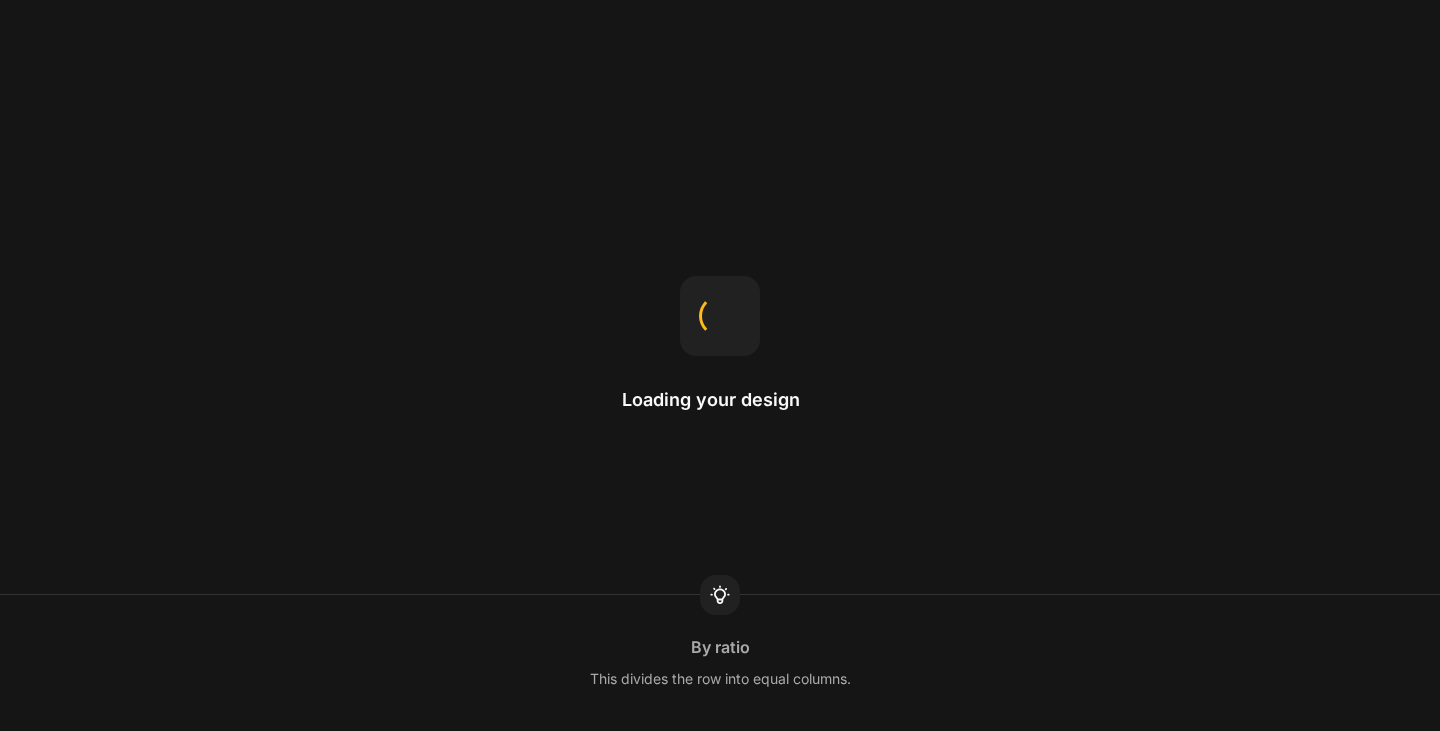 scroll, scrollTop: 0, scrollLeft: 0, axis: both 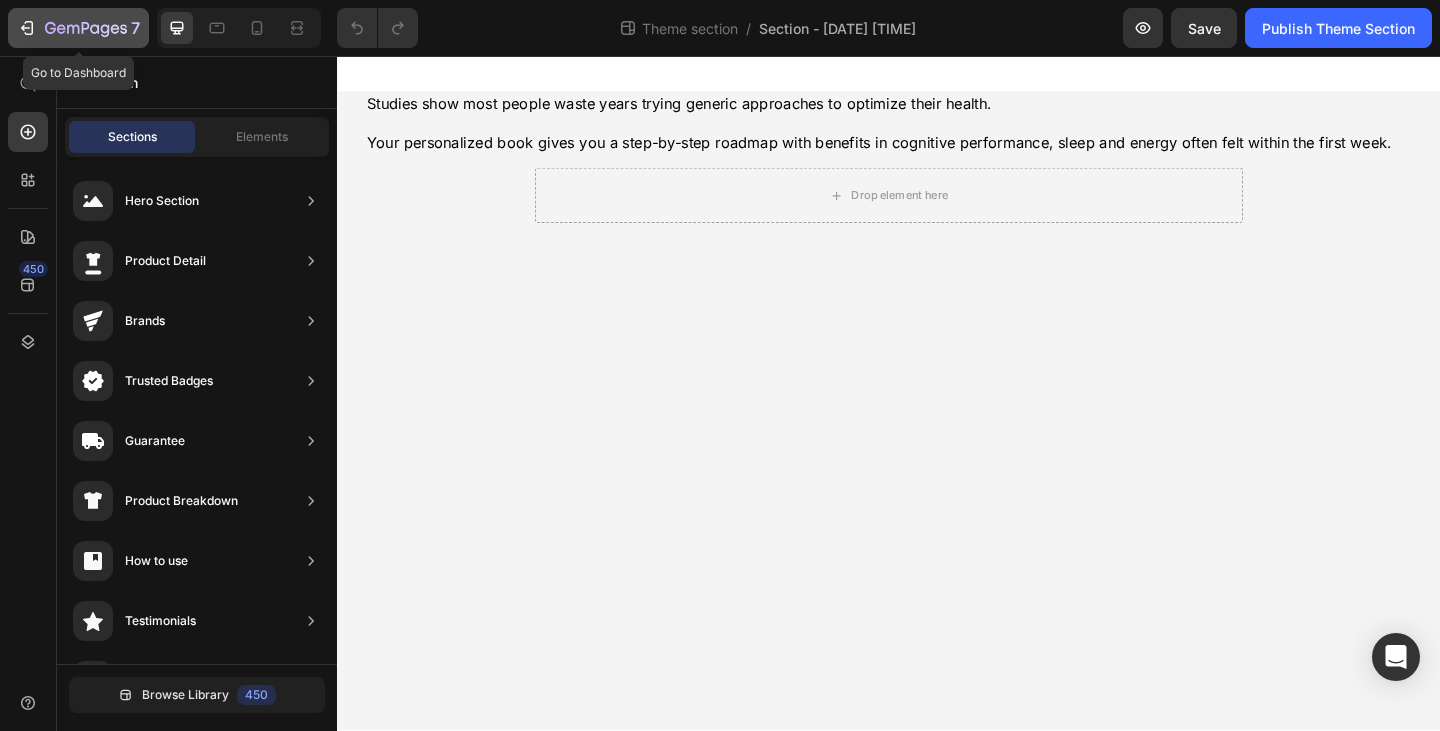 click on "7" at bounding box center (78, 28) 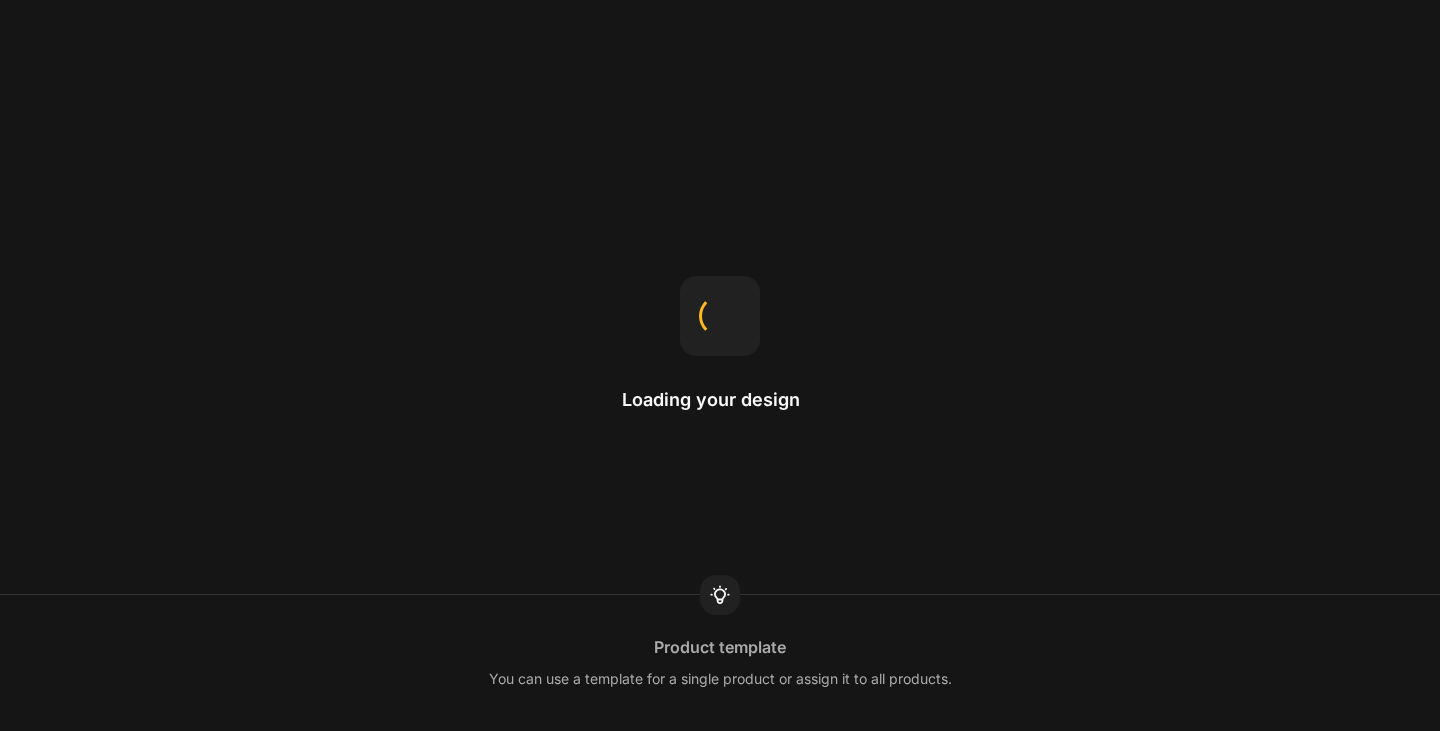 scroll, scrollTop: 0, scrollLeft: 0, axis: both 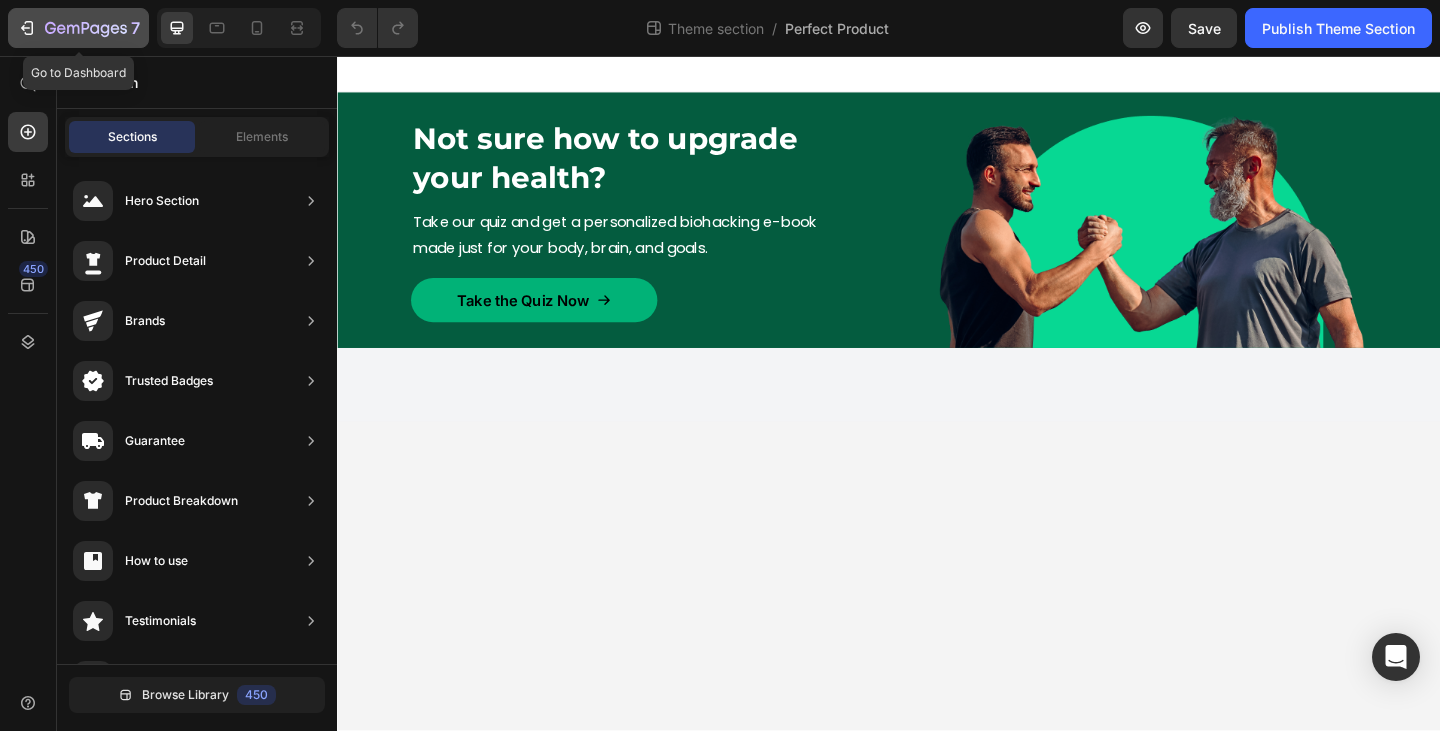 click 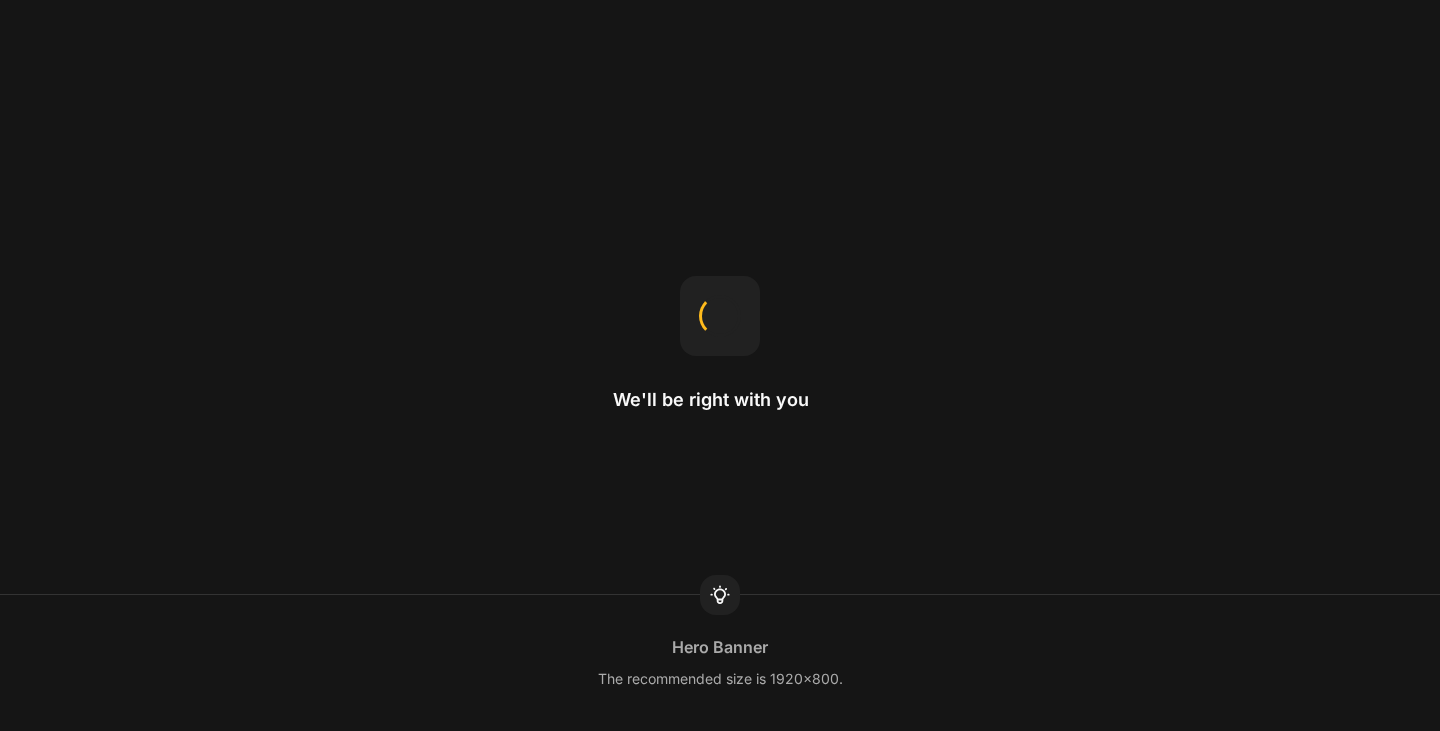 scroll, scrollTop: 0, scrollLeft: 0, axis: both 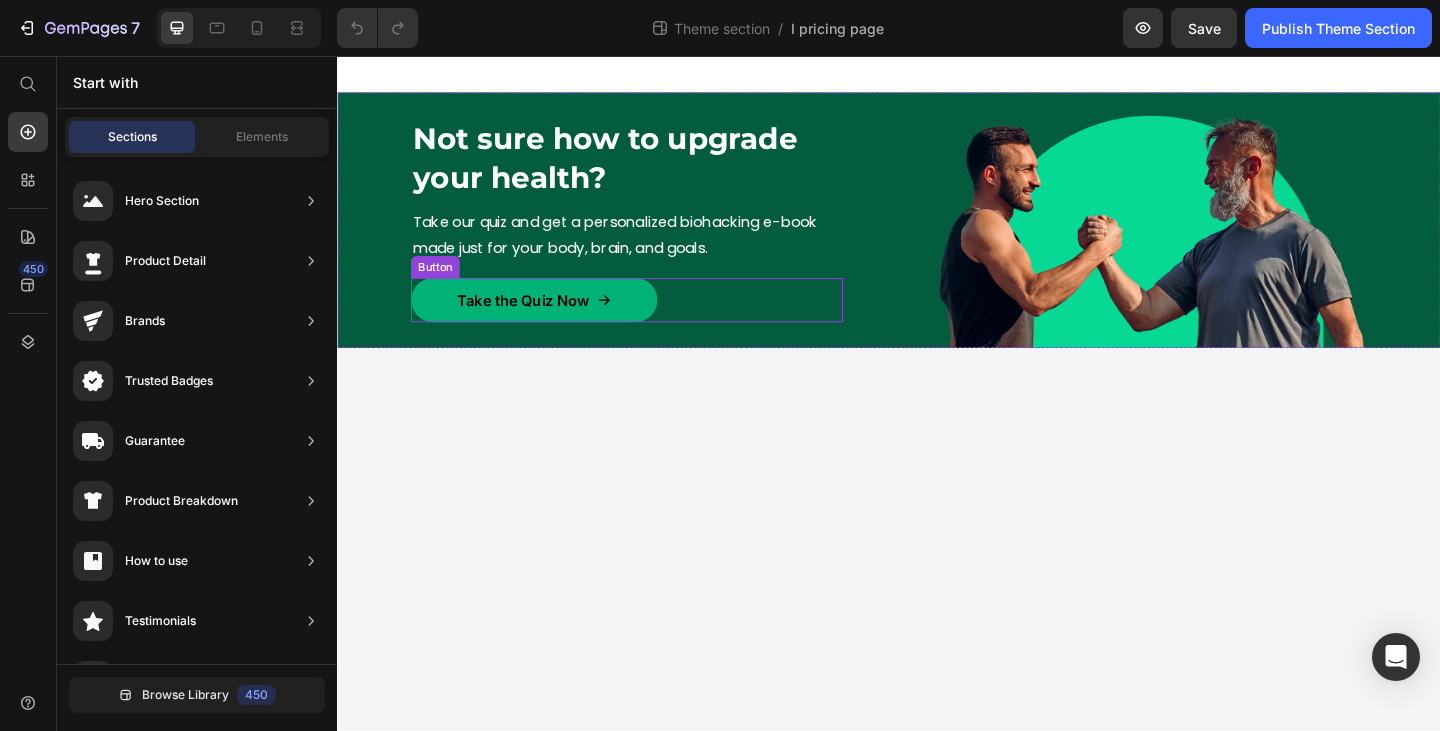 click on "Take the Quiz Now Button" at bounding box center (652, 322) 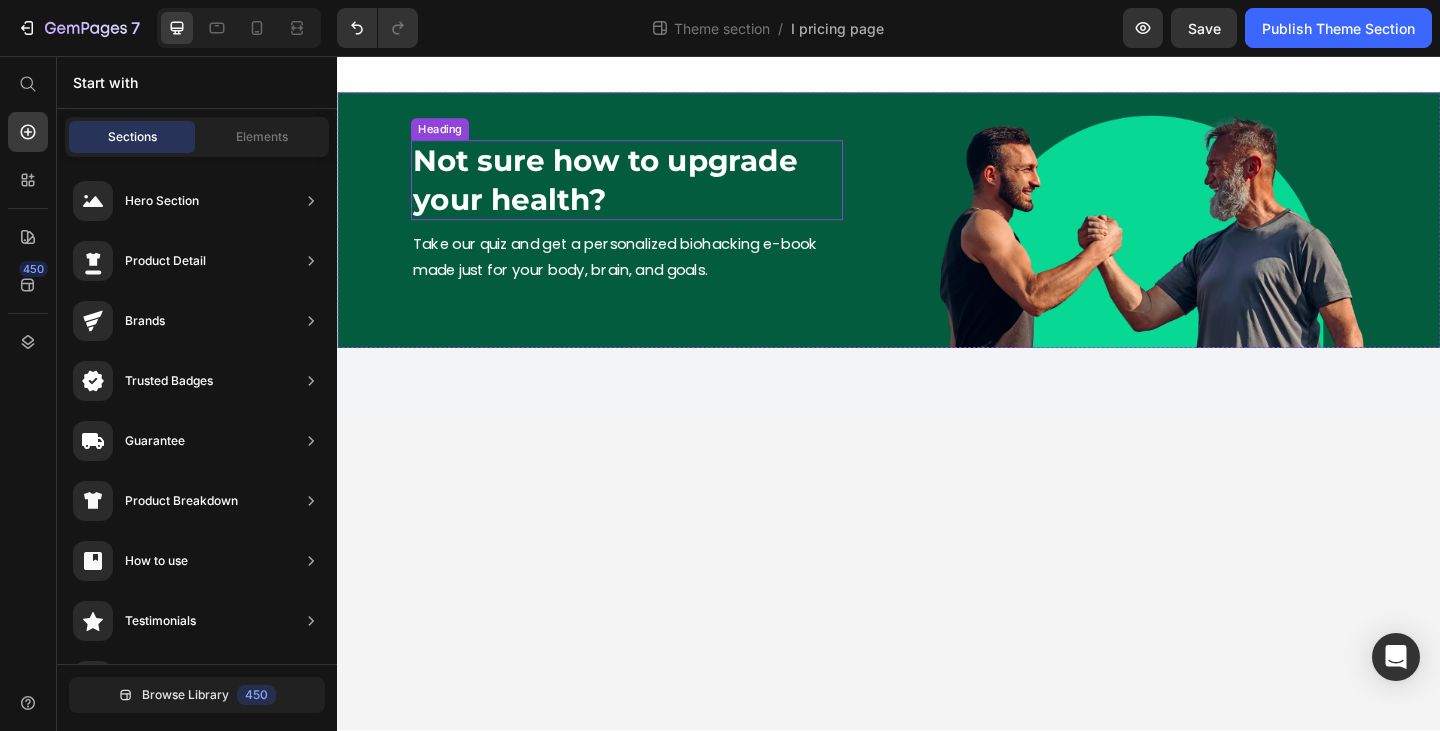 click on "Not sure how to upgrade your health?" at bounding box center (652, 191) 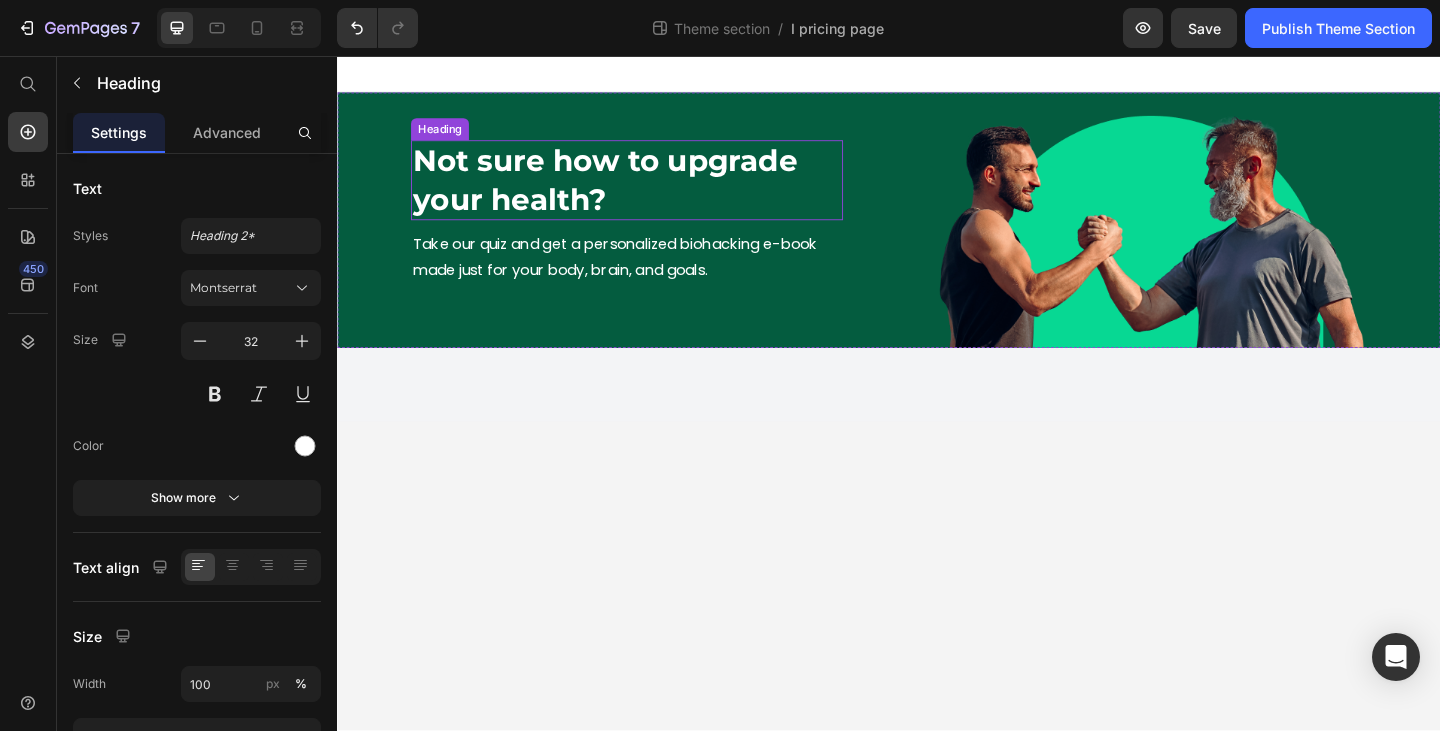 click on "Not sure how to upgrade your health?" at bounding box center (652, 191) 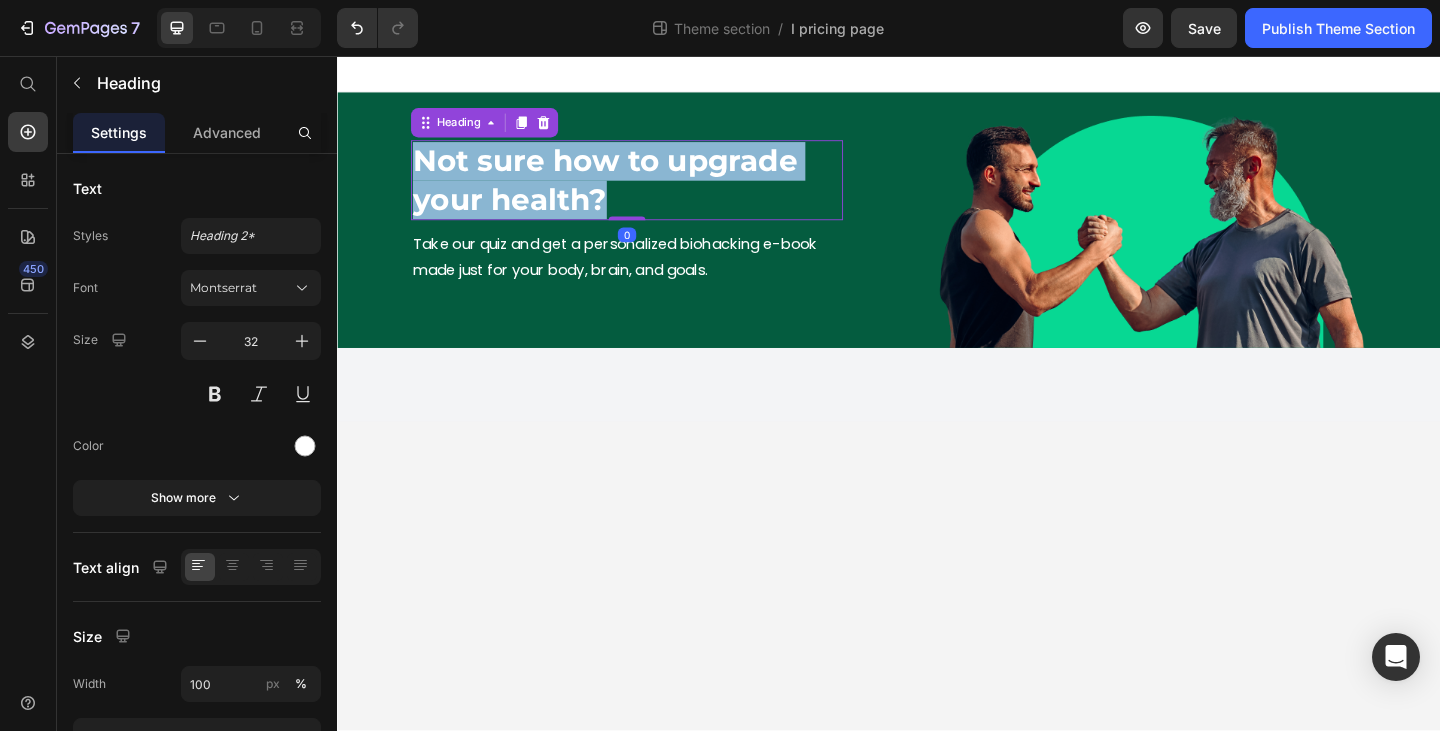 click on "Not sure how to upgrade your health?" at bounding box center (652, 191) 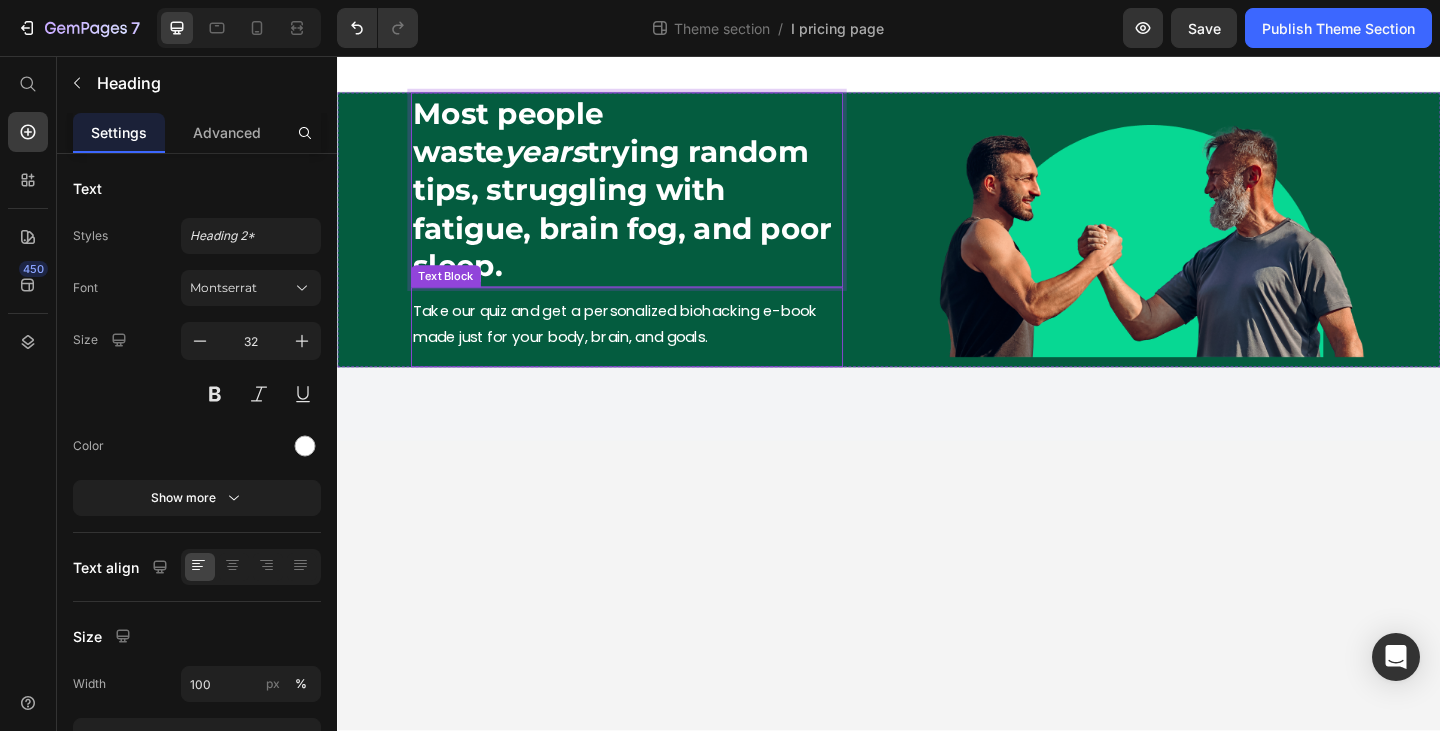 click on "Take our quiz and get a personalized biohacking e-book made just for your body, brain, and goals." at bounding box center (652, 349) 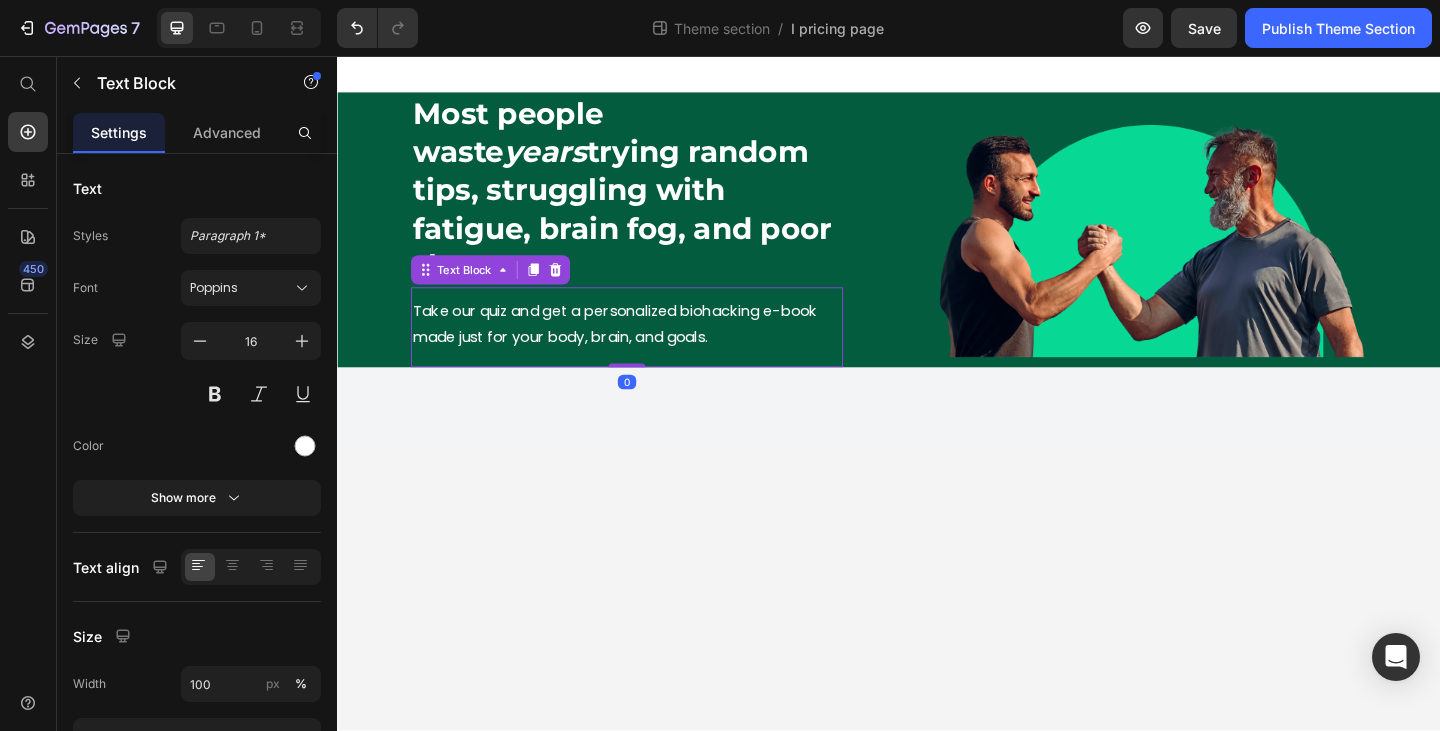 click on "Take our quiz and get a personalized biohacking e-book made just for your body, brain, and goals." at bounding box center [652, 349] 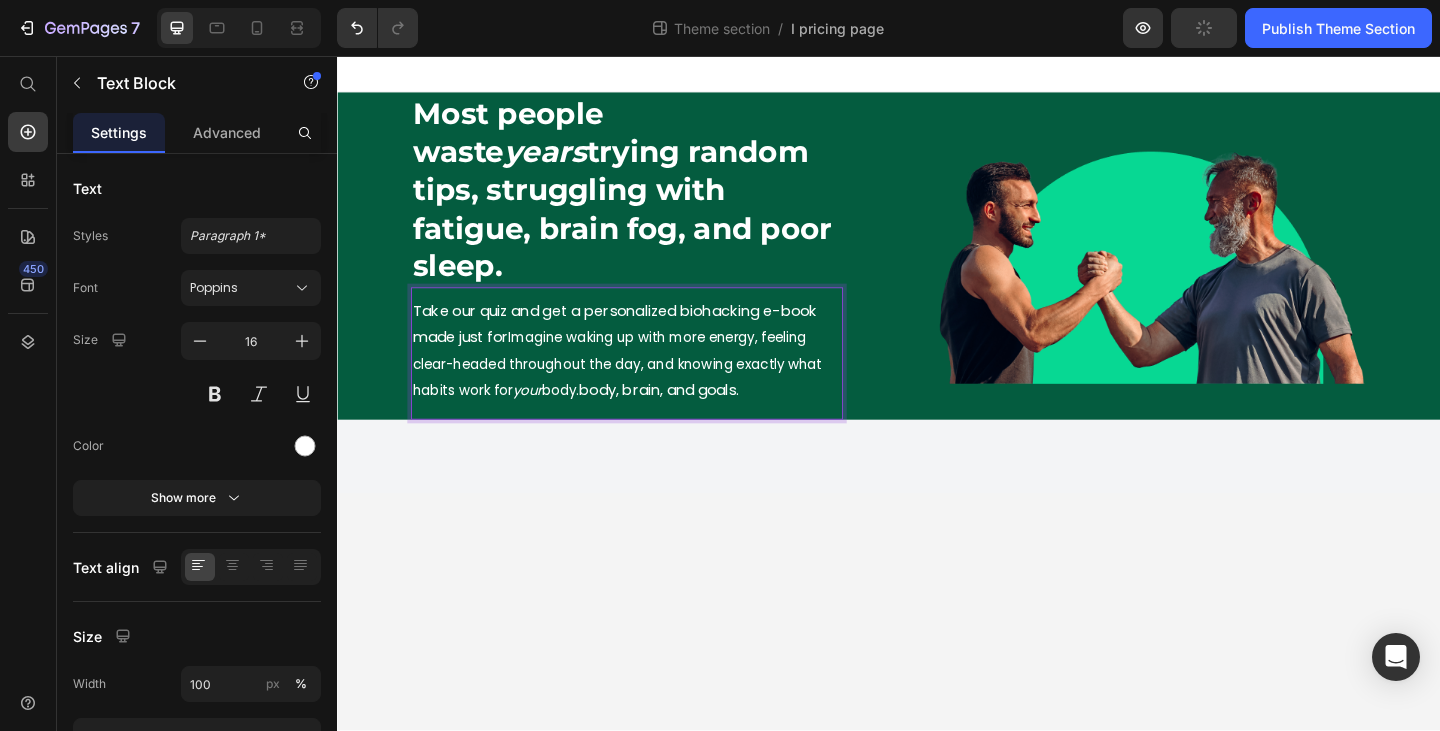 click on "Take our quiz and get a personalized biohacking e-book made just for  Imagine waking up with more energy, feeling clear-headed throughout the day, and knowing exactly what habits work for  your  body. body, brain, and goals." at bounding box center (652, 377) 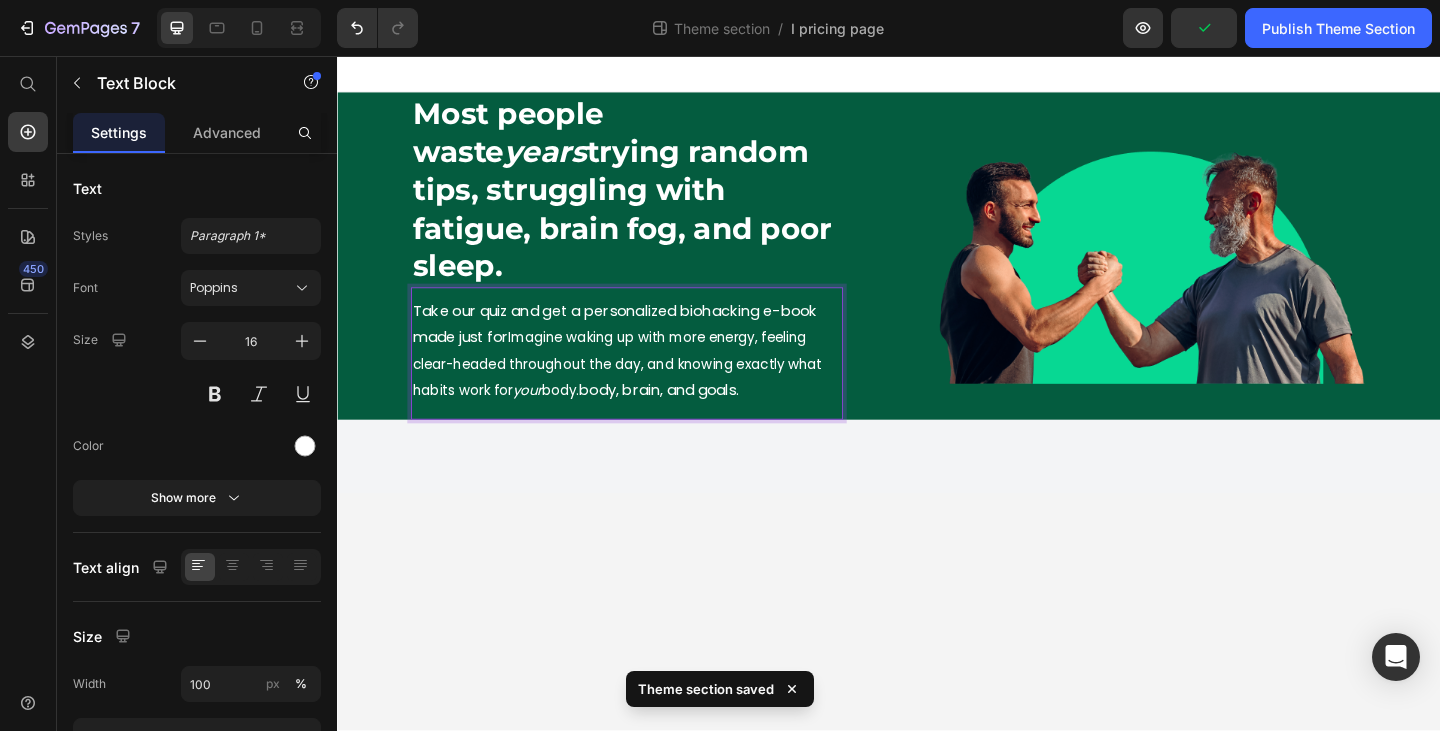 click on "Take our quiz and get a personalized biohacking e-book made just for  Imagine waking up with more energy, feeling clear-headed throughout the day, and knowing exactly what habits work for  your  body. body, brain, and goals." at bounding box center [652, 377] 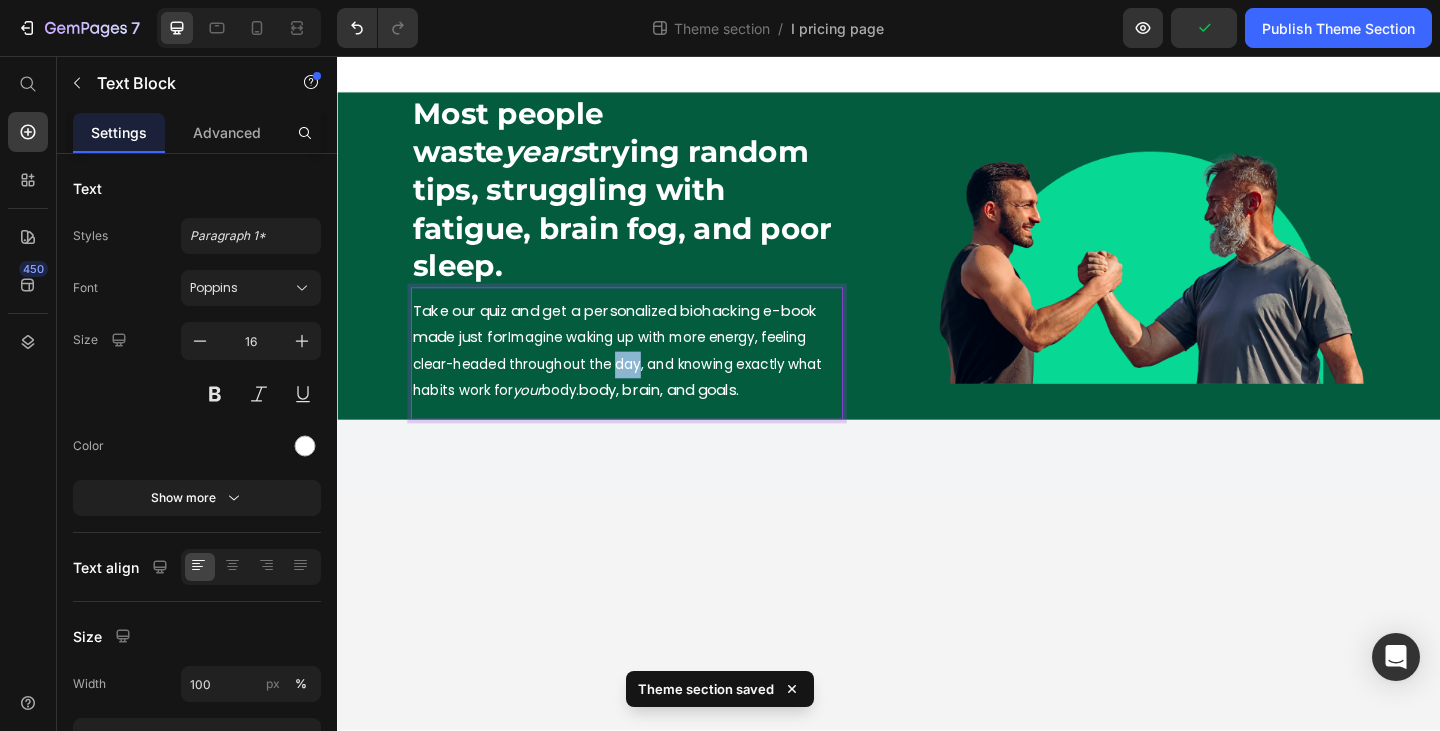 click on "Take our quiz and get a personalized biohacking e-book made just for  Imagine waking up with more energy, feeling clear-headed throughout the day, and knowing exactly what habits work for  your  body. body, brain, and goals." at bounding box center [652, 377] 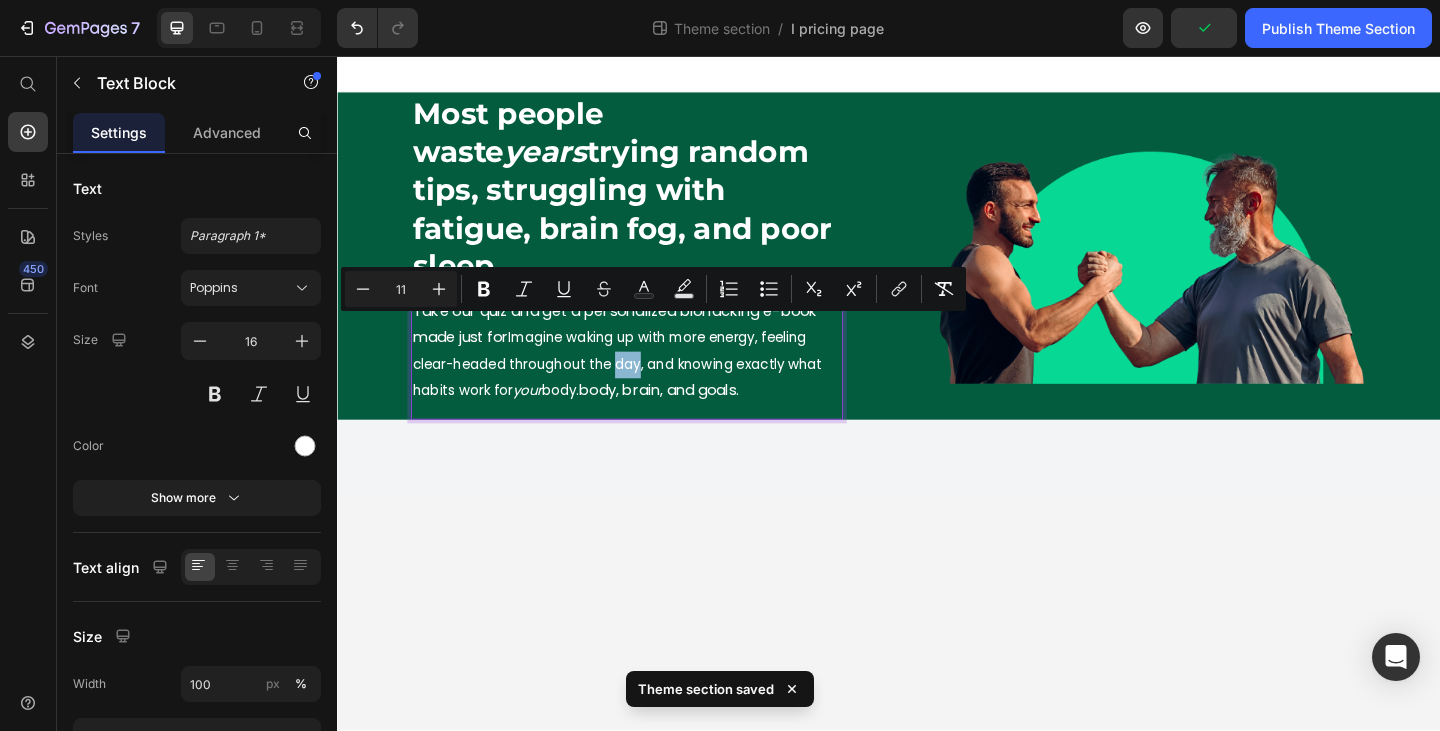 type on "16" 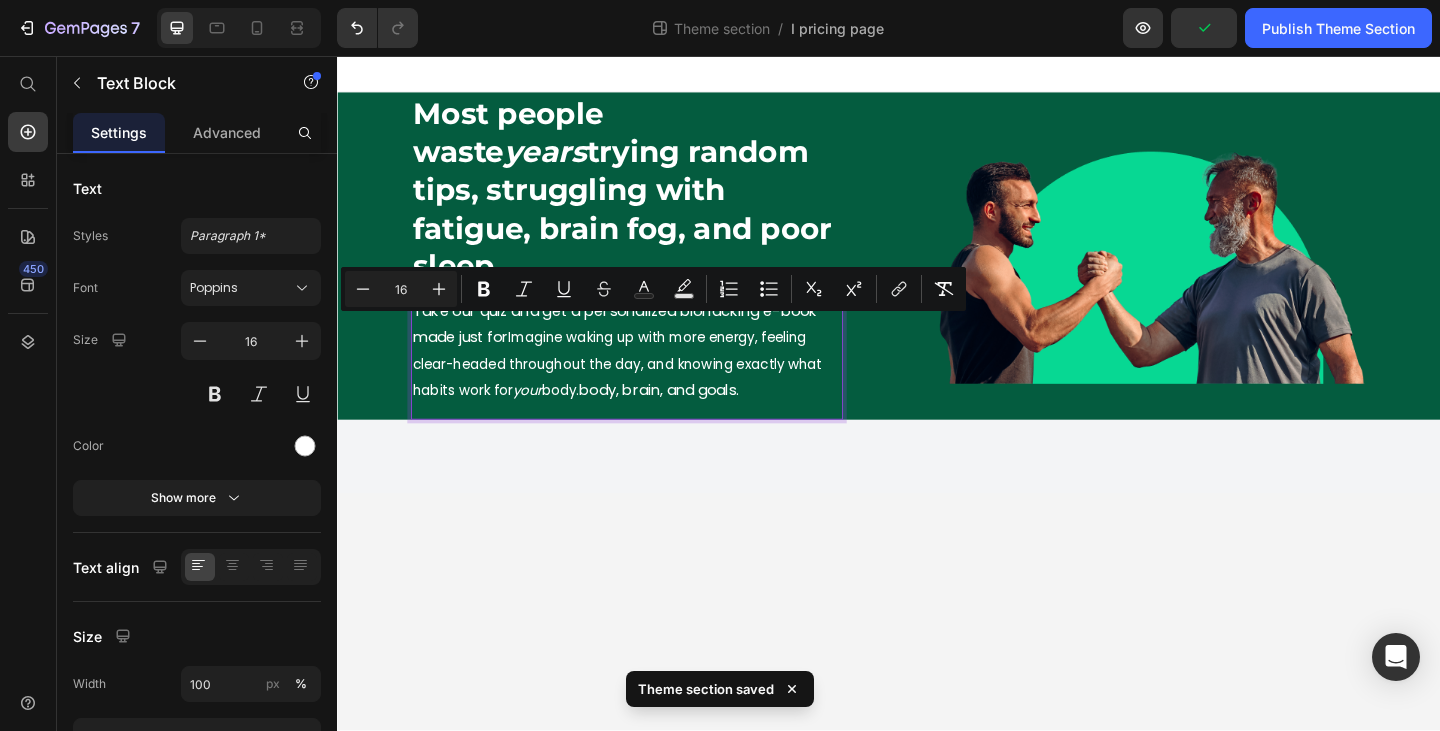 click on "Take our quiz and get a personalized biohacking e-book made just for  Imagine waking up with more energy, feeling clear-headed throughout the day, and knowing exactly what habits work for  your  body. body, brain, and goals." at bounding box center [652, 377] 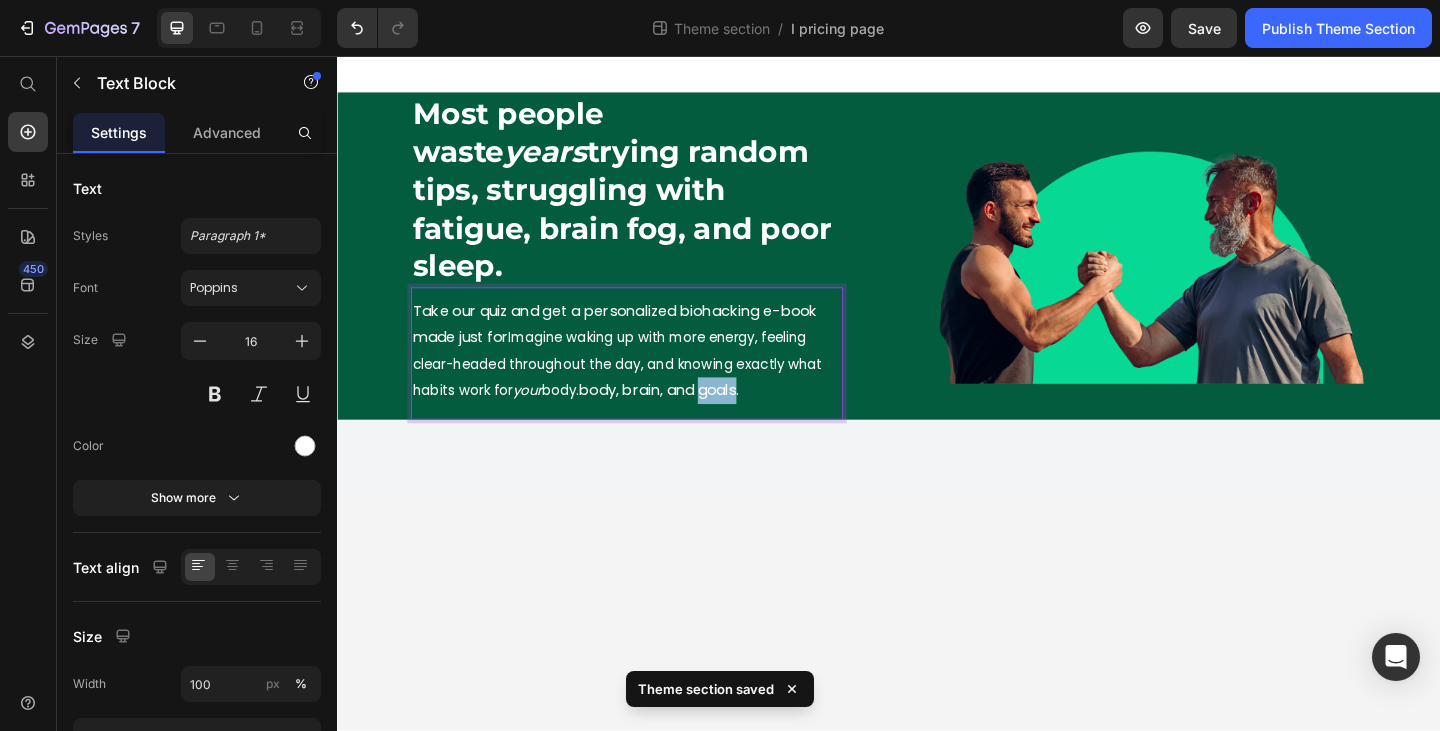 click on "Take our quiz and get a personalized biohacking e-book made just for  Imagine waking up with more energy, feeling clear-headed throughout the day, and knowing exactly what habits work for  your  body. body, brain, and goals." at bounding box center (652, 377) 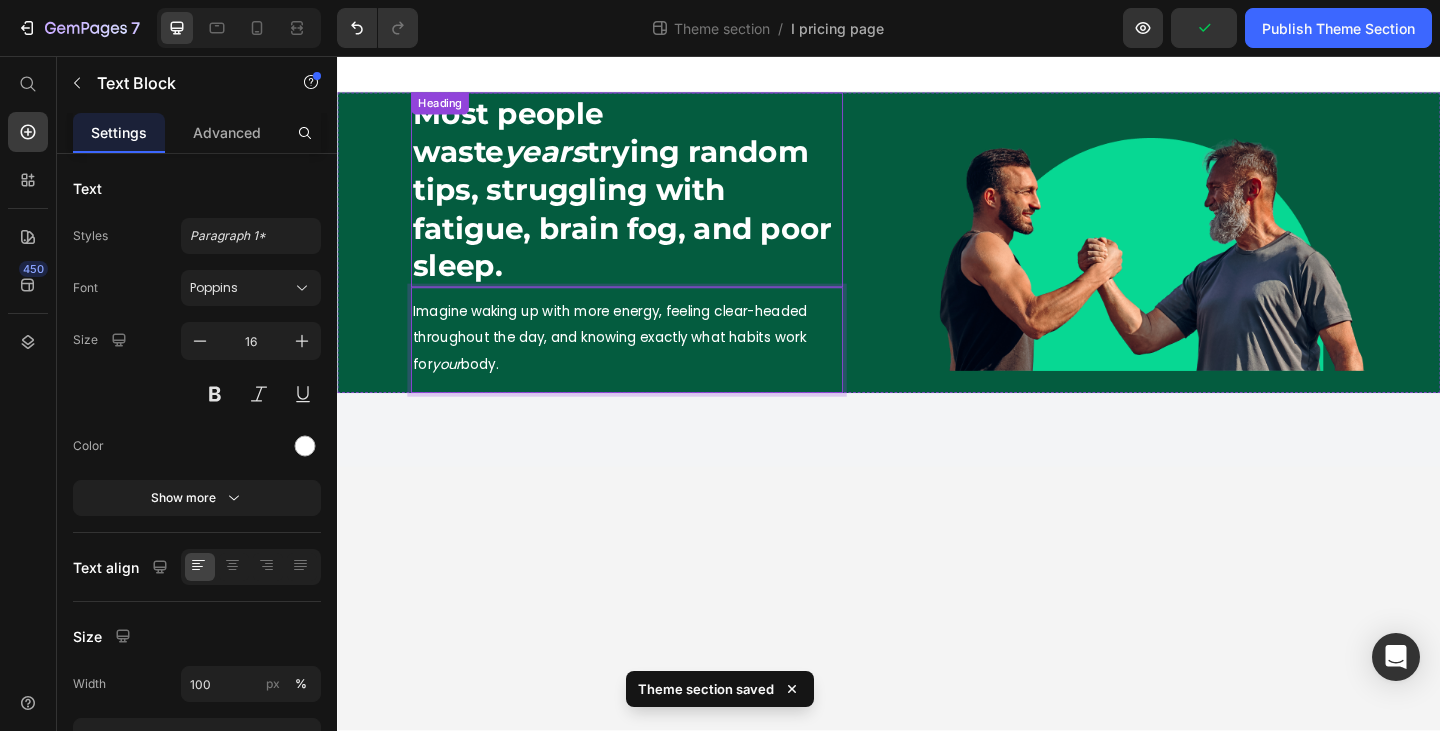 click on "Most people waste  years  trying random tips, struggling with fatigue, brain fog, and poor sleep." at bounding box center [652, 202] 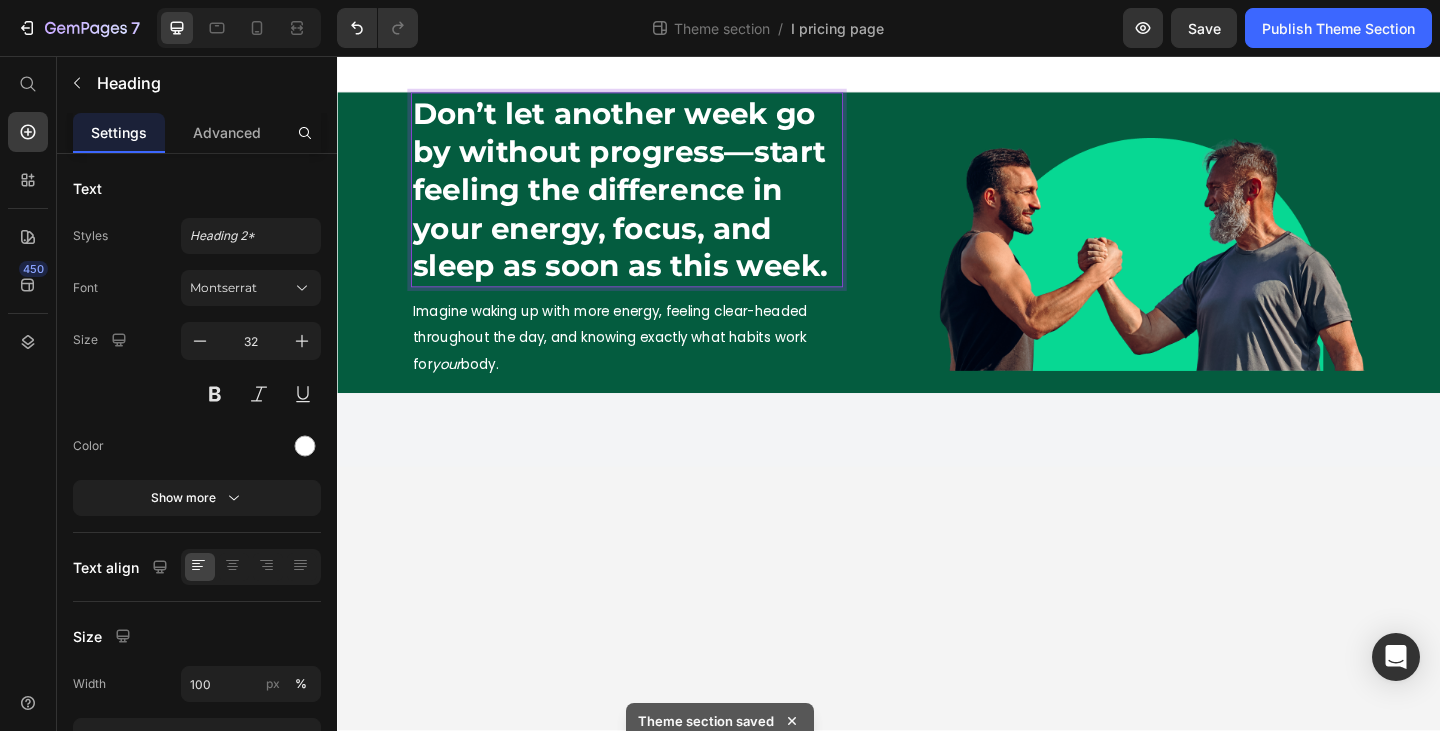 click on "Don’t let another week go by without progress—start feeling the difference in your energy, focus, and sleep as soon as this week." at bounding box center (652, 202) 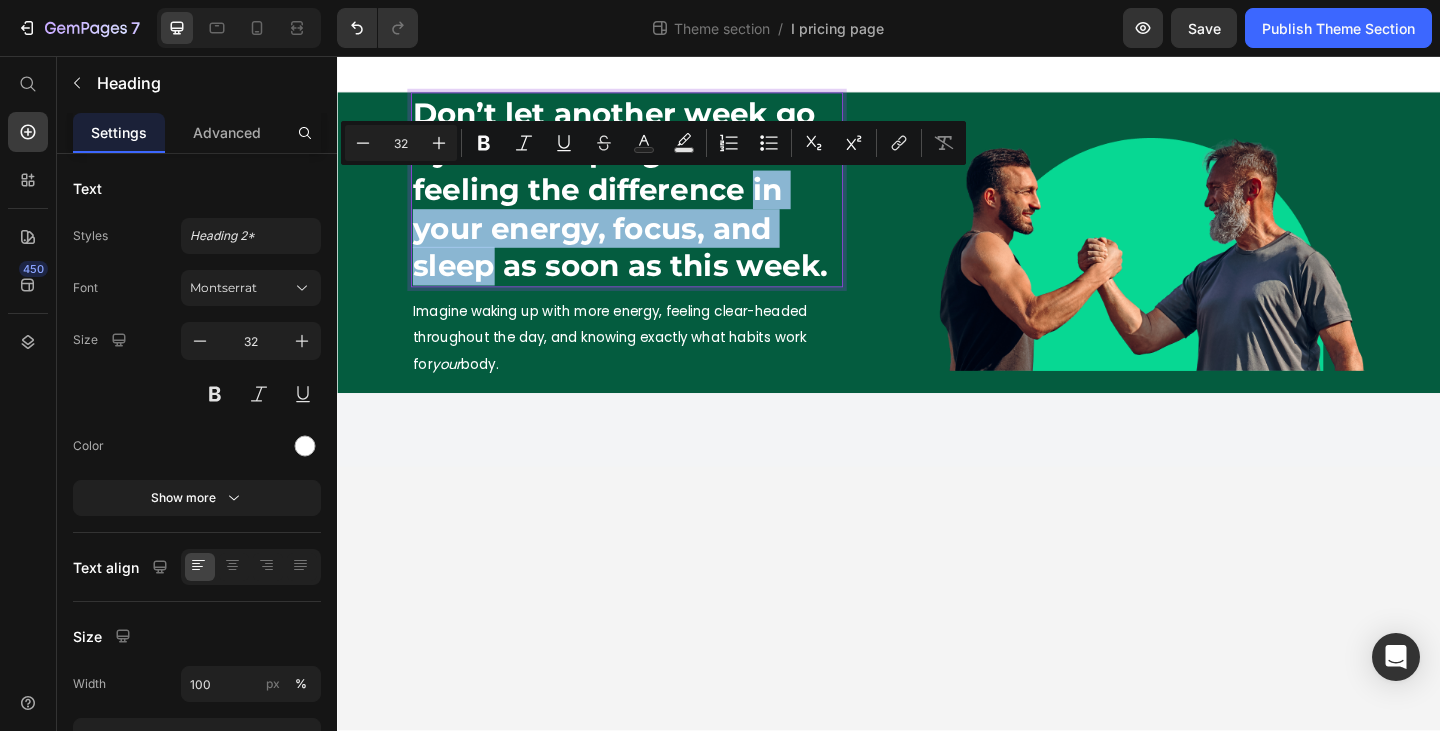 drag, startPoint x: 789, startPoint y: 199, endPoint x: 511, endPoint y: 284, distance: 290.7043 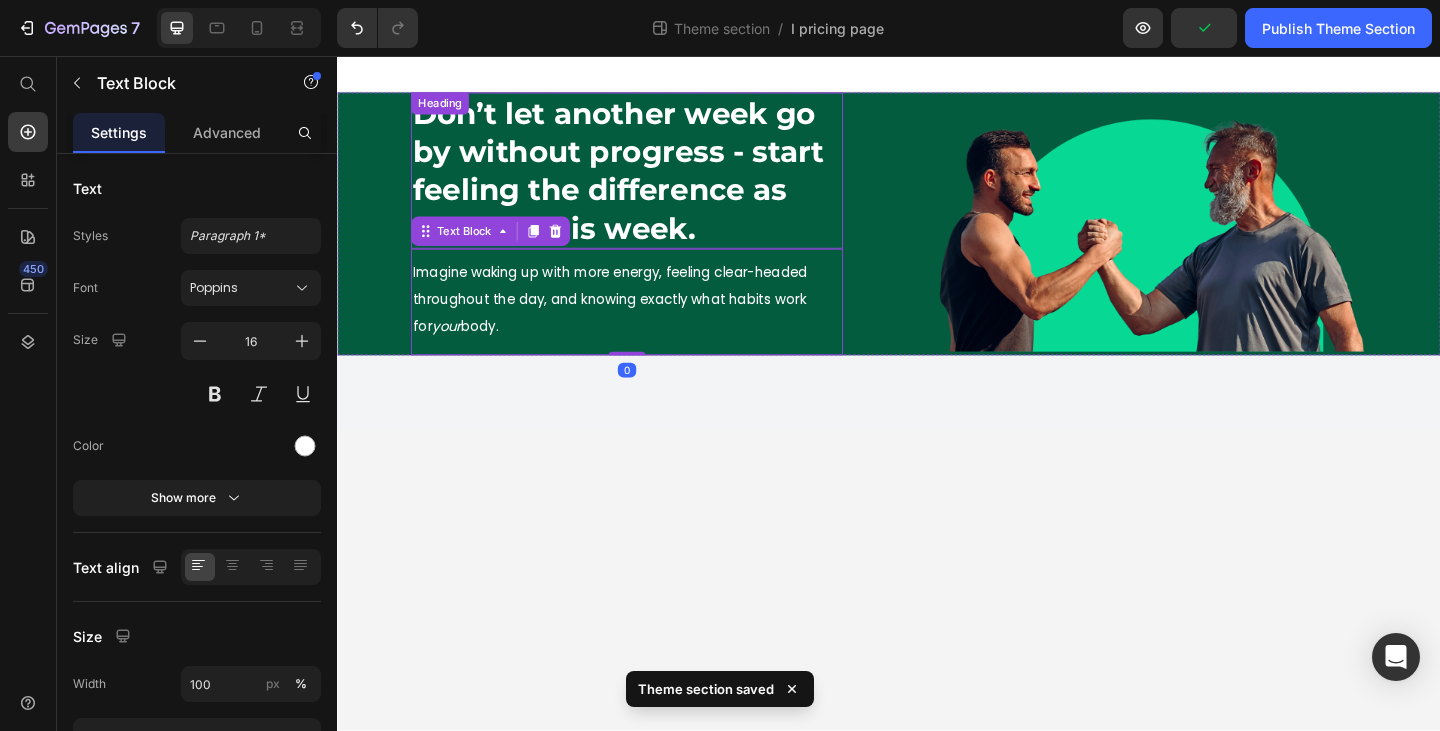 click on "Don’t let another week go by without progress - start feeling the difference as soon as this week." at bounding box center (652, 181) 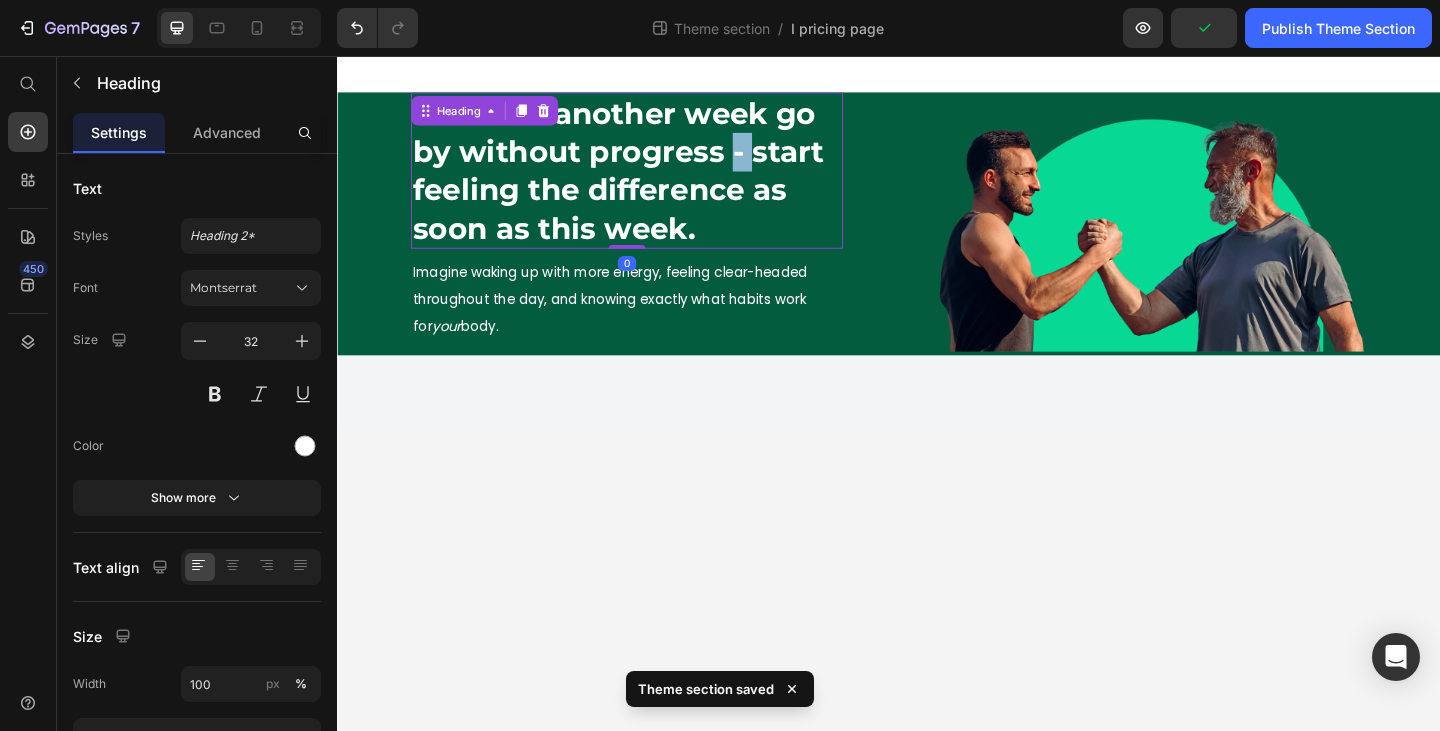 click on "Don’t let another week go by without progress - start feeling the difference as soon as this week." at bounding box center [652, 181] 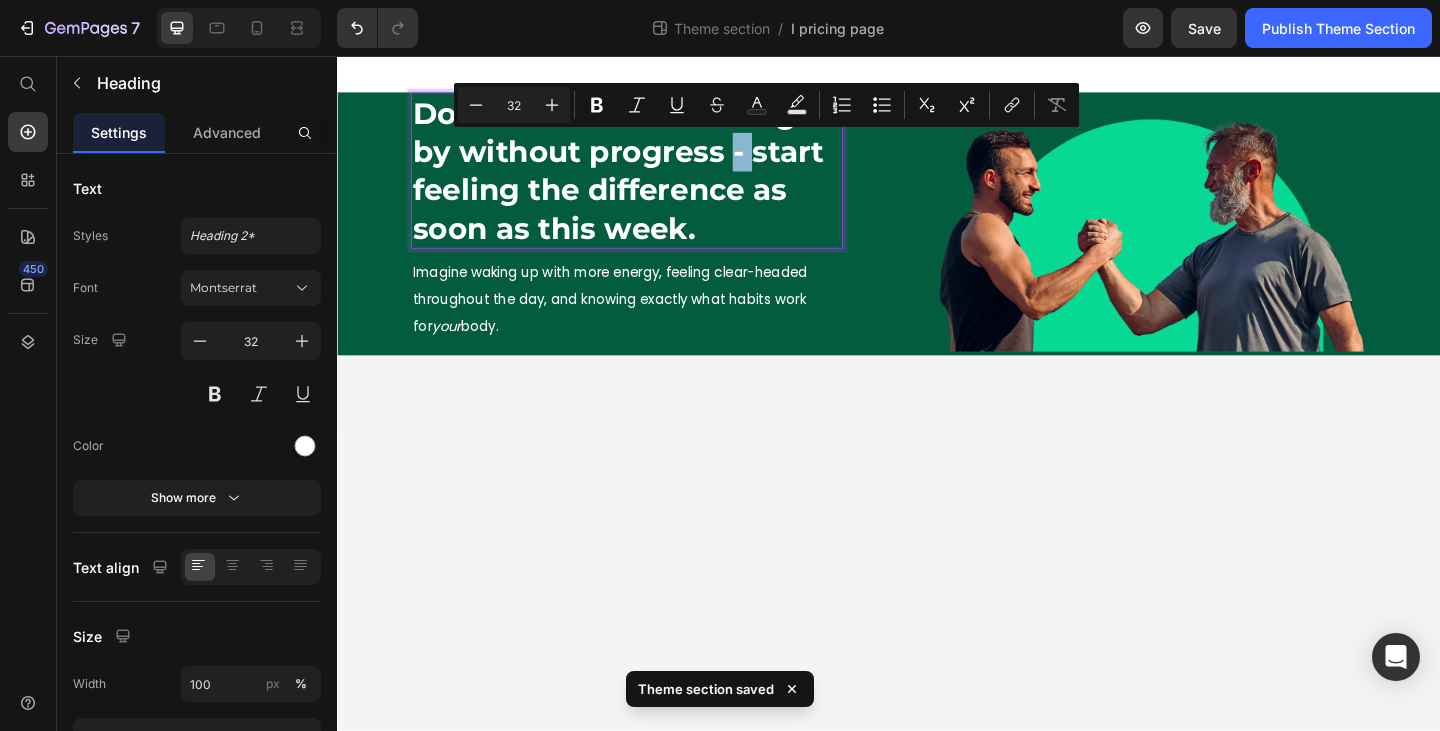 click on "Don’t let another week go by without progress - start feeling the difference as soon as this week." at bounding box center (652, 181) 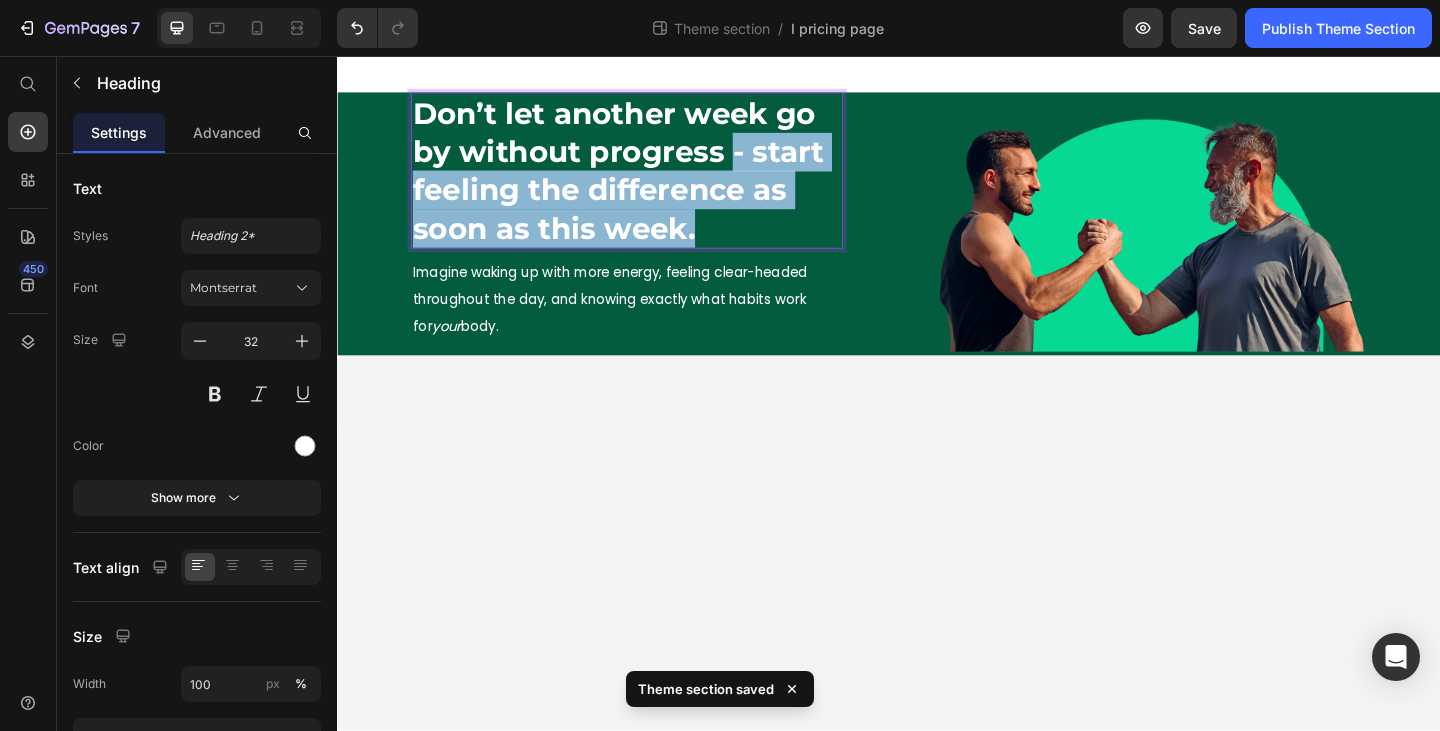 drag, startPoint x: 770, startPoint y: 165, endPoint x: 779, endPoint y: 233, distance: 68.593 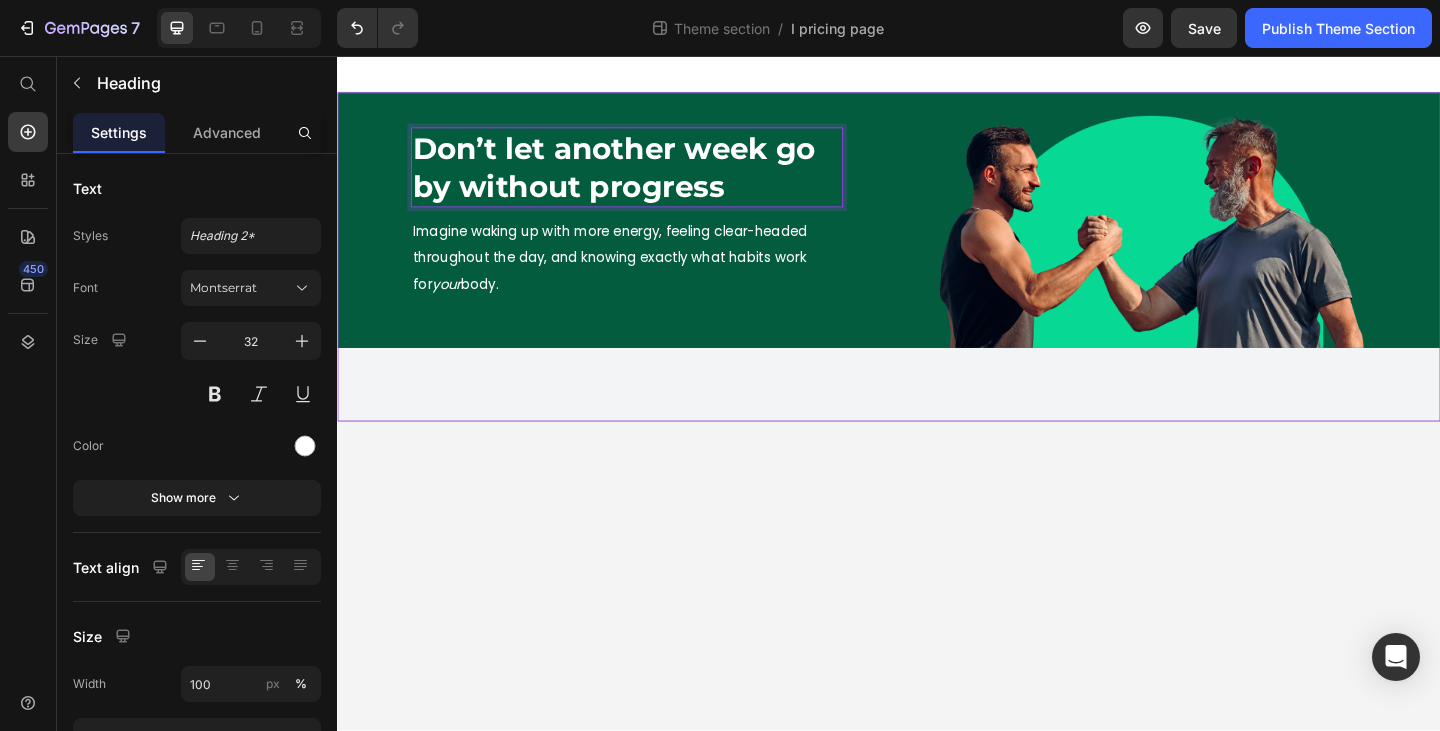 click on "Don’t let another week go by without progress Heading   0 Imagine waking up with more energy, feeling clear-headed throughout the day, and knowing exactly what habits work for  your  body. Text Block Image Row" at bounding box center [937, 275] 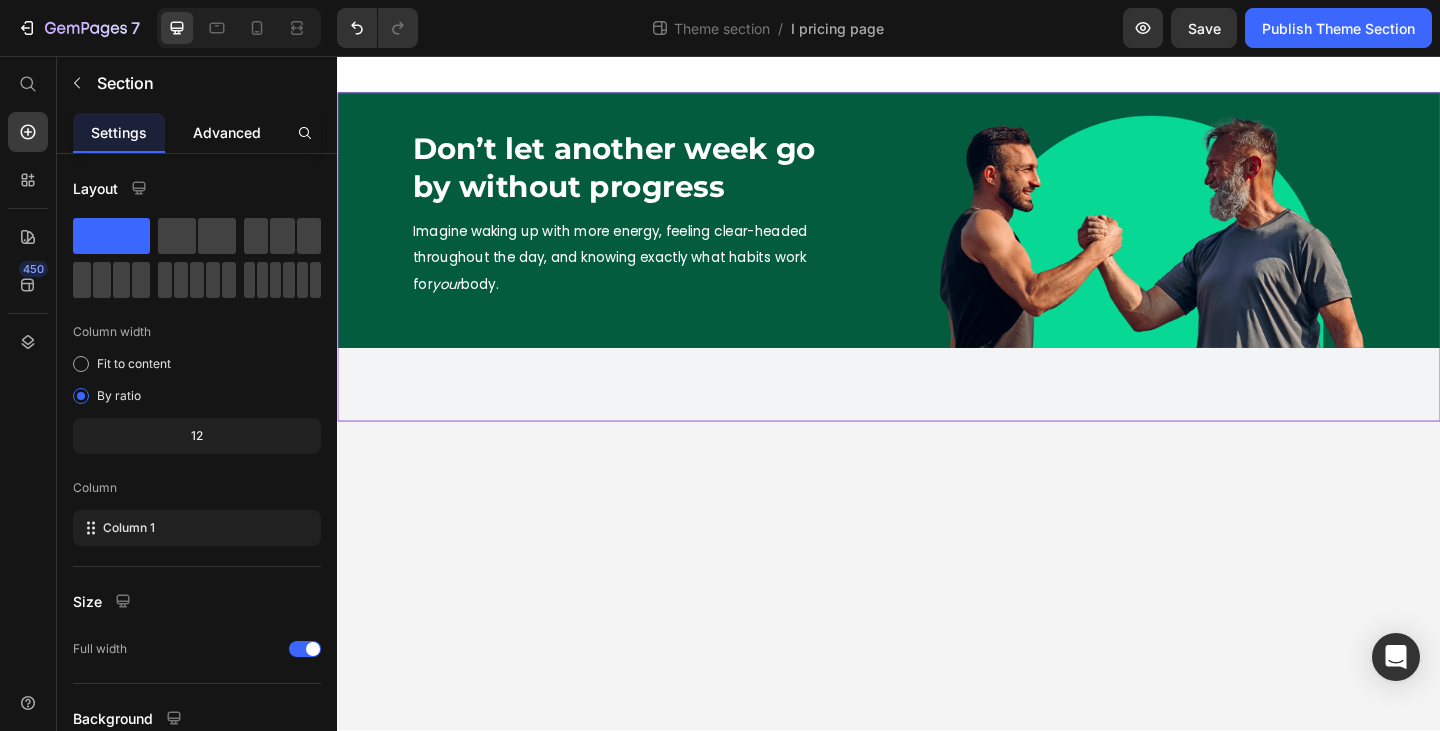 click on "Advanced" at bounding box center (227, 132) 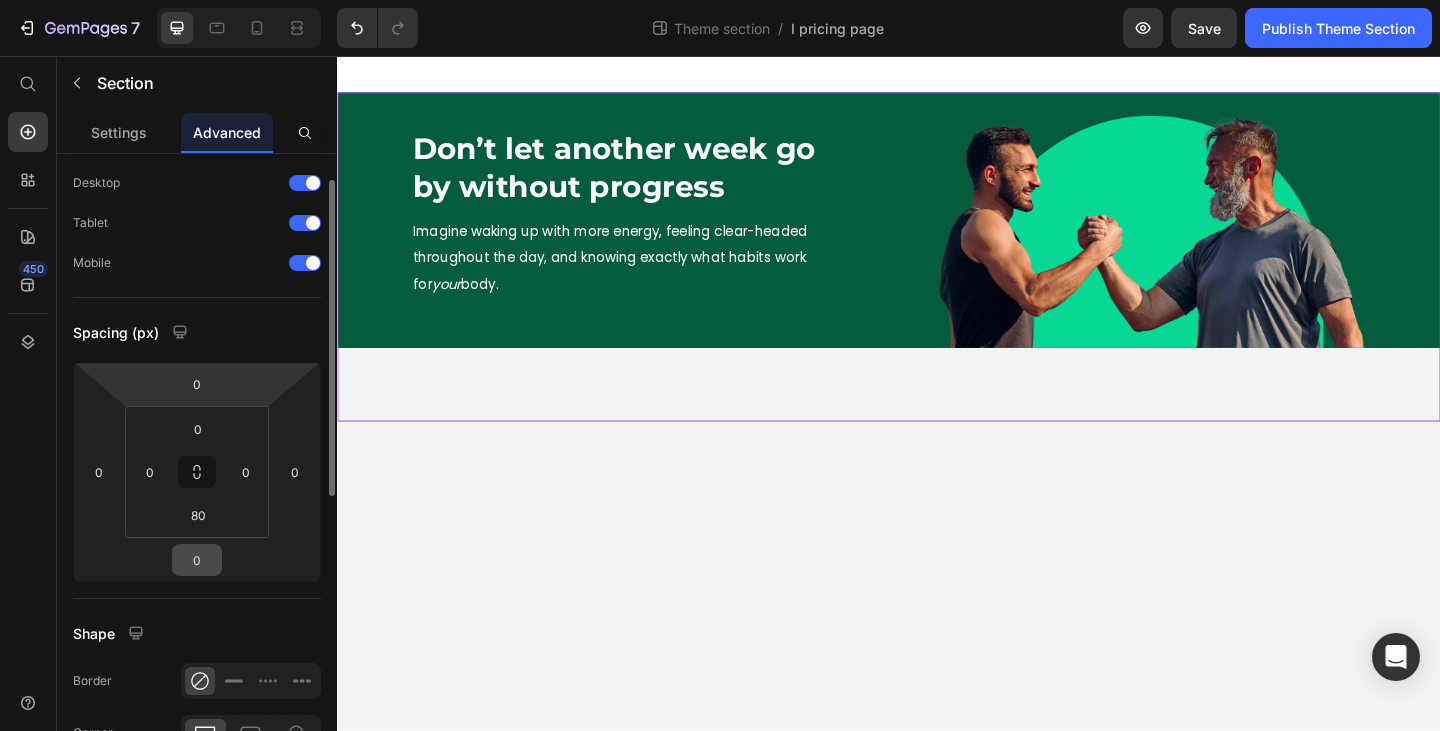 scroll, scrollTop: 54, scrollLeft: 0, axis: vertical 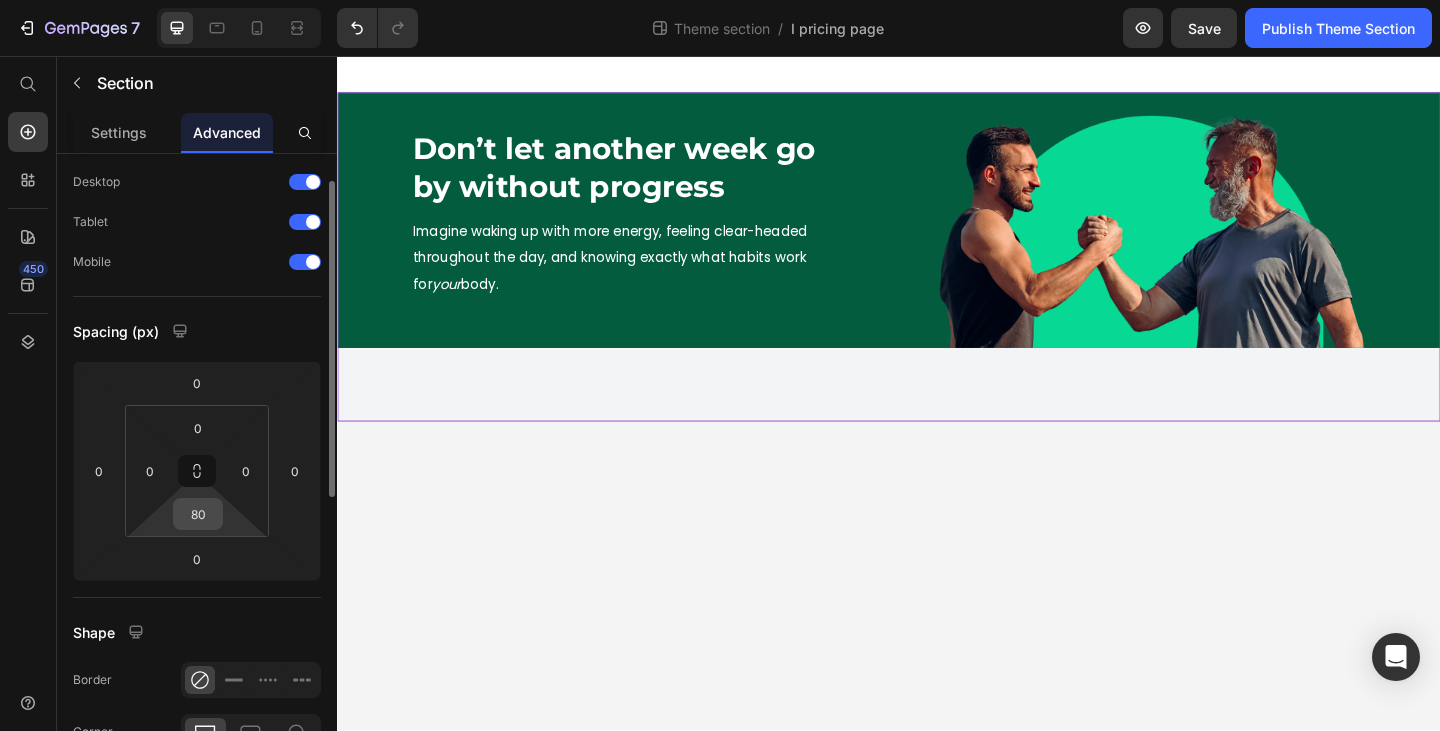 click on "80" at bounding box center (198, 514) 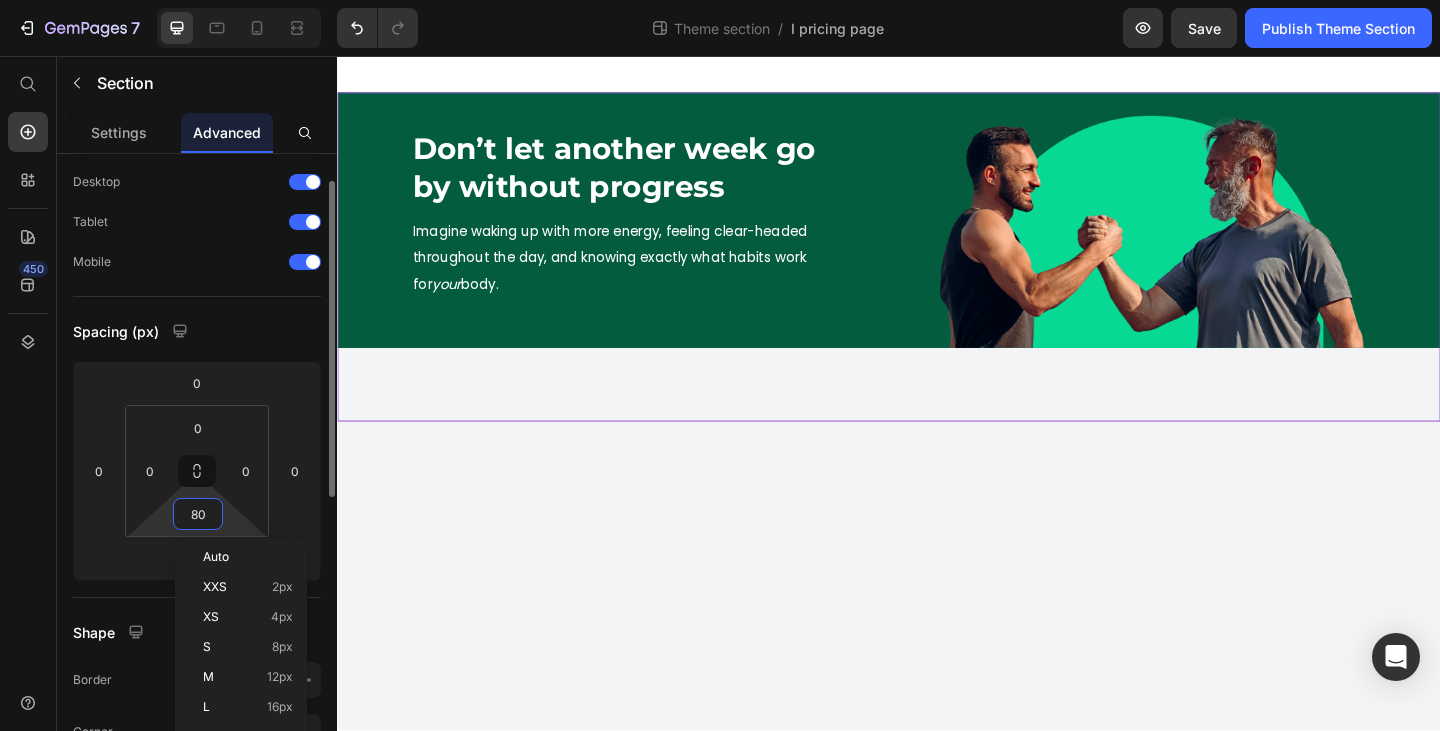 type on "0" 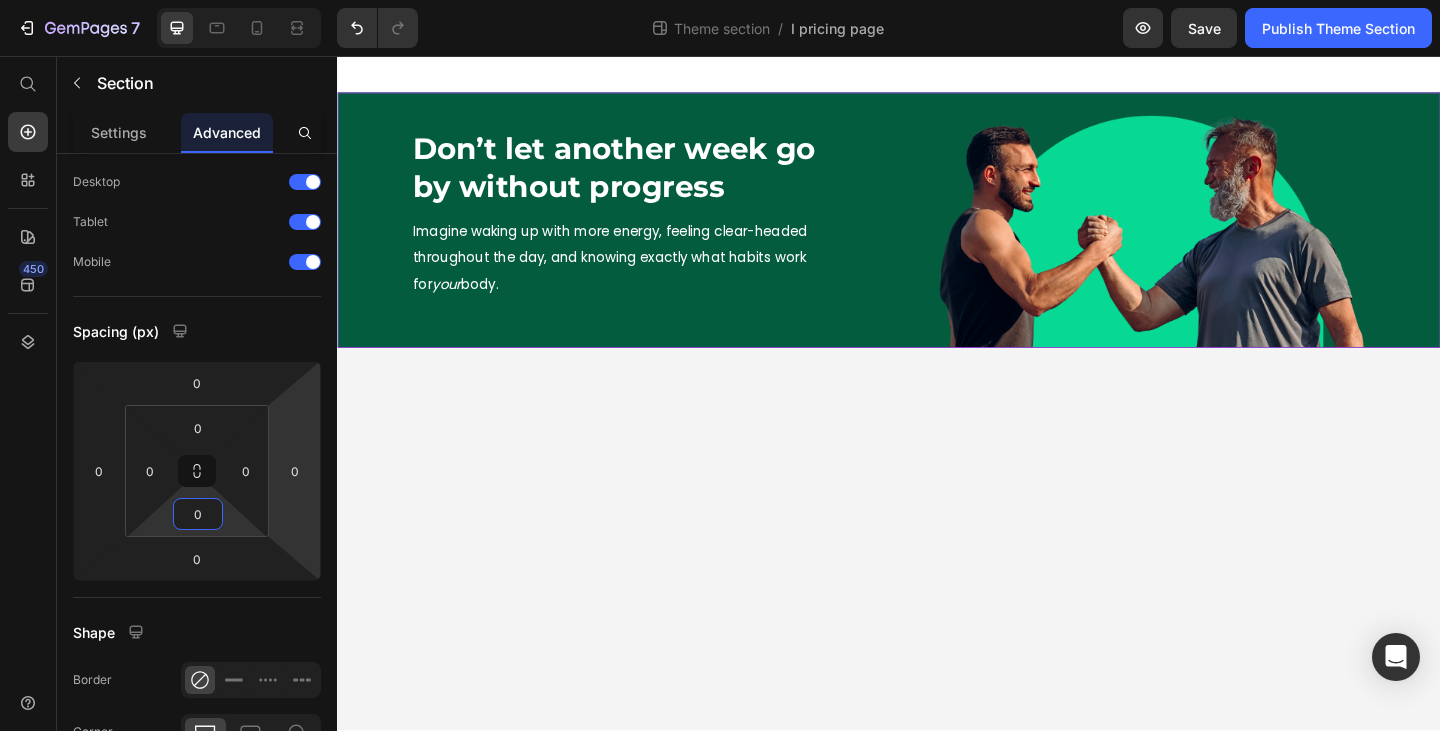 click on "Don’t let another week go by without progress Heading Imagine waking up with more energy, feeling clear-headed throughout the day, and knowing exactly what habits work for  your  body. Text Block Image Row Root
Drag & drop element from sidebar or
Explore Library
Add section Choose templates inspired by CRO experts Generate layout from URL or image Add blank section then drag & drop elements" at bounding box center (937, 423) 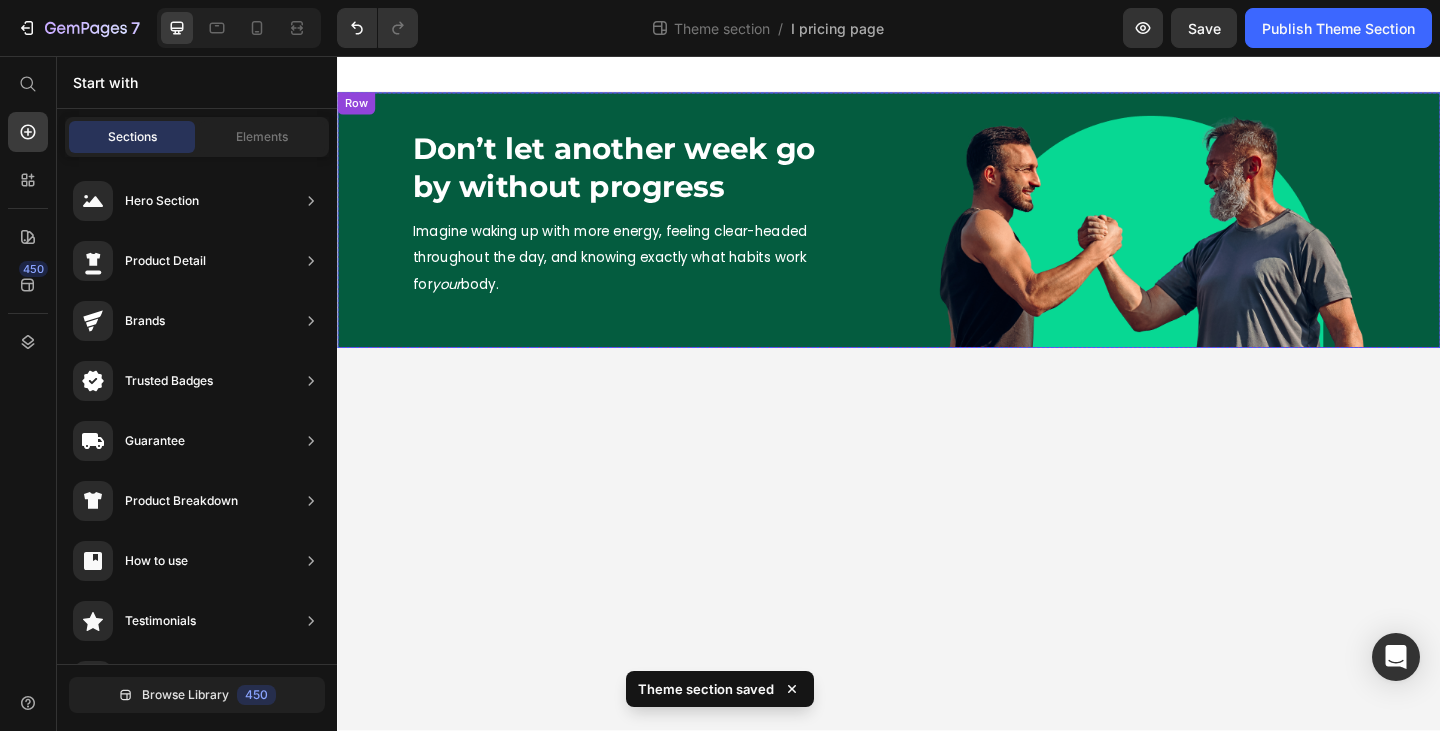 click on "Don’t let another week go by without progress Heading Imagine waking up with more energy, feeling clear-headed throughout the day, and knowing exactly what habits work for  your  body. Text Block" at bounding box center (652, 235) 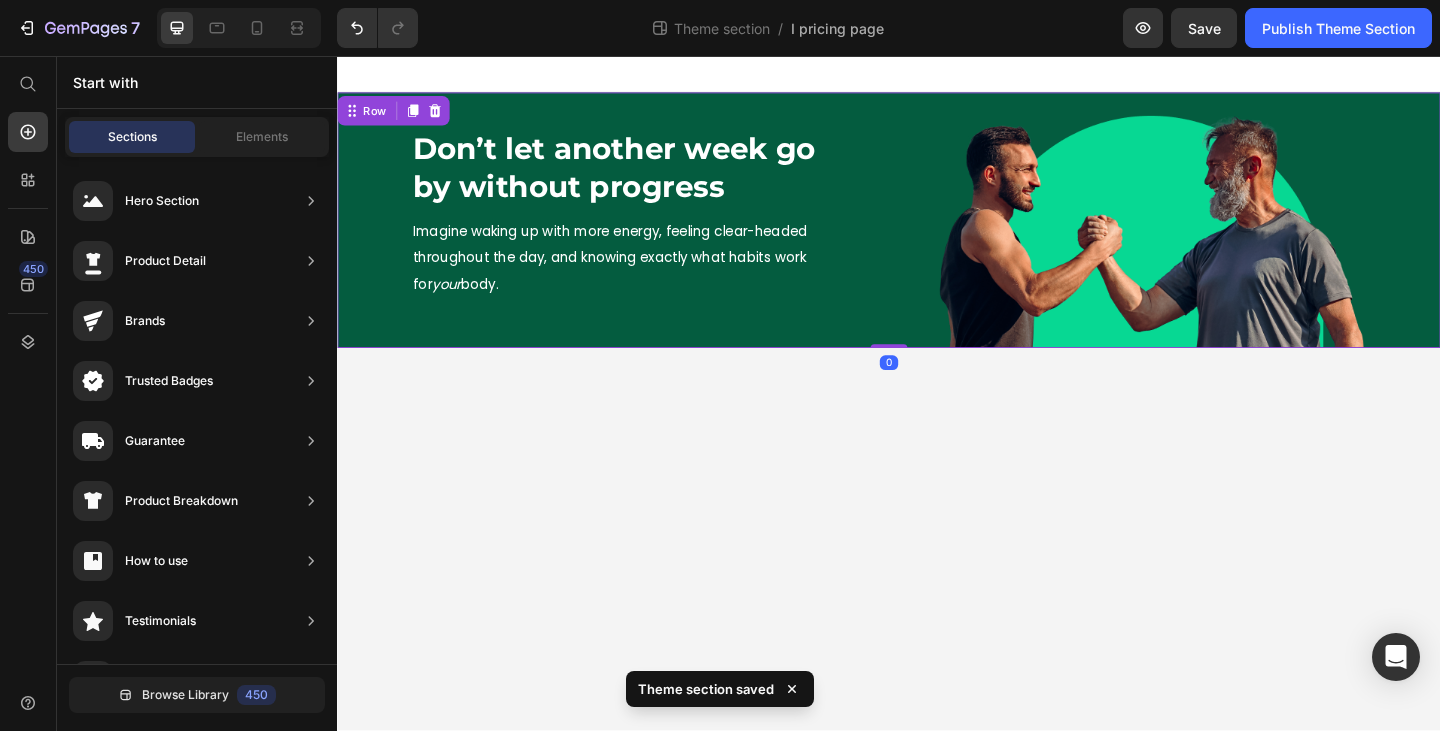 scroll, scrollTop: 0, scrollLeft: 0, axis: both 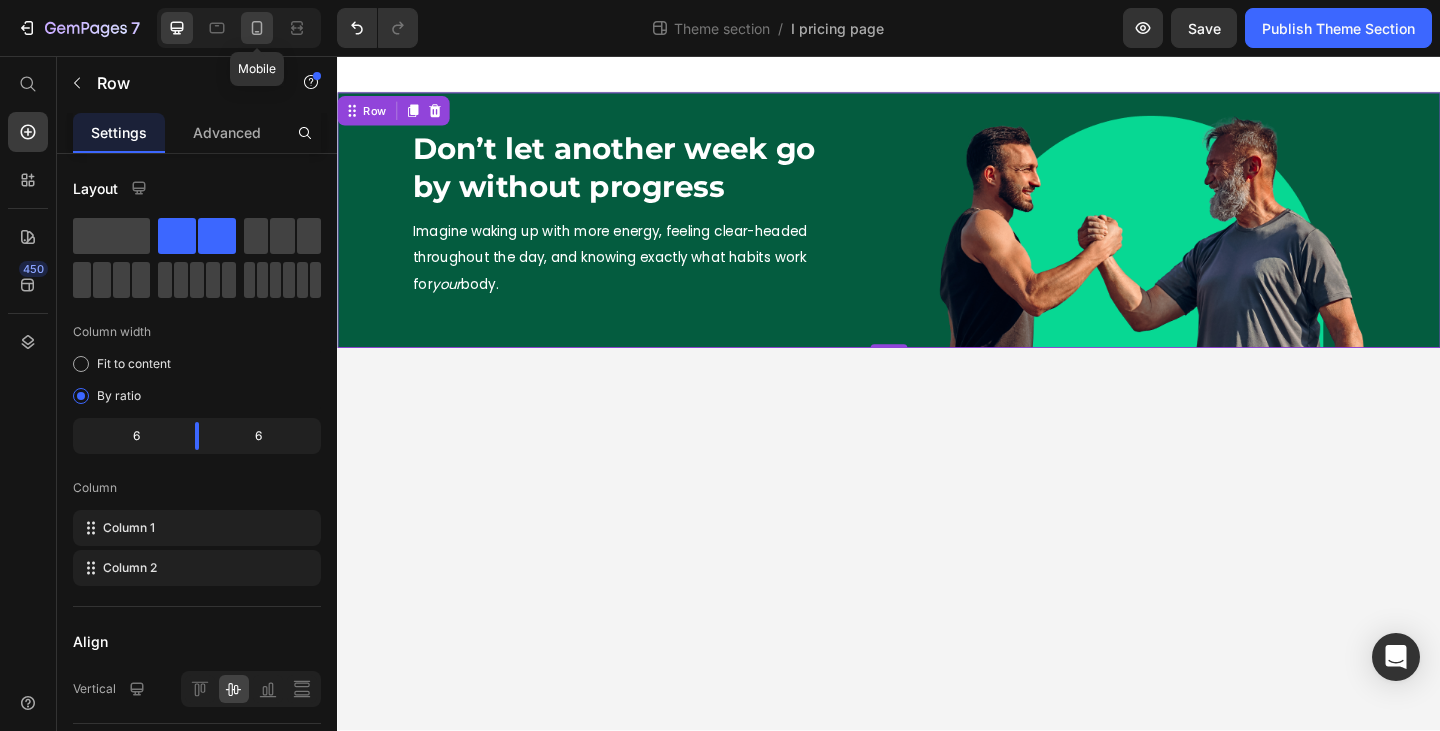 click 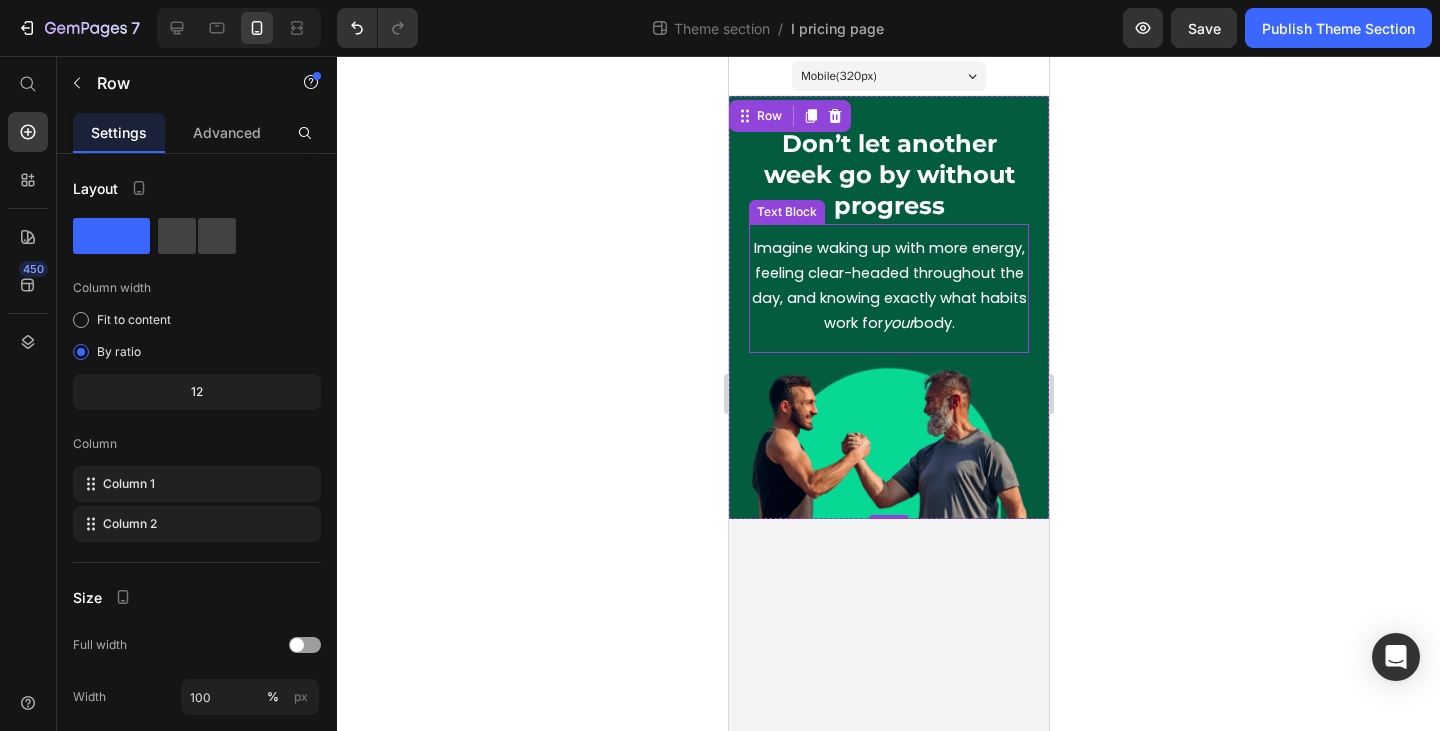 click on "Imagine waking up with more energy, feeling clear-headed throughout the day, and knowing exactly what habits work for  your  body." at bounding box center (888, 286) 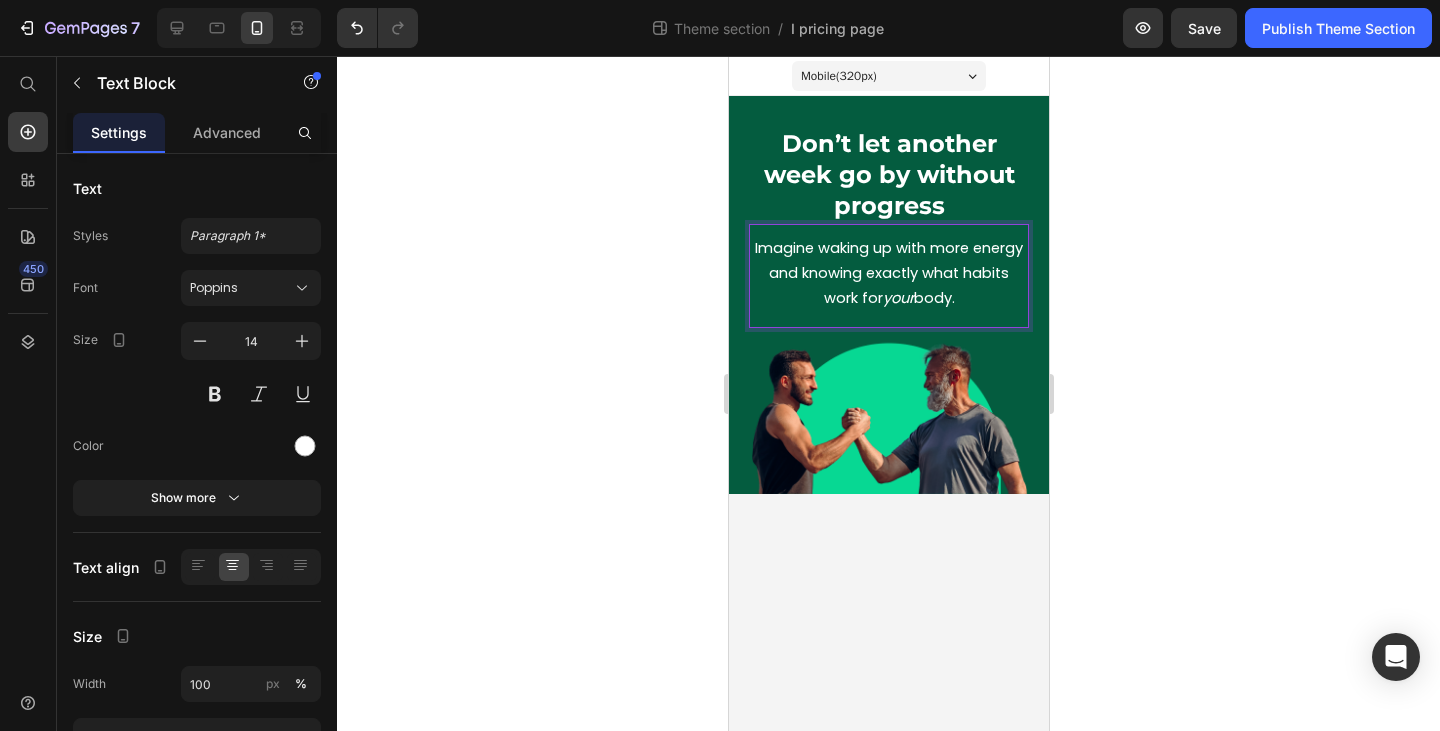 click 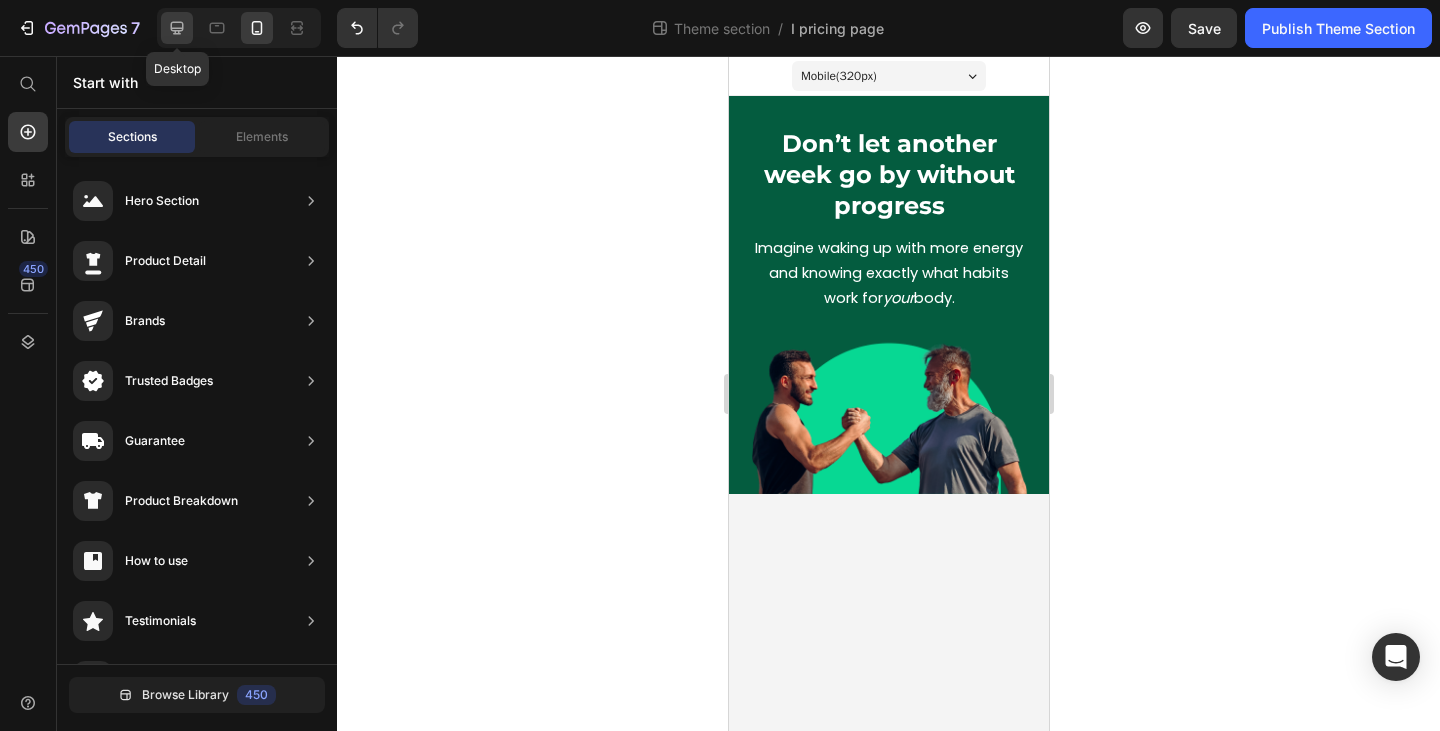 click 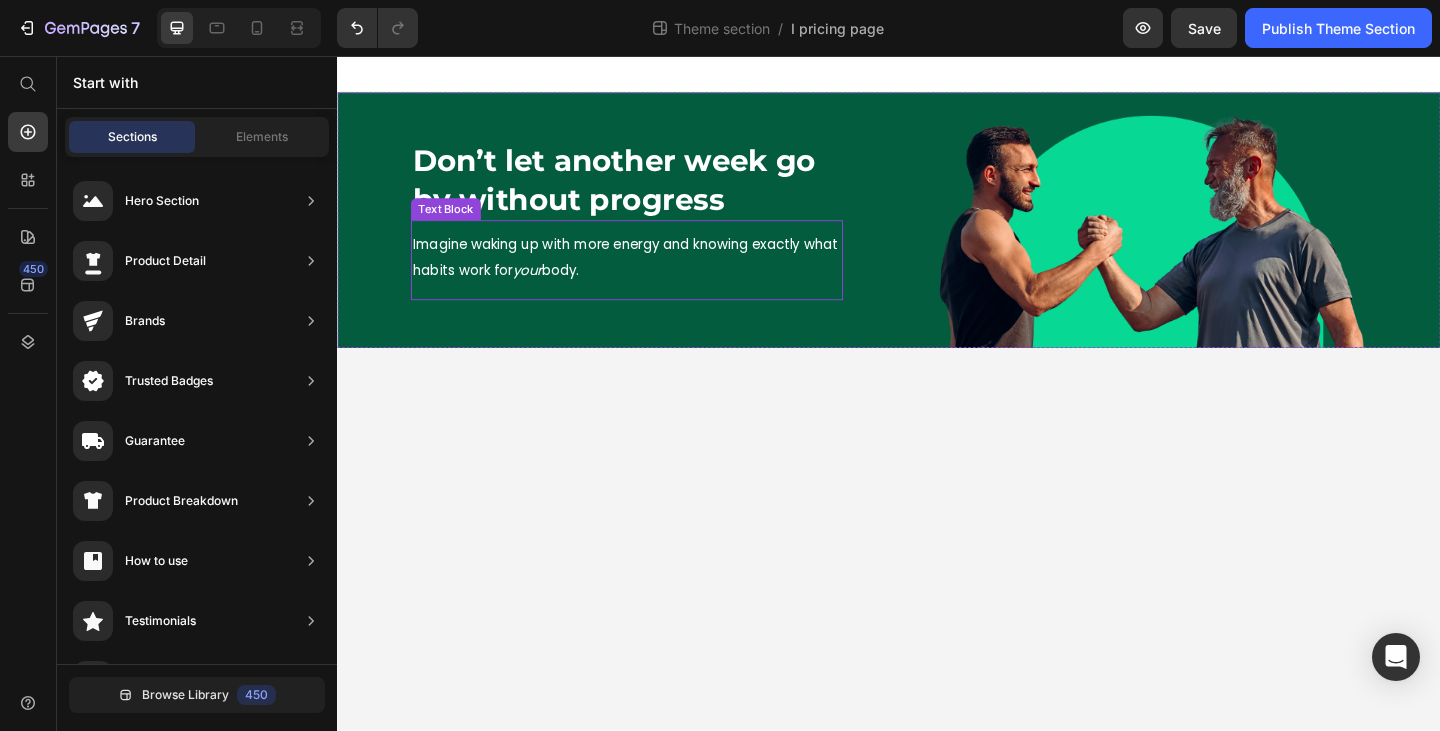 click on "Imagine waking up with more energy and knowing exactly what habits work for  your  body." at bounding box center (652, 276) 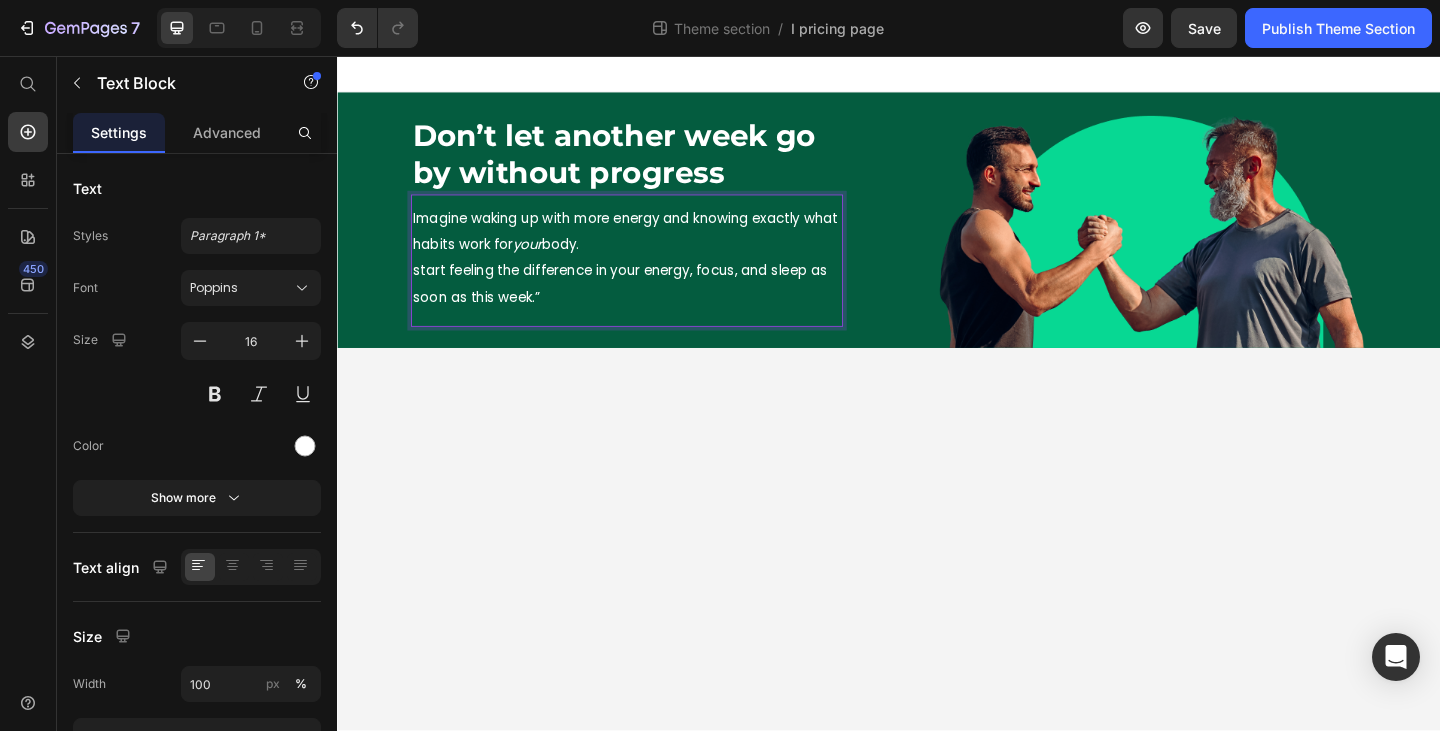 click on "start feeling the difference in your energy, focus, and sleep as soon as this week.”" at bounding box center [644, 304] 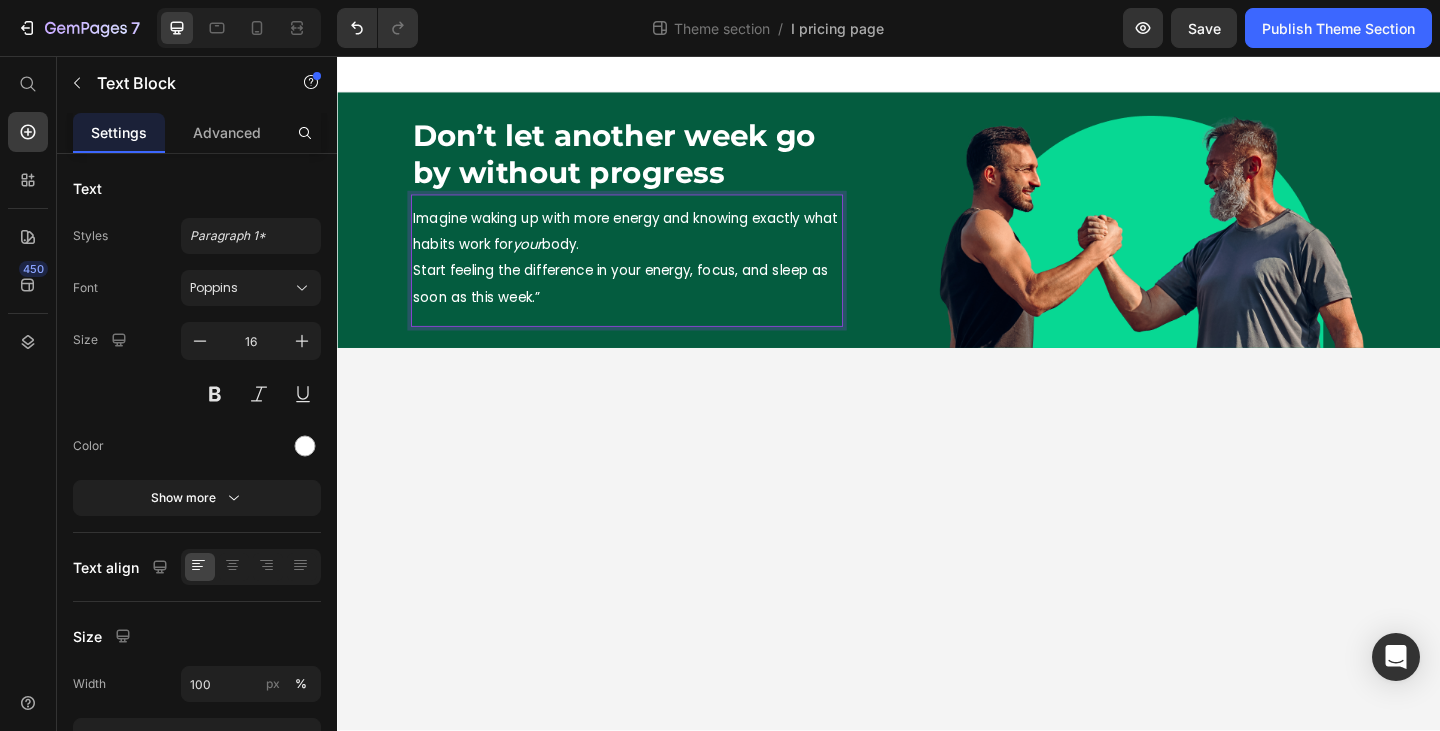 click on "Start feeling the difference in your energy, focus, and sleep as soon as this week.”" at bounding box center (652, 305) 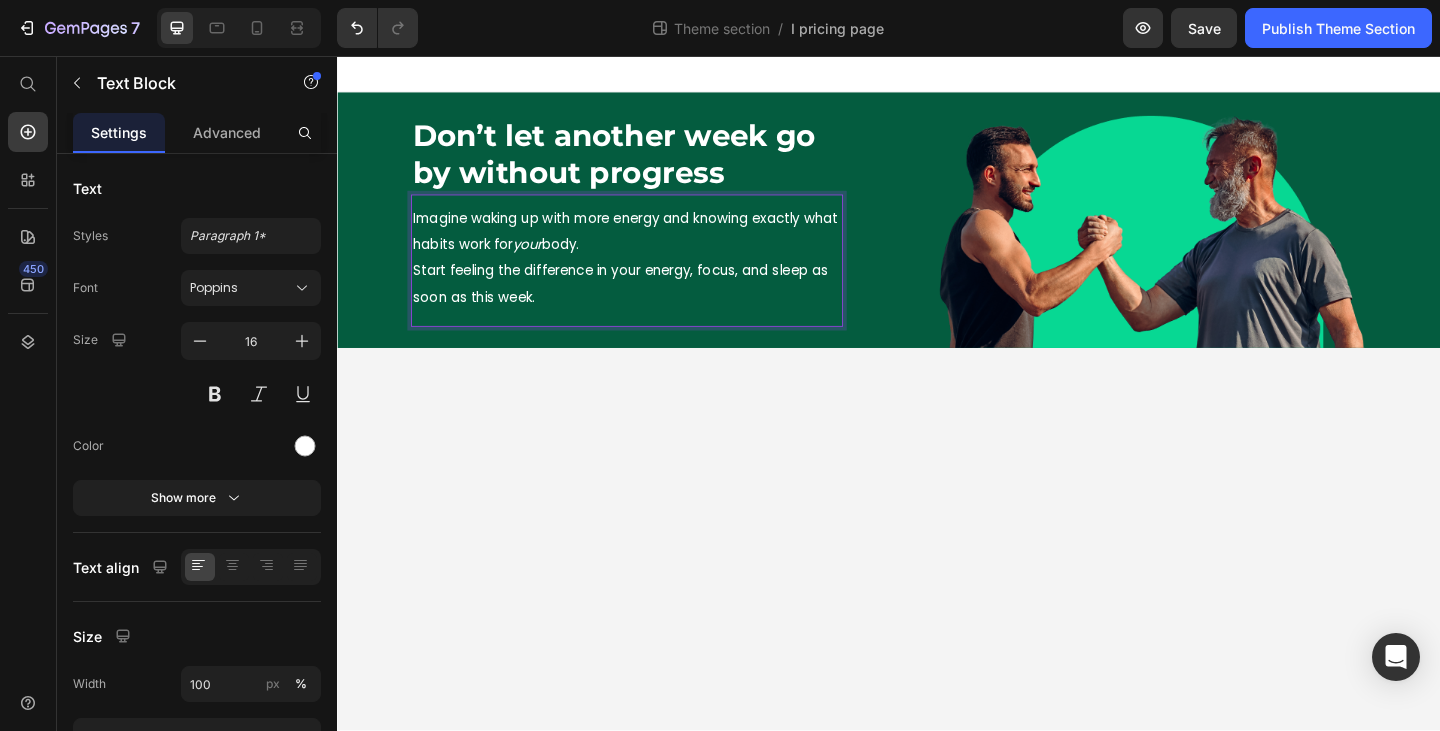 click on "Don’t let another week go by without progress Heading Imagine waking up with more energy and knowing exactly what habits work for  your  body. Start feeling the difference in your energy, focus, and sleep as soon as this week. Text Block   0 Image Row Root
Drag & drop element from sidebar or
Explore Library
Add section Choose templates inspired by CRO experts Generate layout from URL or image Add blank section then drag & drop elements" at bounding box center [937, 423] 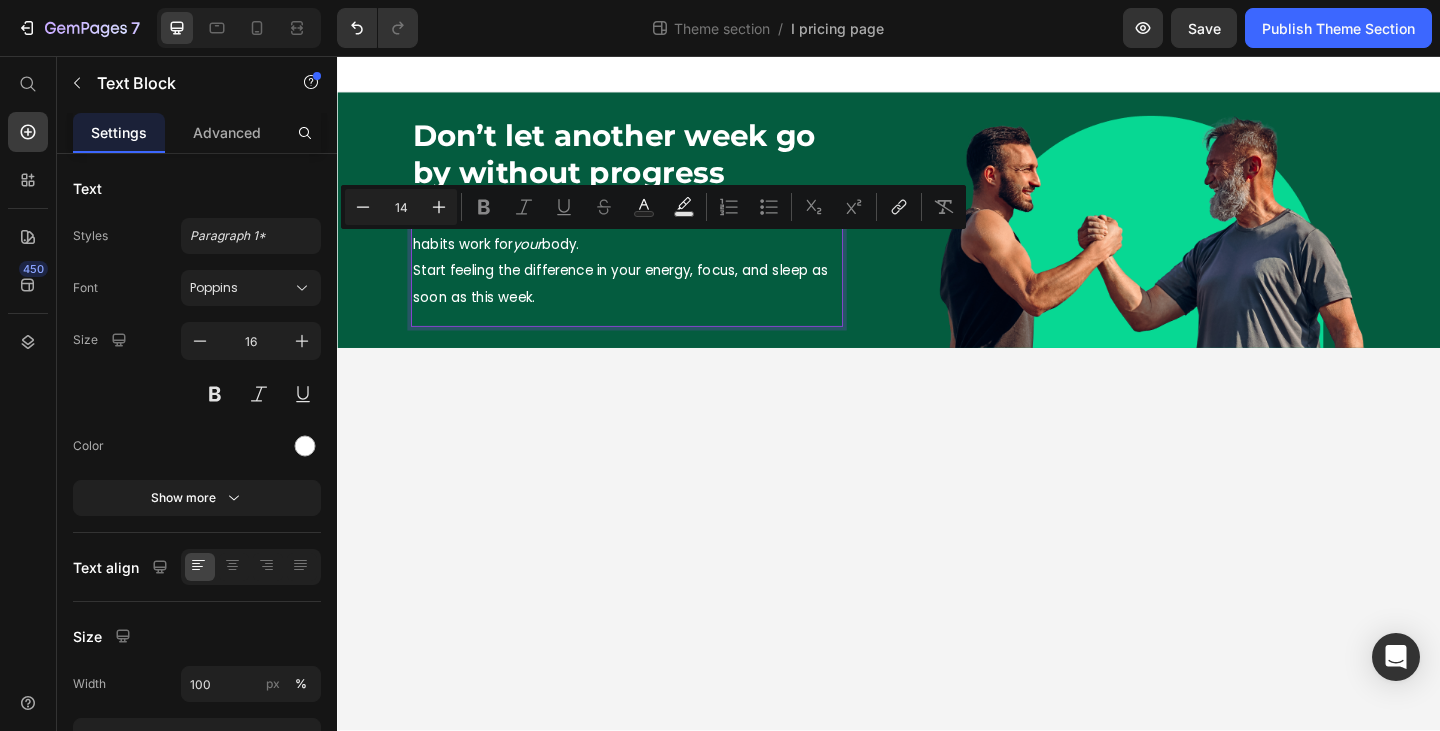 click on "Imagine waking up with more energy and knowing exactly what habits work for  your  body." at bounding box center (652, 248) 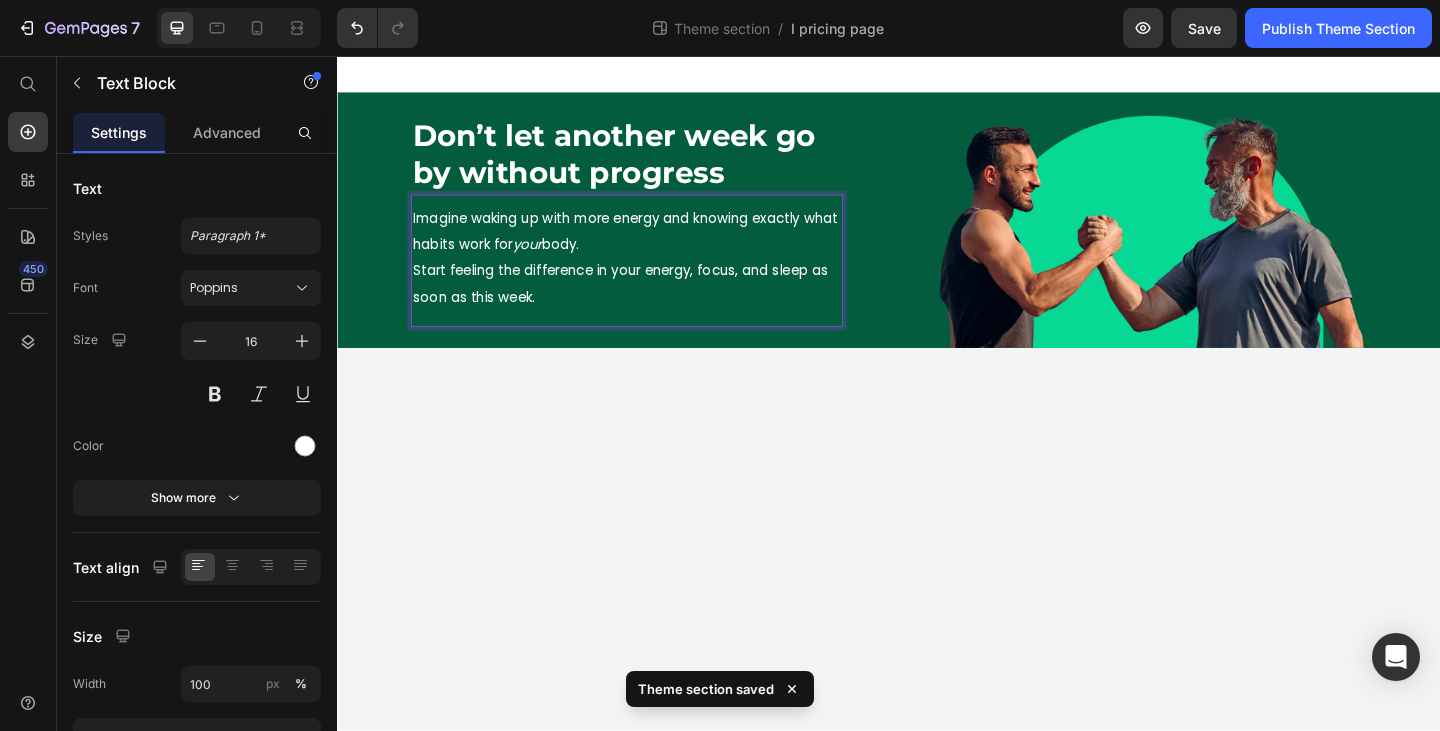 drag, startPoint x: 692, startPoint y: 265, endPoint x: 424, endPoint y: 238, distance: 269.35663 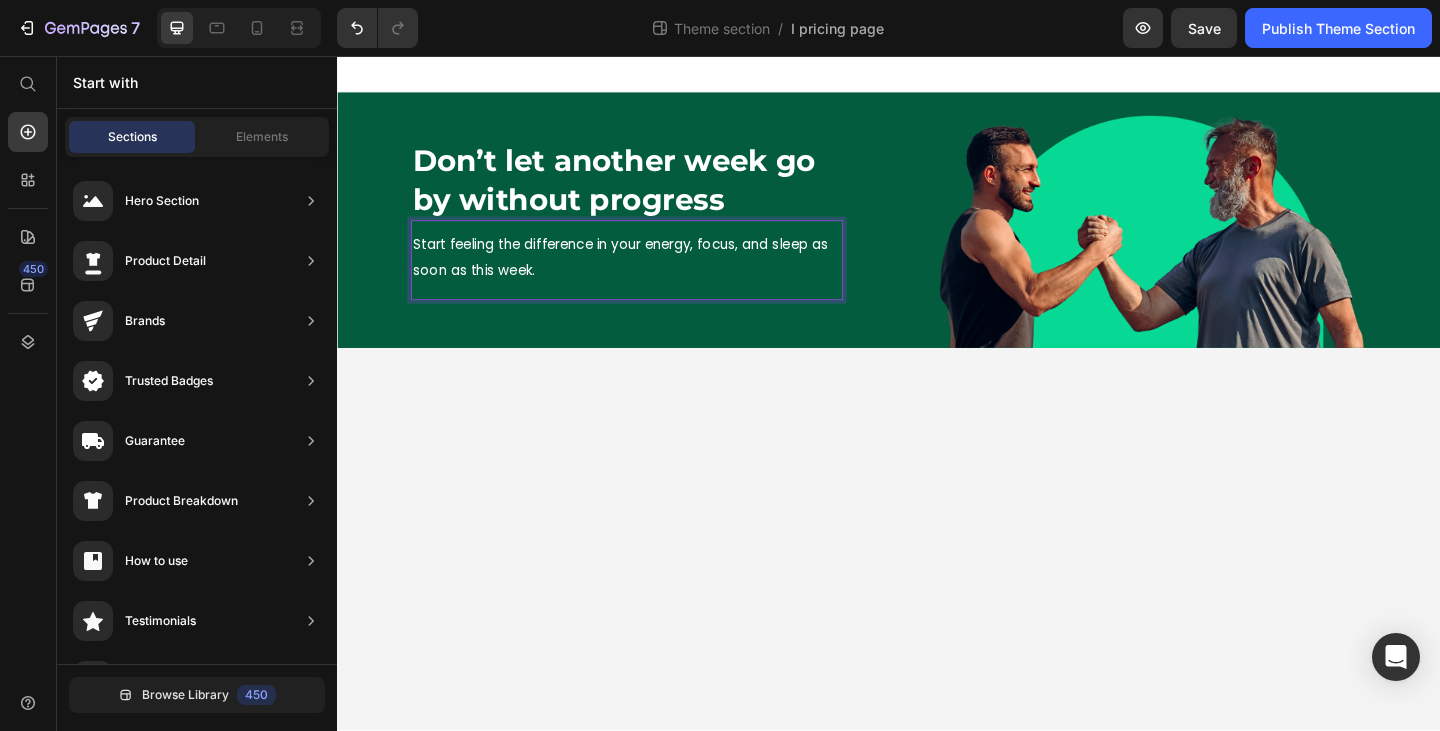 click on "Don’t let another week go by without progress Heading Start feeling the difference in your energy, focus, and sleep as soon as this week. Text Block   0 Image Row Root
Drag & drop element from sidebar or
Explore Library
Add section Choose templates inspired by CRO experts Generate layout from URL or image Add blank section then drag & drop elements" at bounding box center (937, 423) 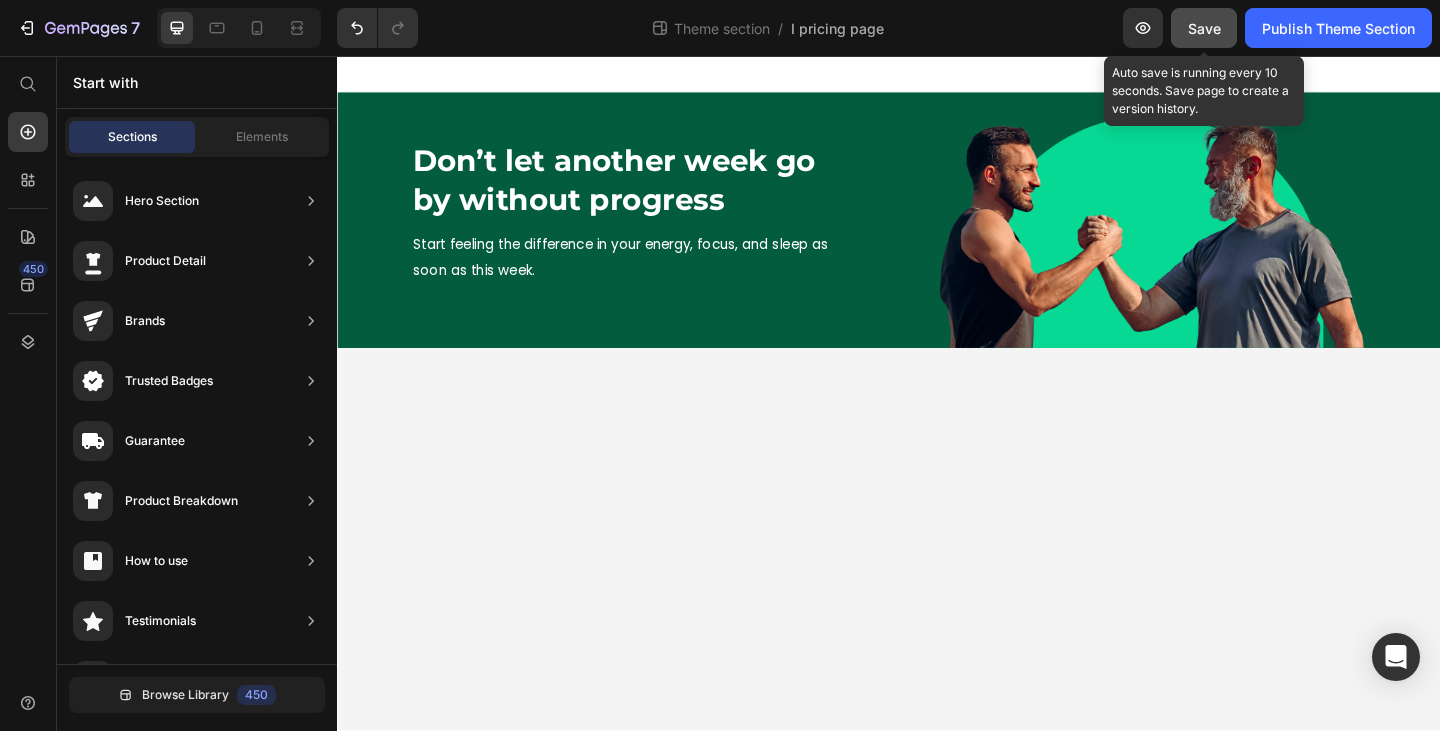 click on "Save" at bounding box center (1204, 28) 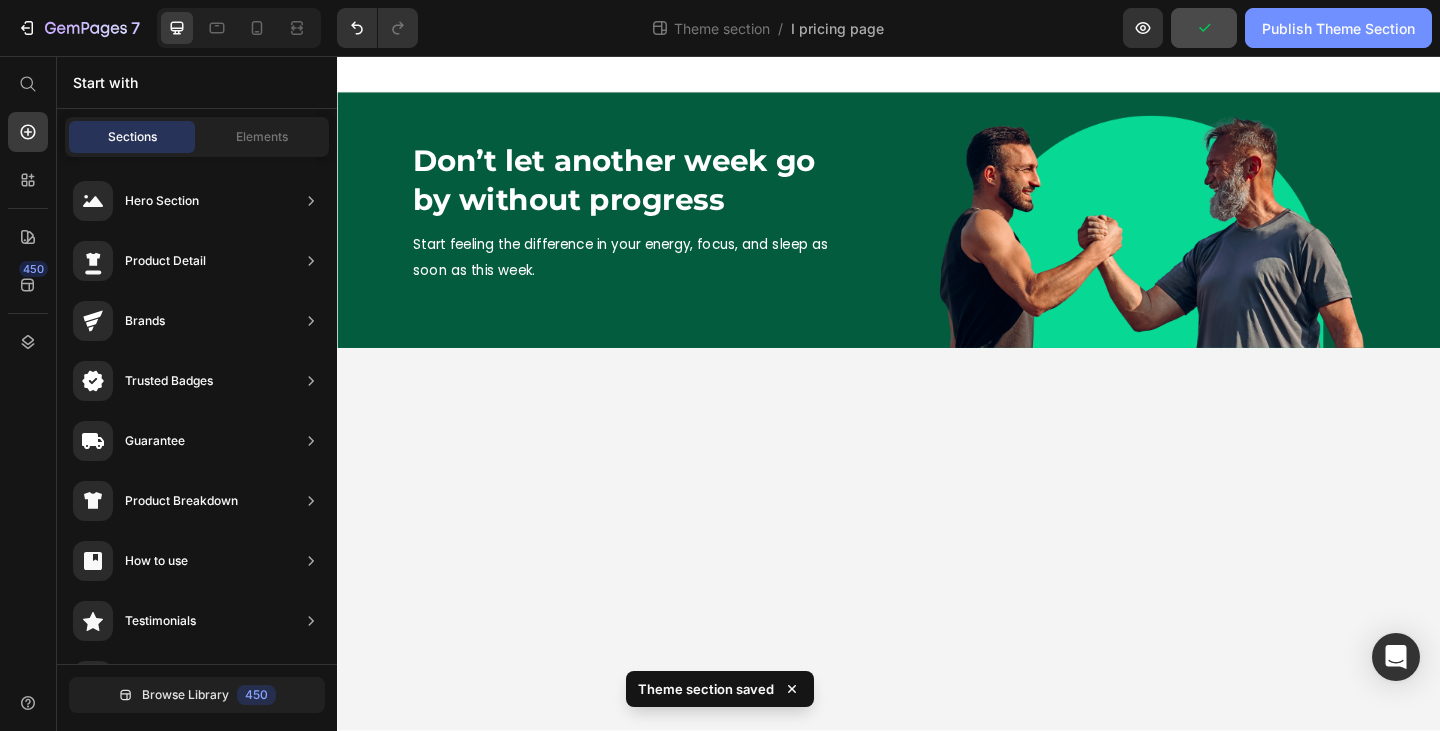 click on "Publish Theme Section" at bounding box center (1338, 28) 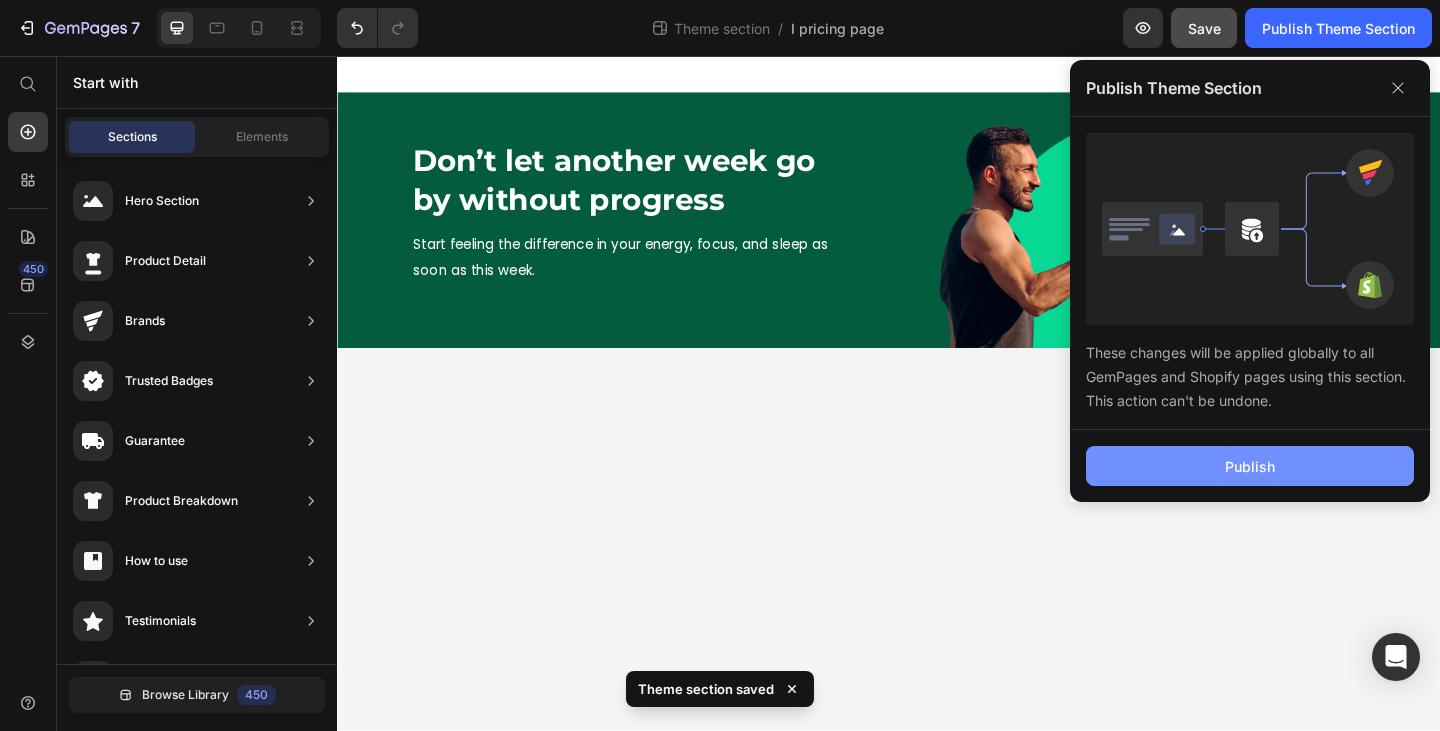 click on "Publish" 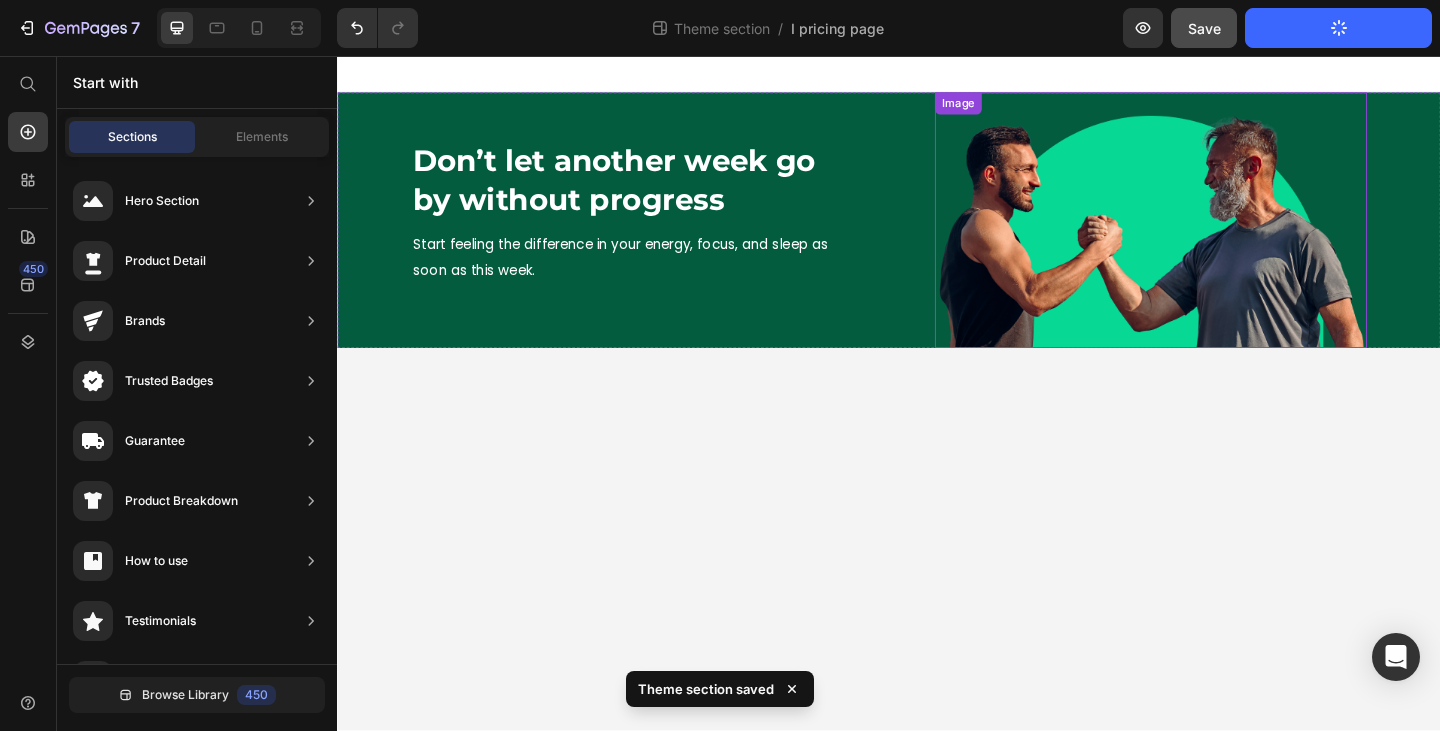 click at bounding box center (1222, 235) 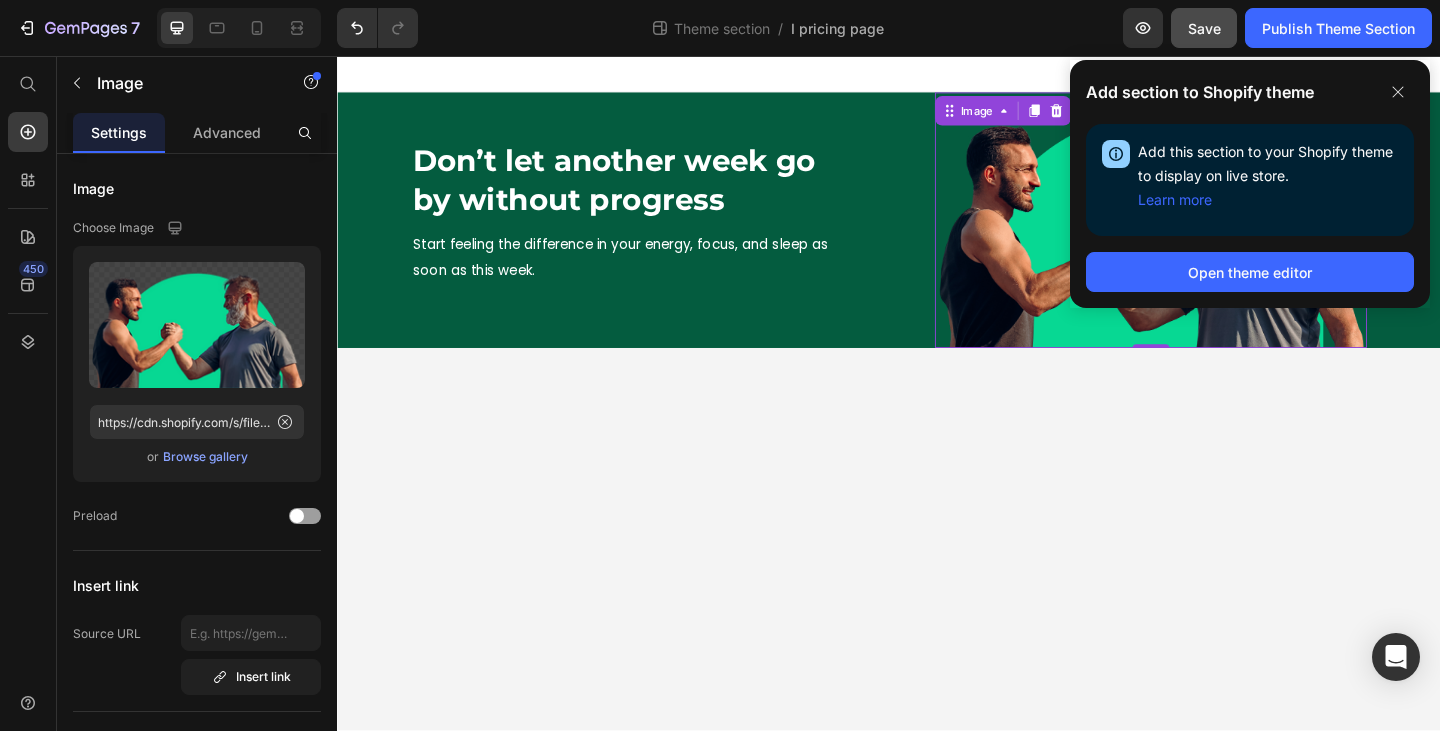 click on "Don’t let another week go by without progress Heading Start feeling the difference in your energy, focus, and sleep as soon as this week. Text Block Image   0 Row Root
Drag & drop element from sidebar or
Explore Library
Add section Choose templates inspired by CRO experts Generate layout from URL or image Add blank section then drag & drop elements" at bounding box center (937, 423) 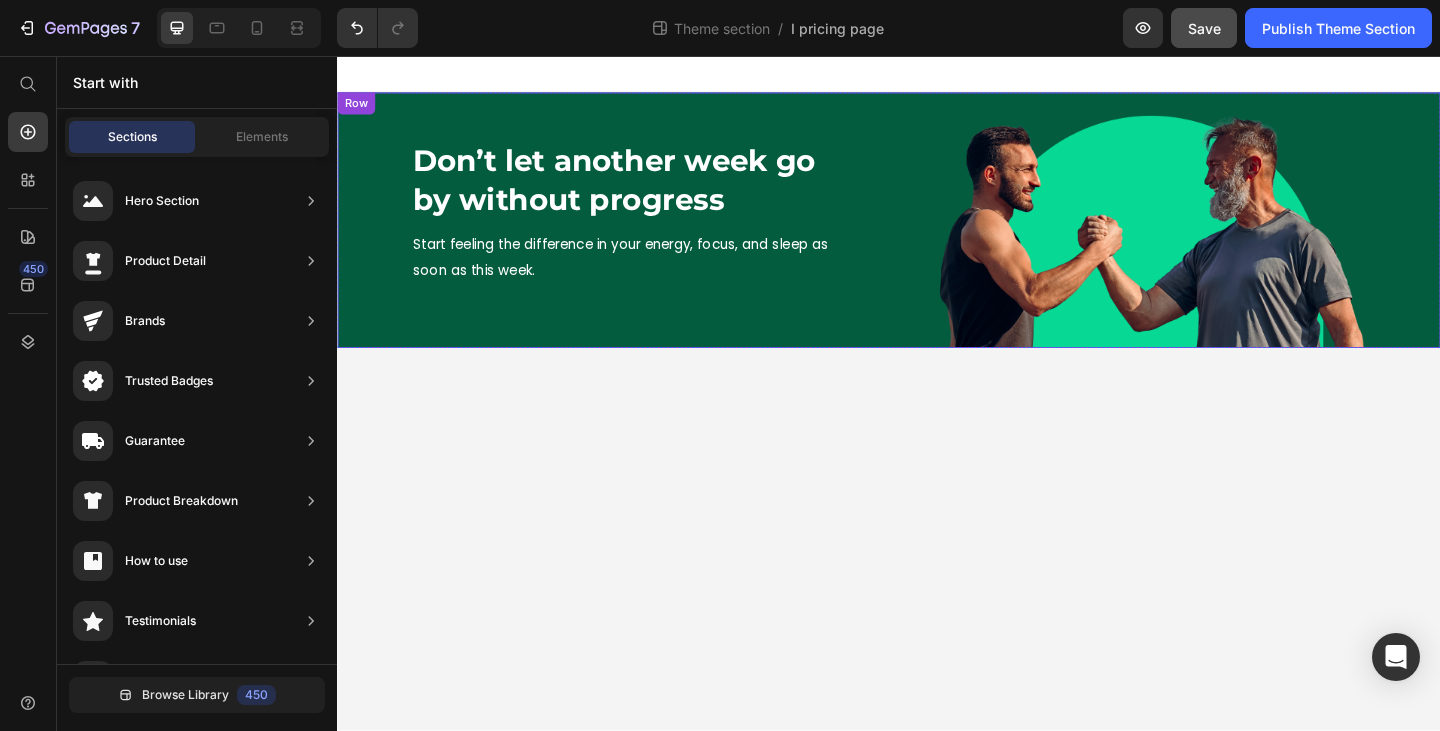 click on "Don’t let another week go by without progress Heading Start feeling the difference in your energy, focus, and sleep as soon as this week. Text Block Image Row" at bounding box center [937, 235] 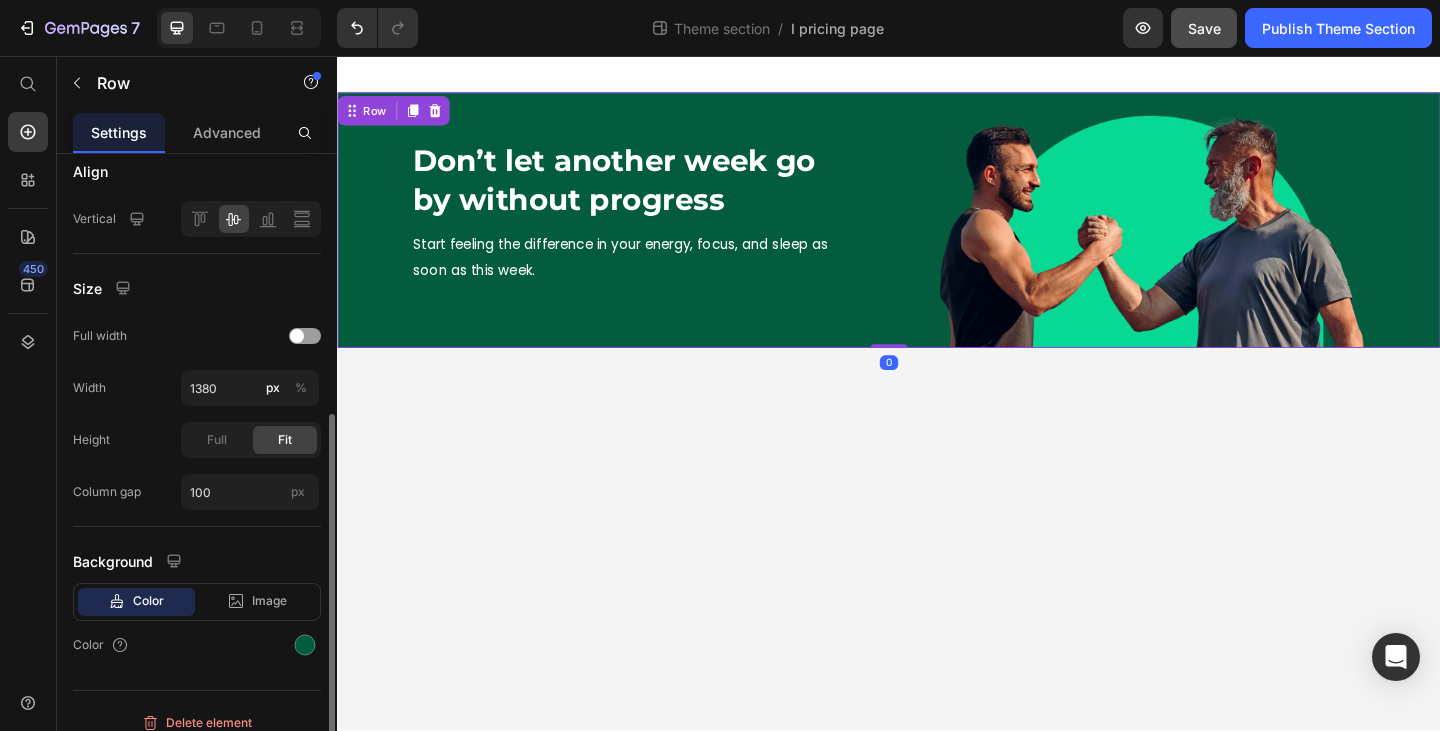 scroll, scrollTop: 471, scrollLeft: 0, axis: vertical 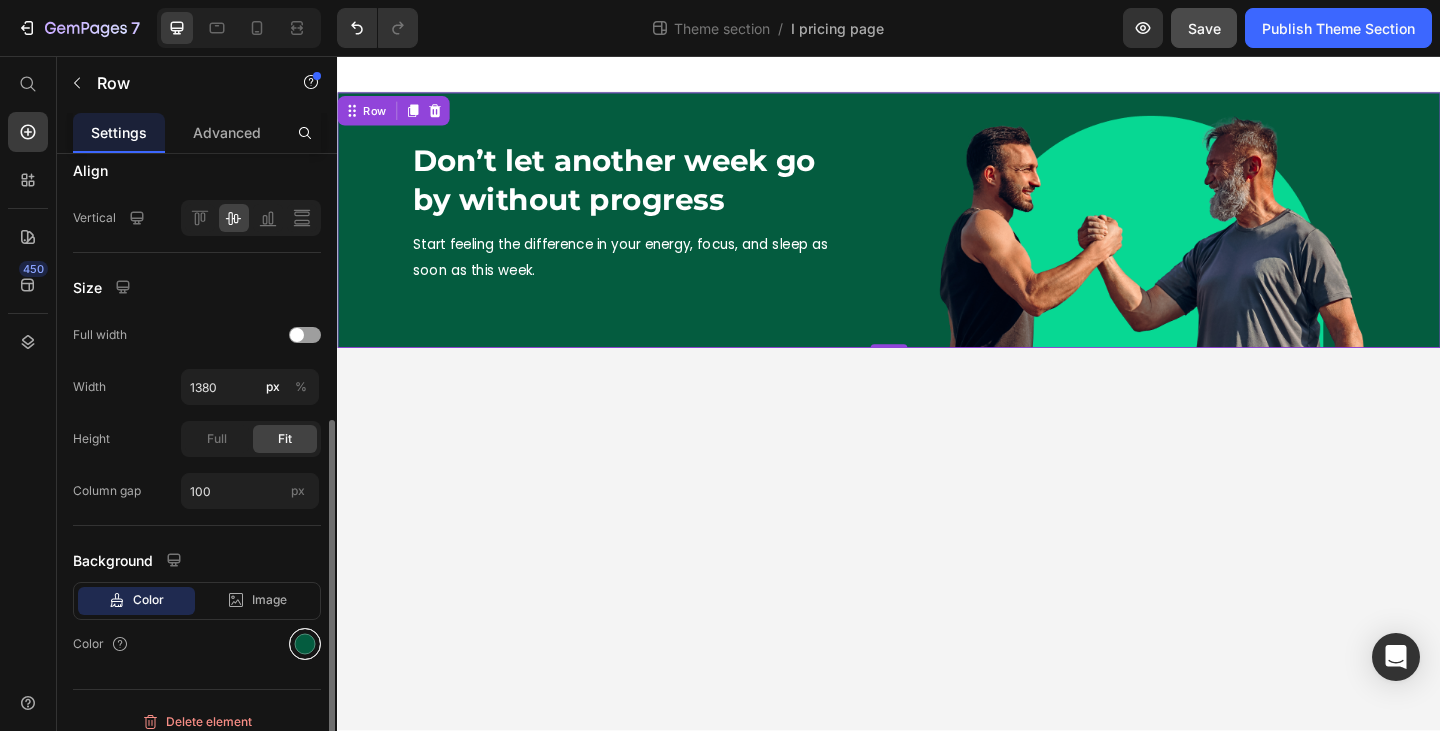 click at bounding box center [305, 644] 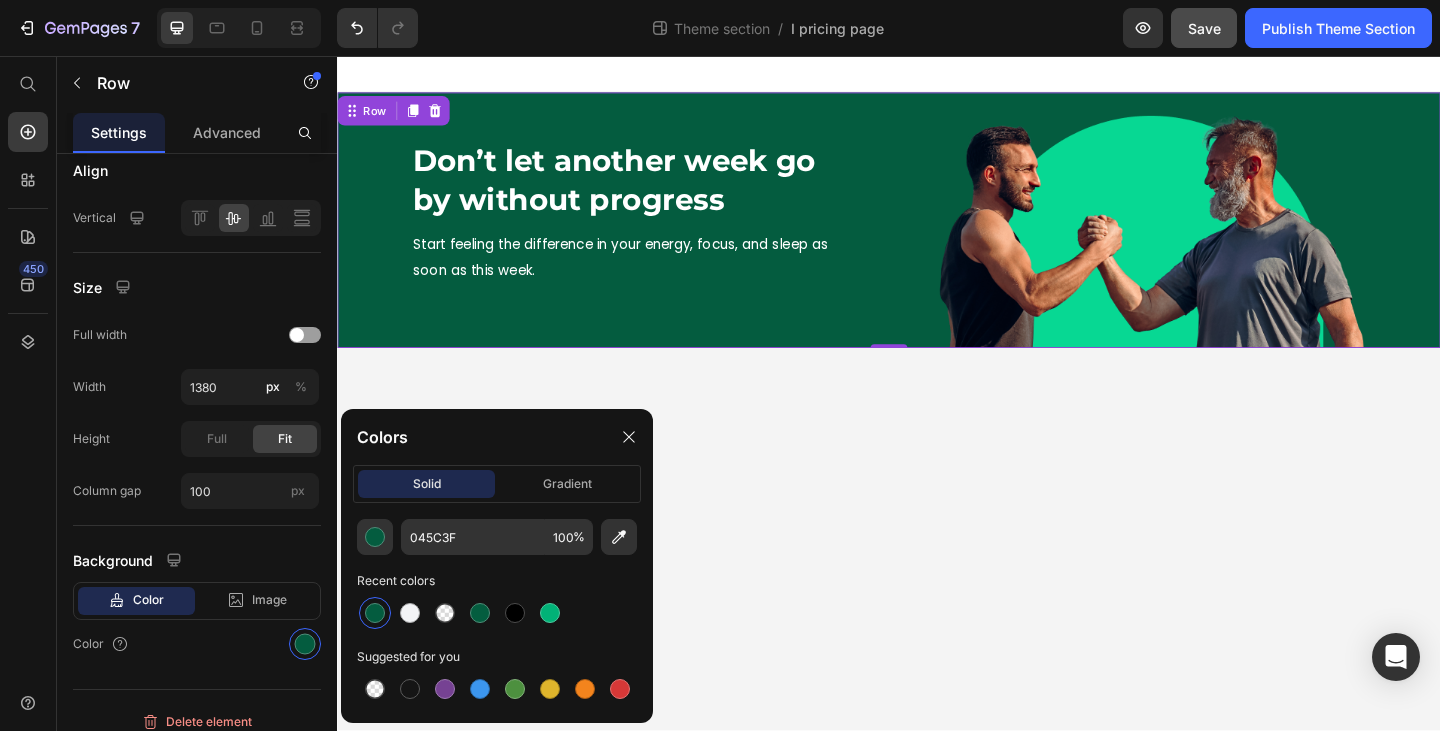 click on "Don’t let another week go by without progress Heading Start feeling the difference in your energy, focus, and sleep as soon as this week. Text Block" at bounding box center [652, 235] 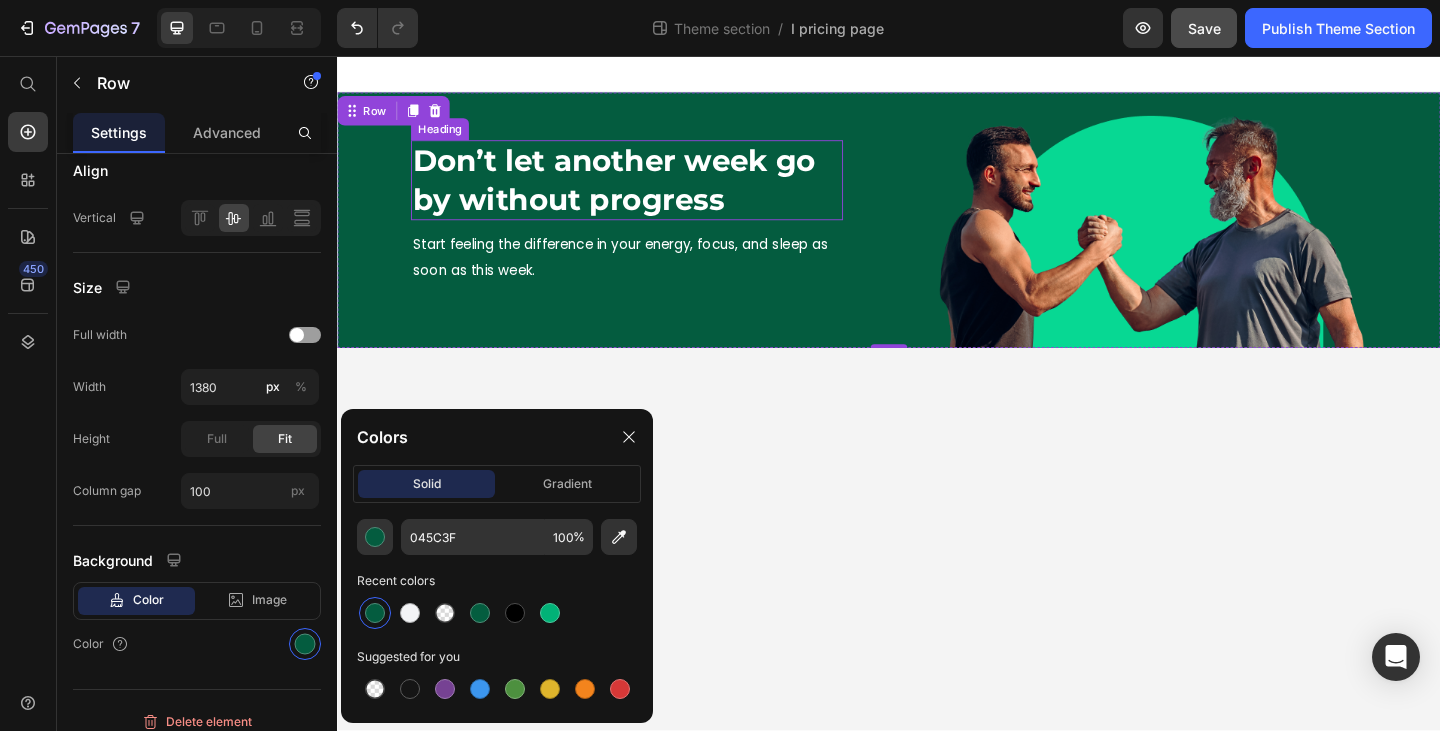 click on "Don’t let another week go by without progress" at bounding box center [652, 191] 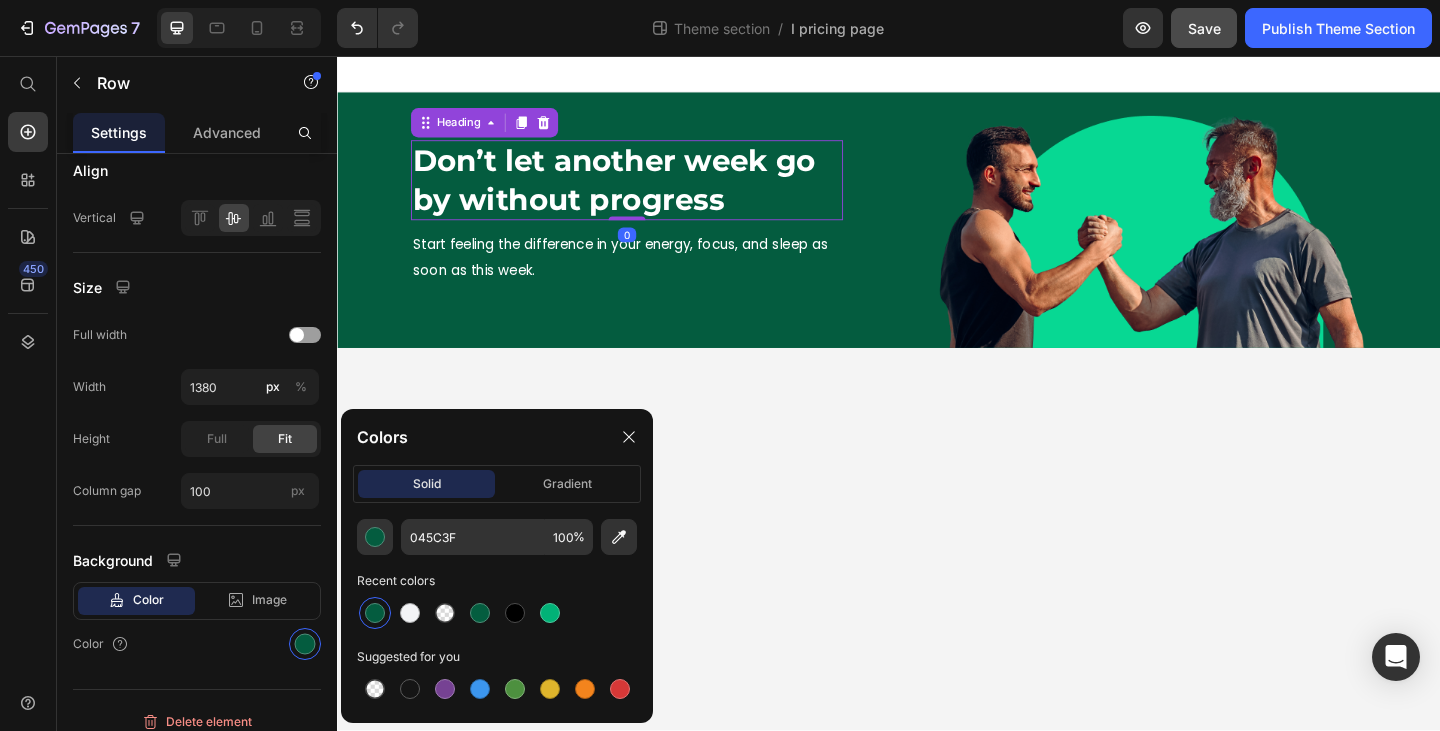 scroll, scrollTop: 0, scrollLeft: 0, axis: both 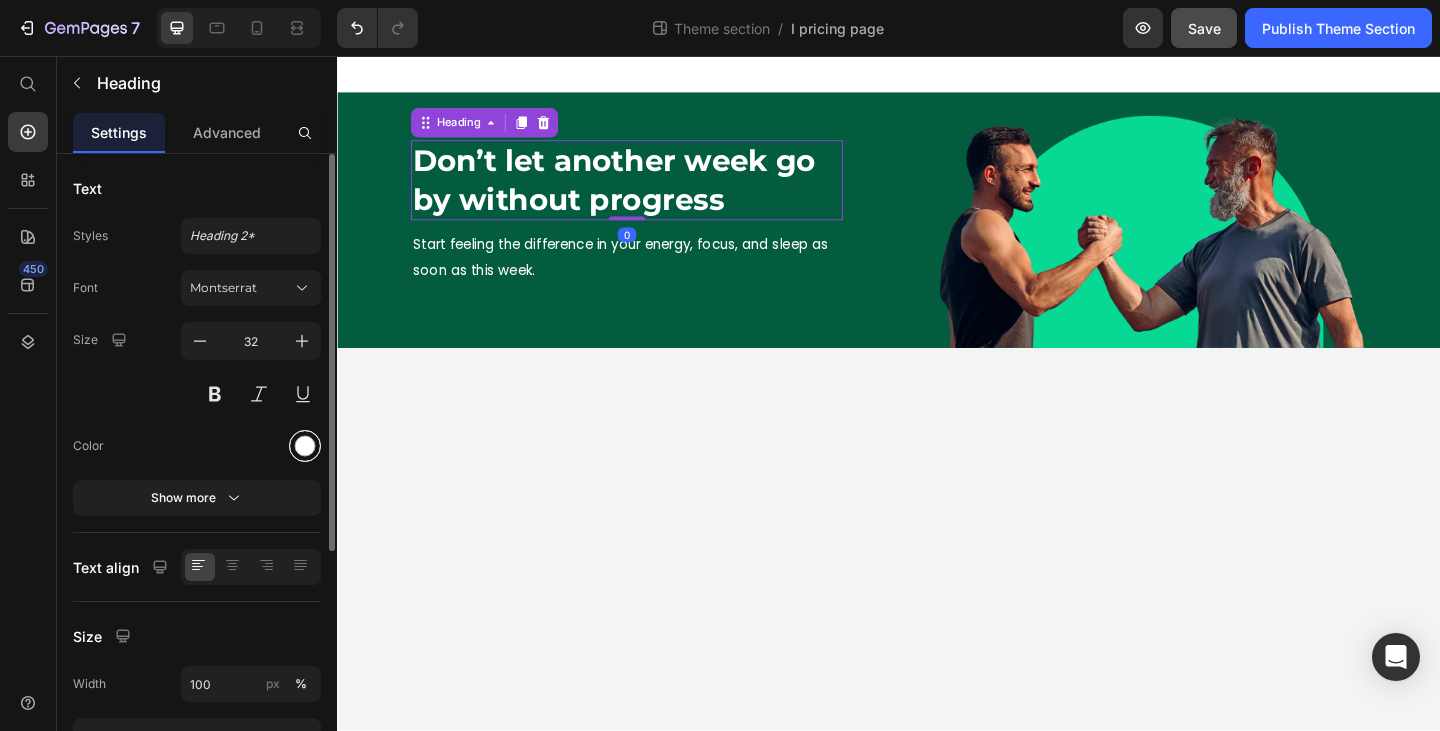 click at bounding box center (305, 446) 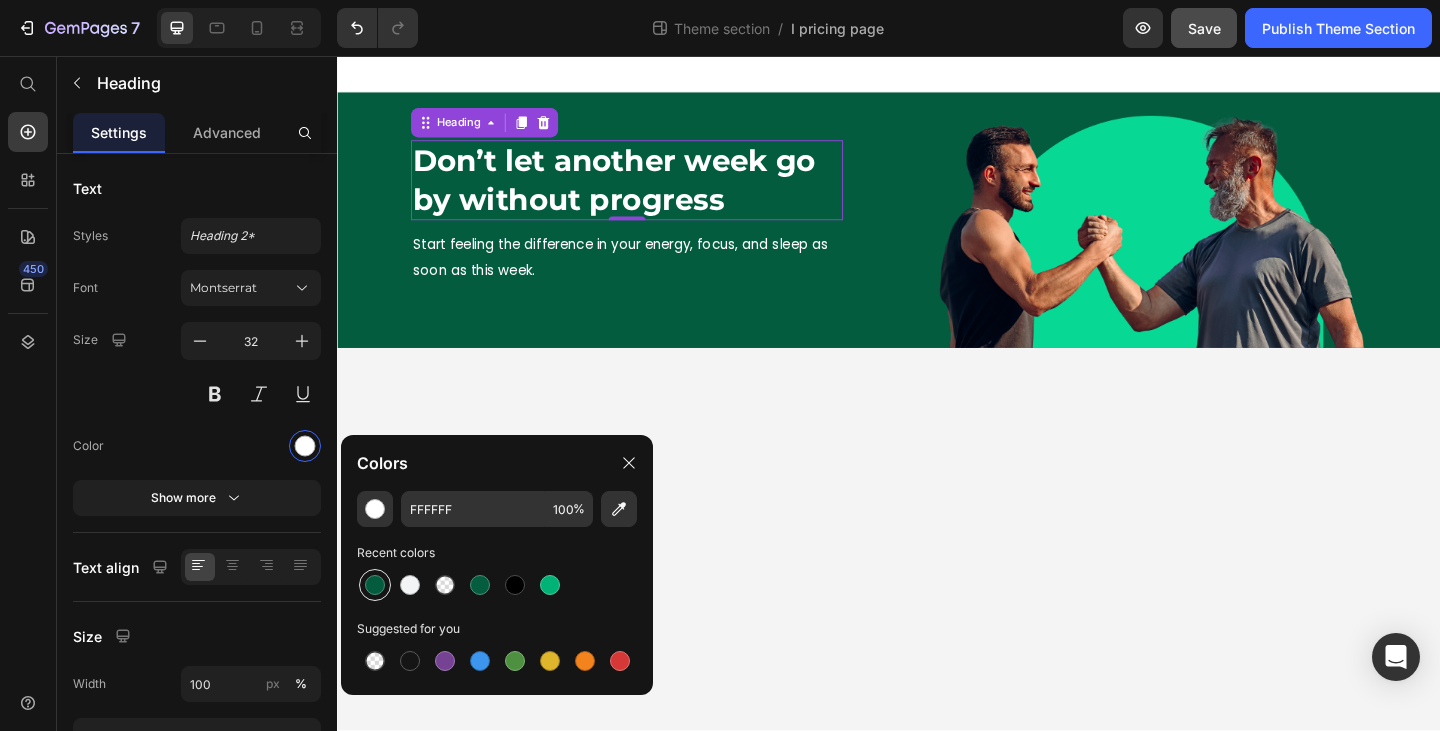 click at bounding box center (375, 585) 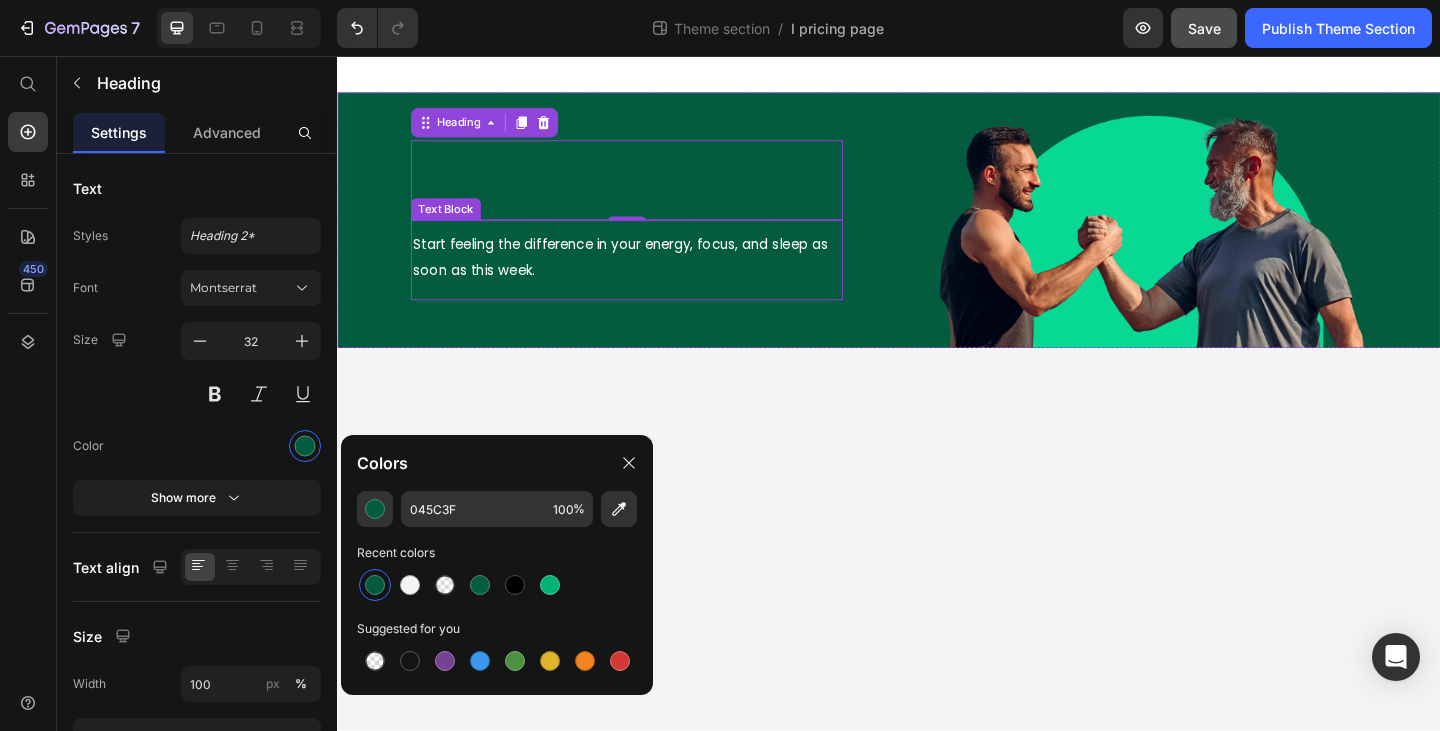 click on "Start feeling the difference in your energy, focus, and sleep as soon as this week." at bounding box center [652, 276] 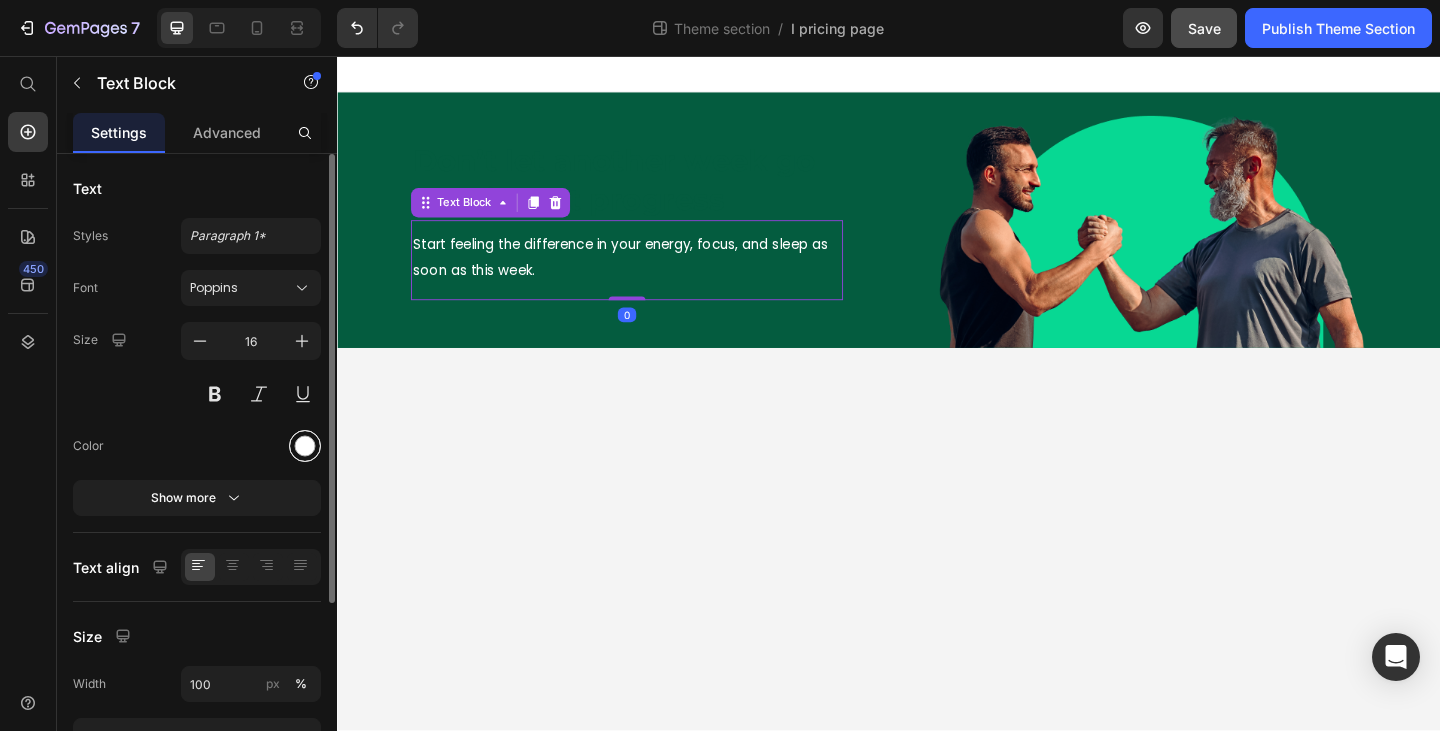 click at bounding box center [305, 446] 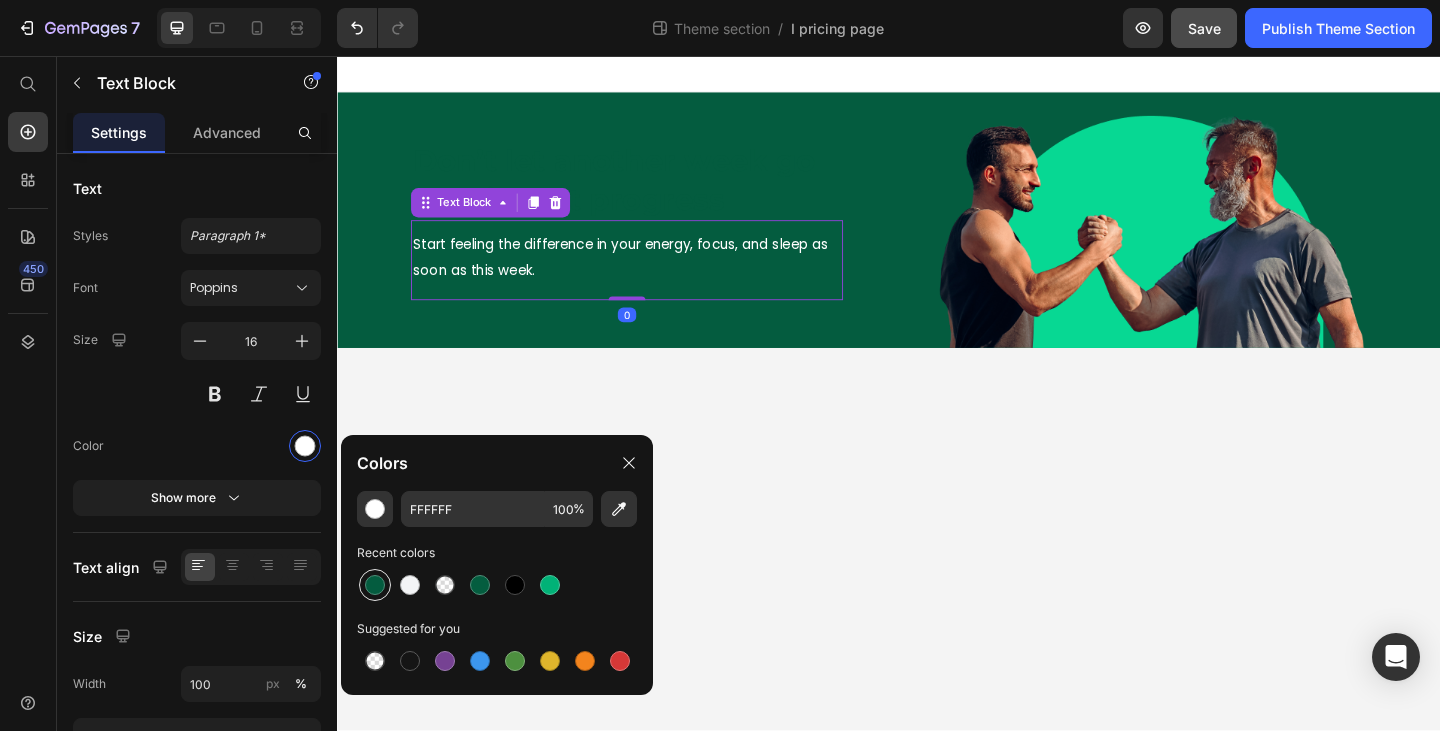 click at bounding box center [375, 585] 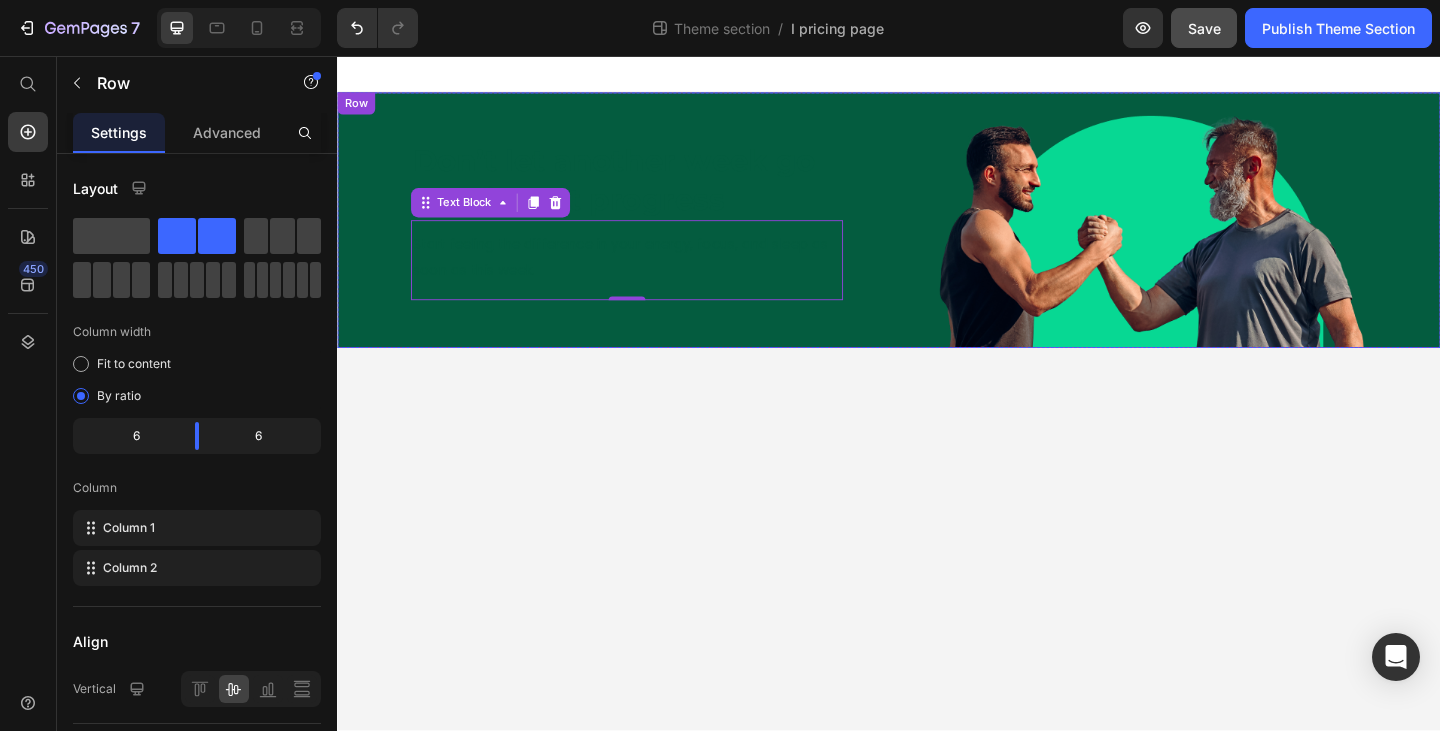 click on "Don’t let another week go by without progress Heading Start feeling the difference in your energy, focus, and sleep as soon as this week. Text Block   0 Image Row" at bounding box center (937, 235) 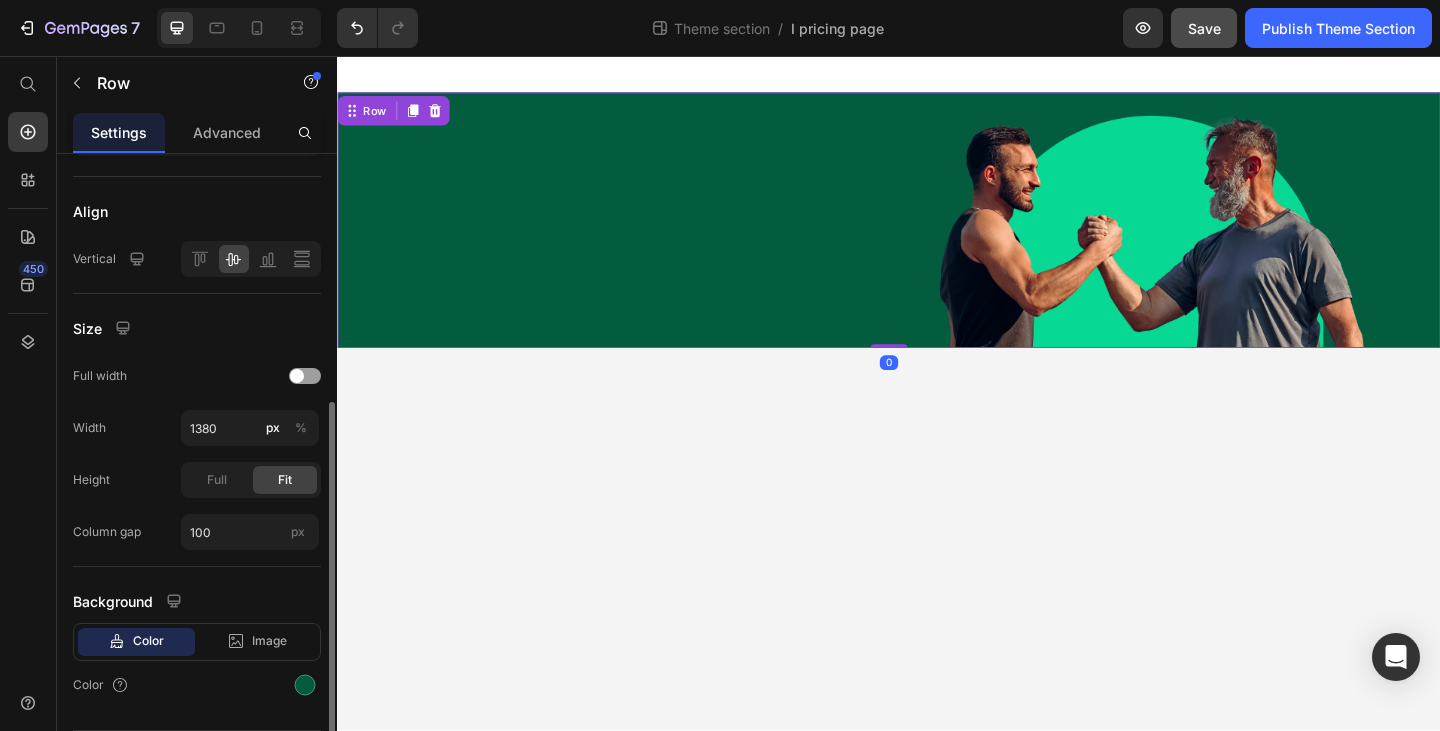 scroll, scrollTop: 434, scrollLeft: 0, axis: vertical 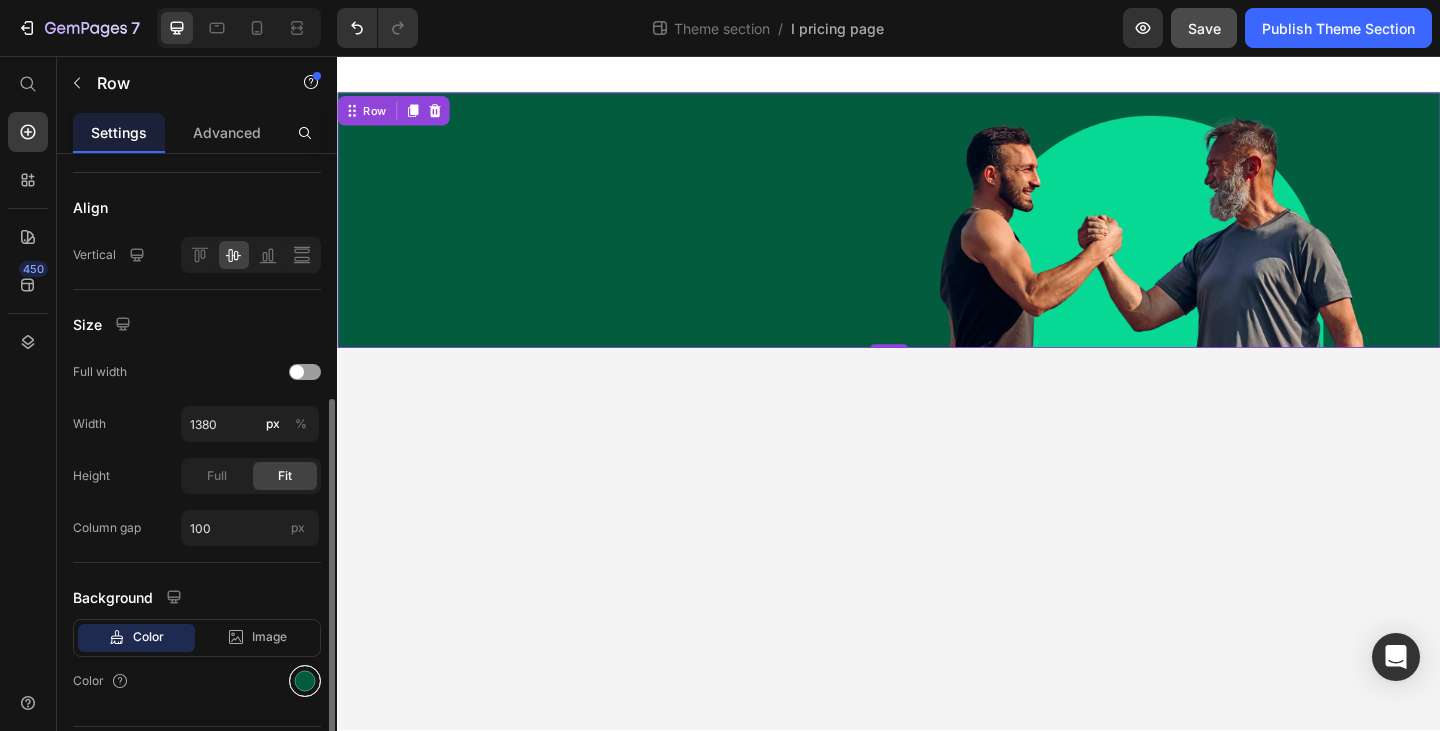 click at bounding box center [305, 681] 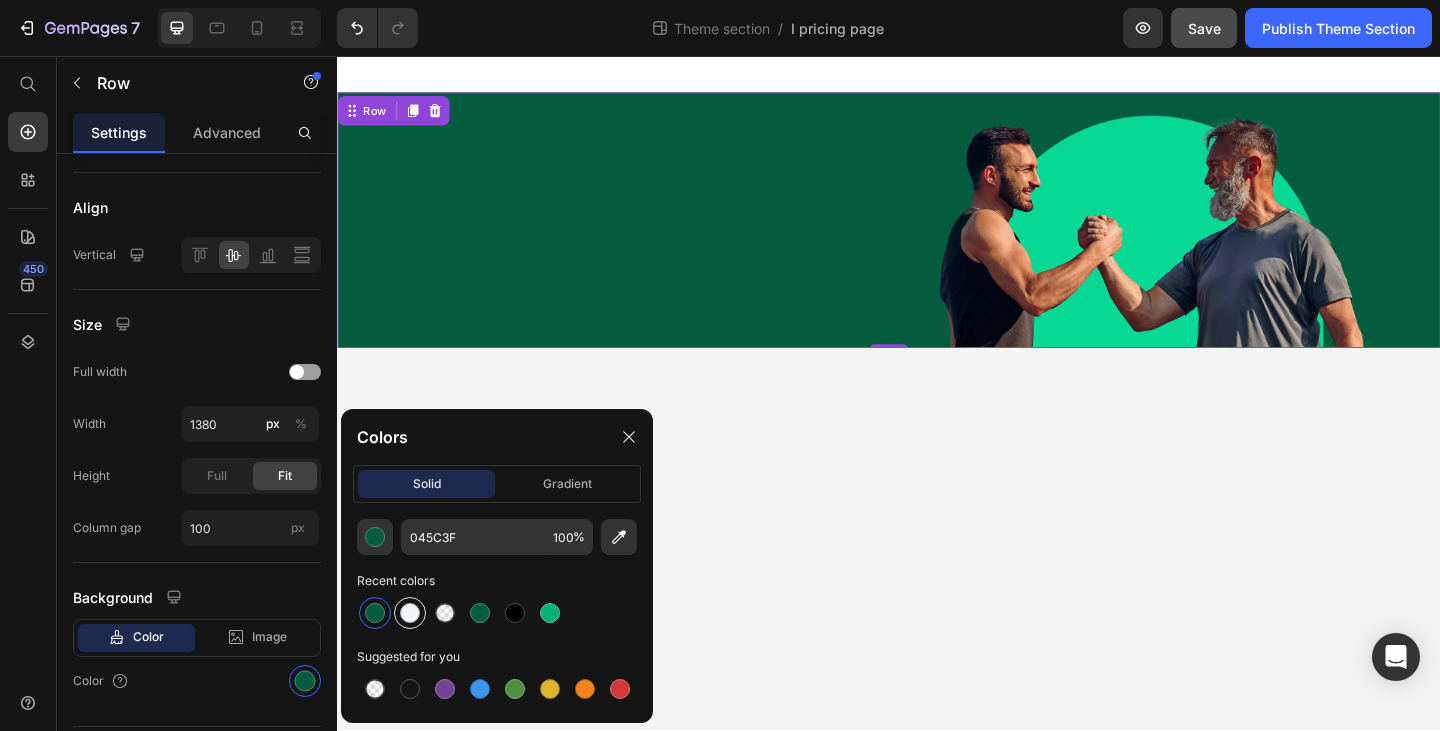 click at bounding box center (410, 613) 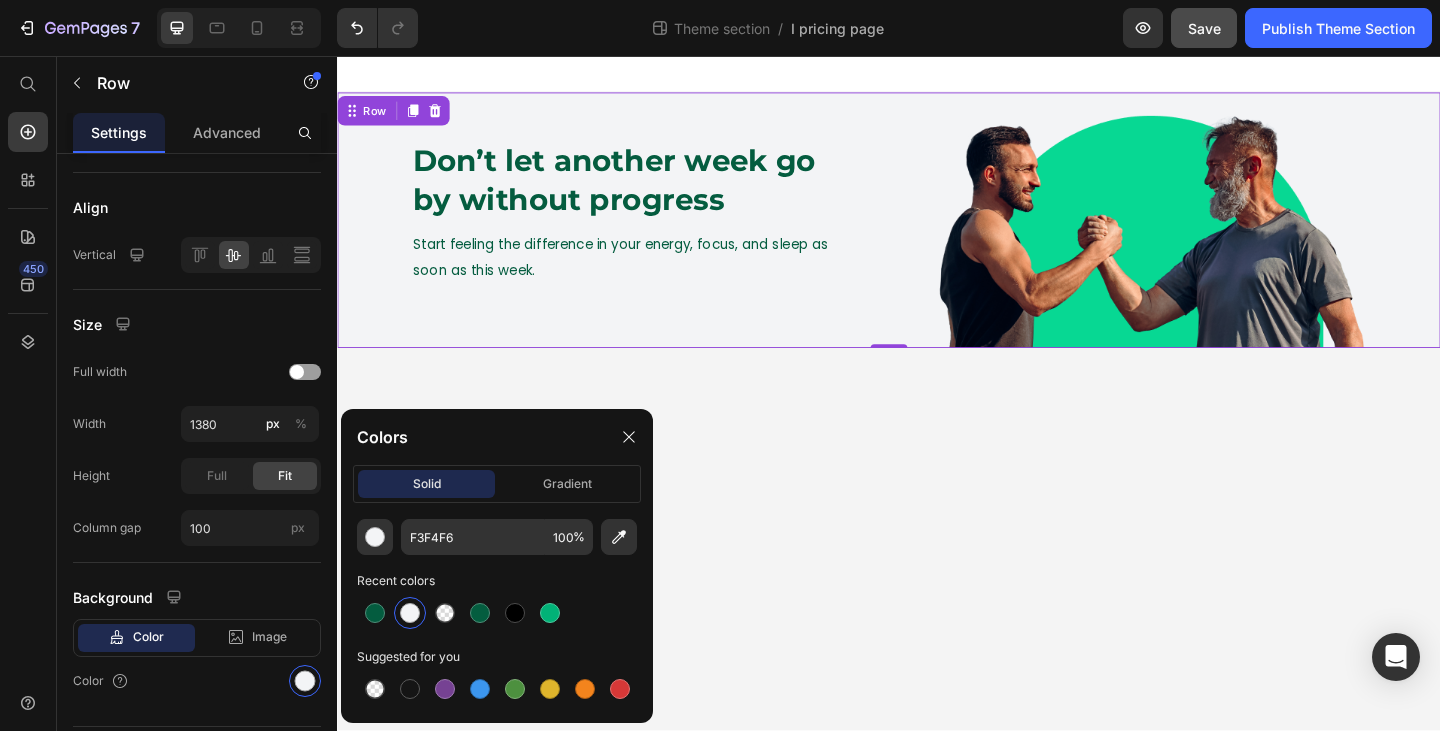 click on "Don’t let another week go by without progress Heading Start feeling the difference in your energy, focus, and sleep as soon as this week. Text Block Image Row   0 Root
Drag & drop element from sidebar or
Explore Library
Add section Choose templates inspired by CRO experts Generate layout from URL or image Add blank section then drag & drop elements" at bounding box center [937, 423] 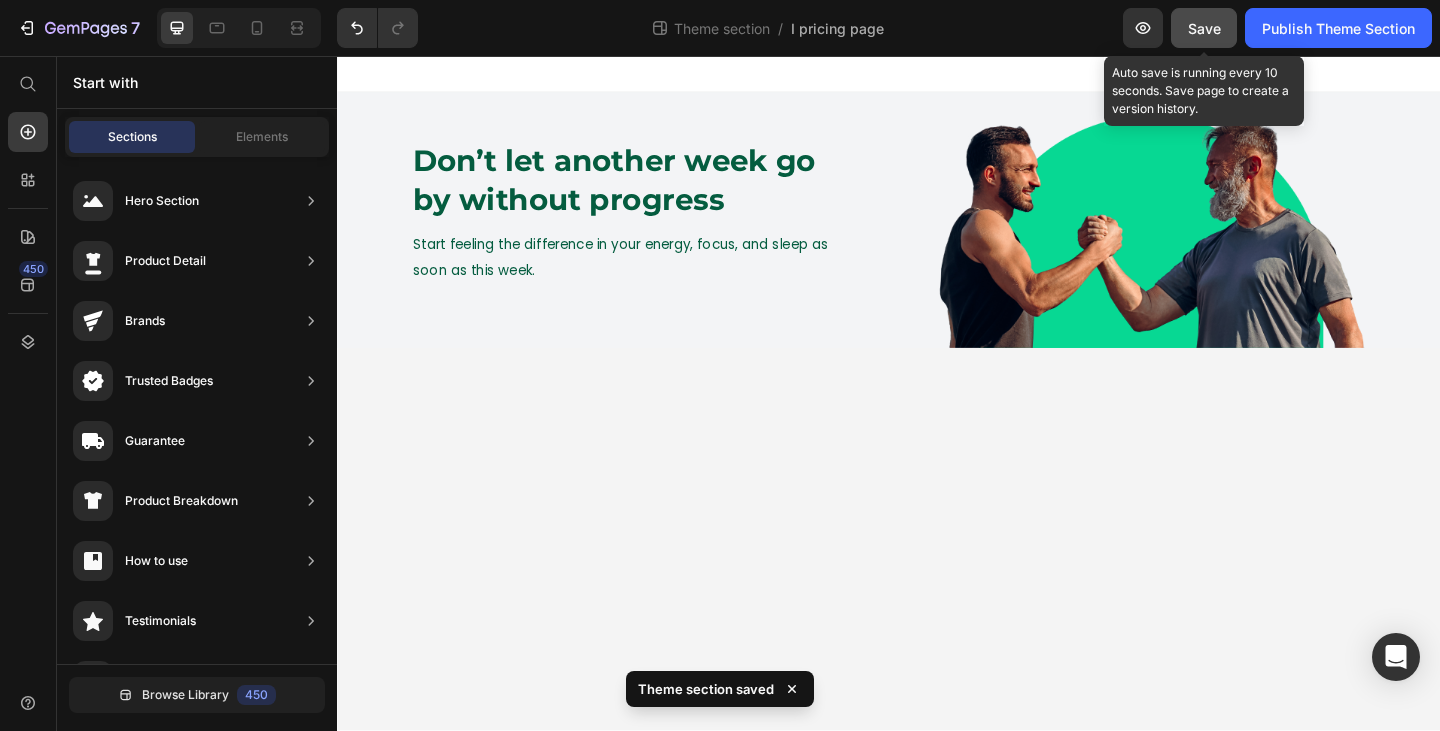 click on "Save" at bounding box center [1204, 28] 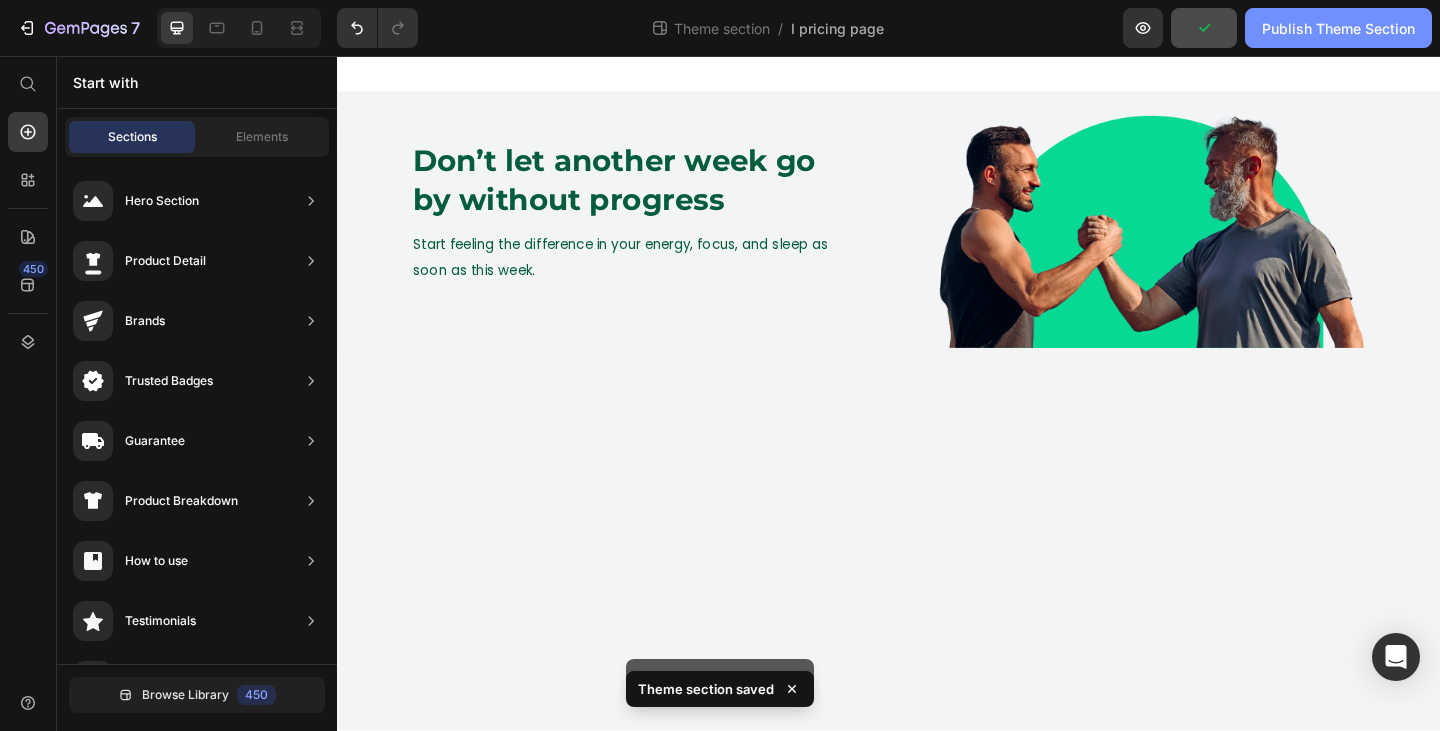 click on "Publish Theme Section" at bounding box center [1338, 28] 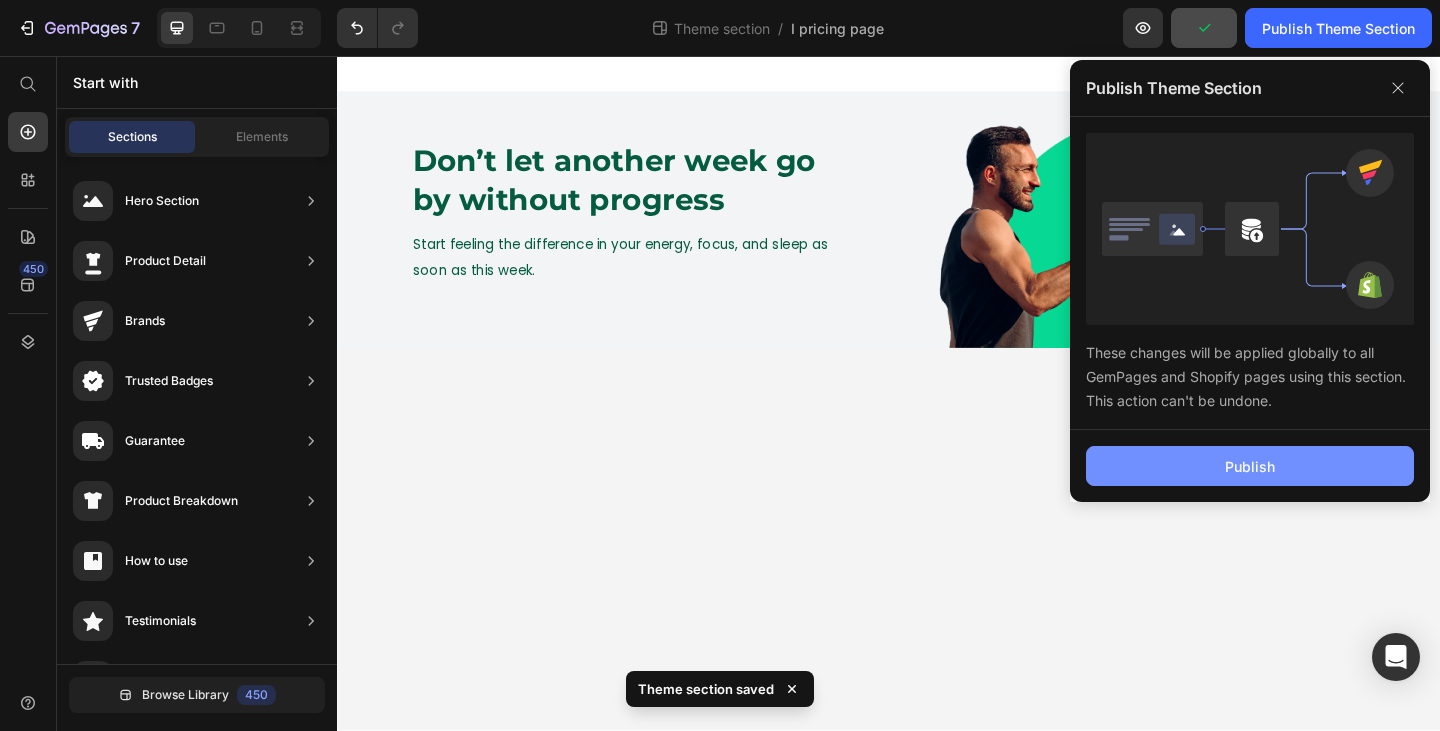 click on "Publish" 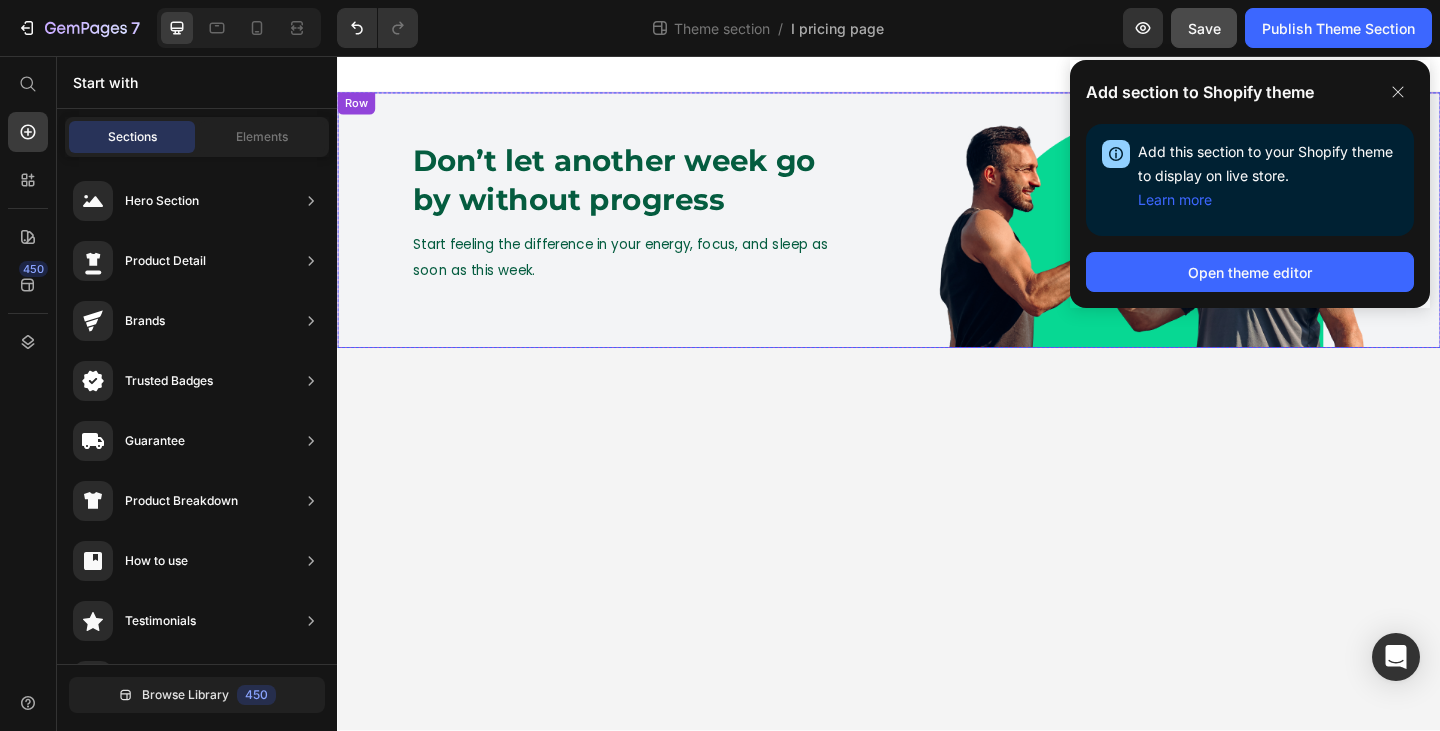 click on "Don’t let another week go by without progress Heading Start feeling the difference in your energy, focus, and sleep as soon as this week. Text Block" at bounding box center (652, 235) 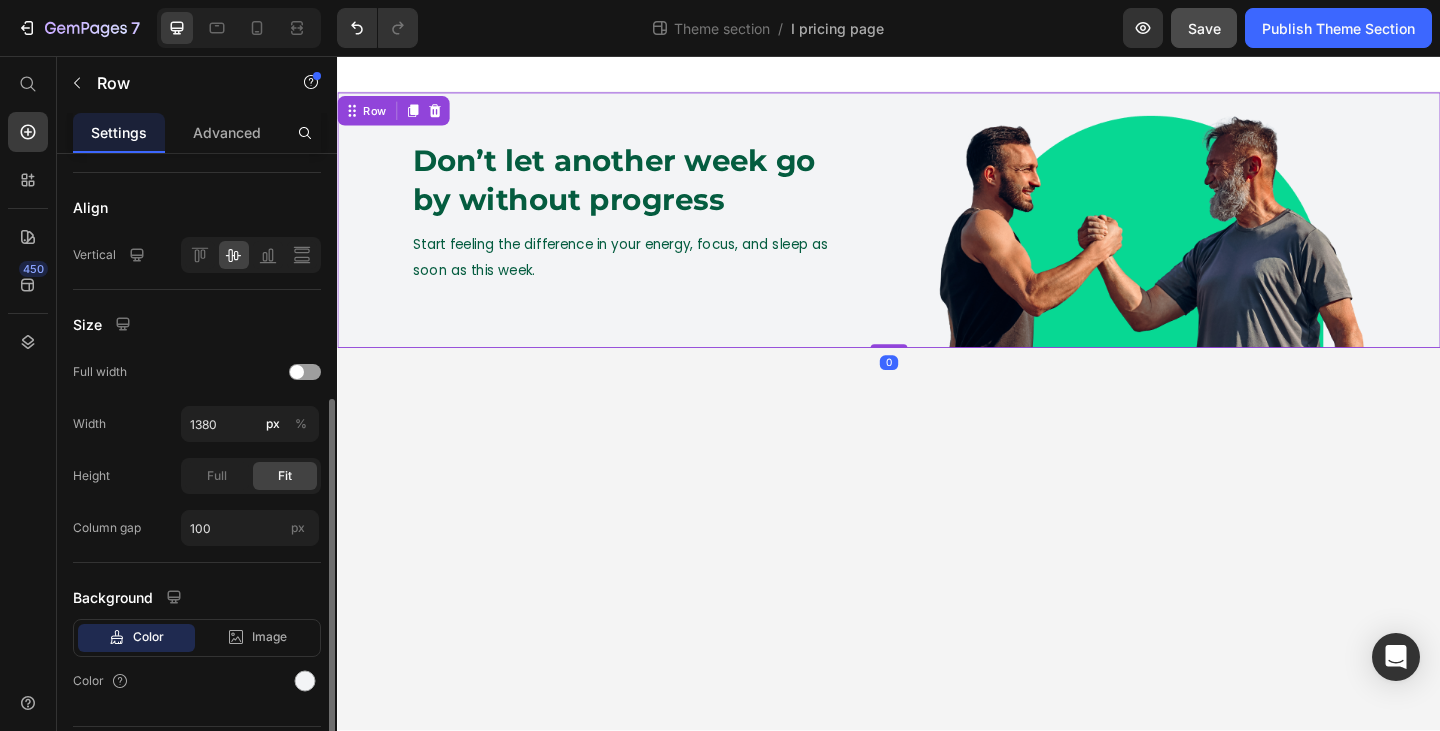 scroll, scrollTop: 487, scrollLeft: 0, axis: vertical 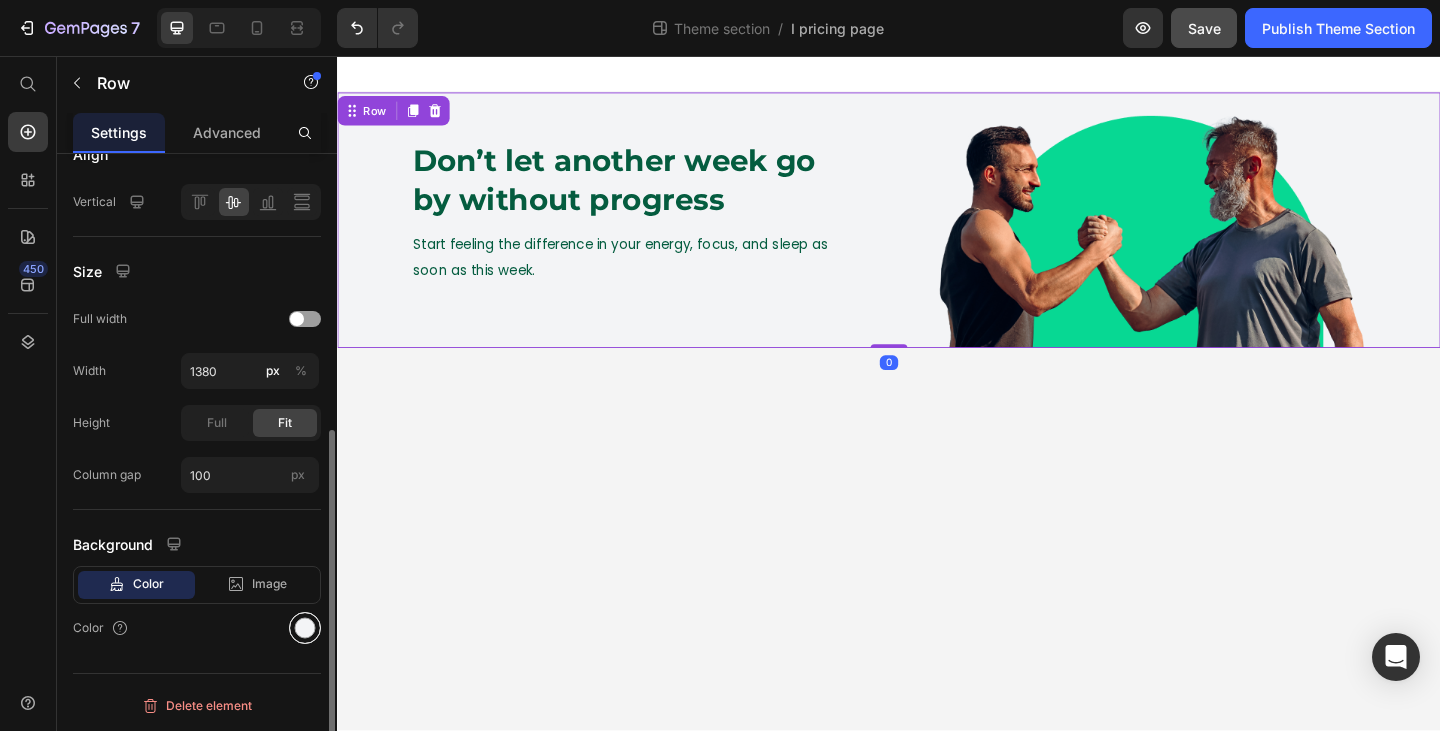 click at bounding box center (305, 628) 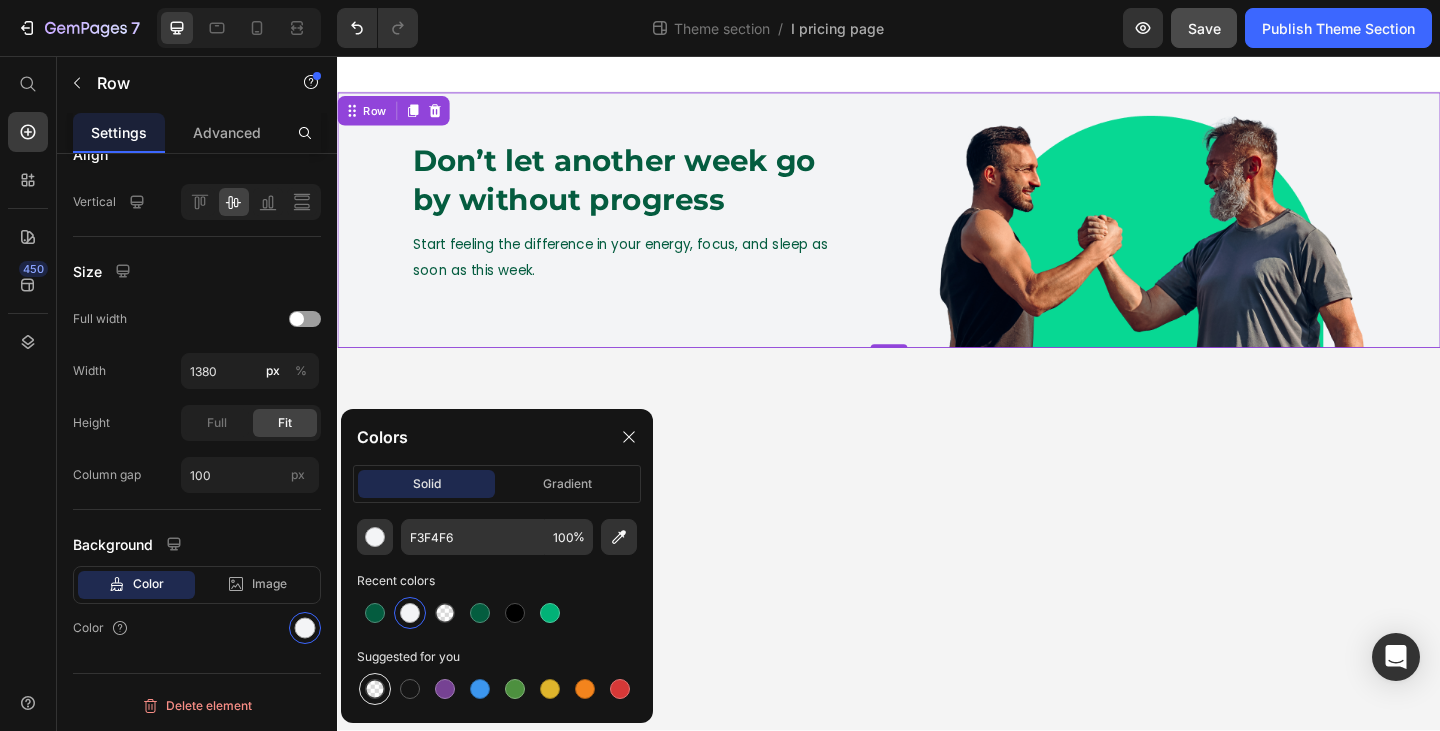 click at bounding box center [375, 689] 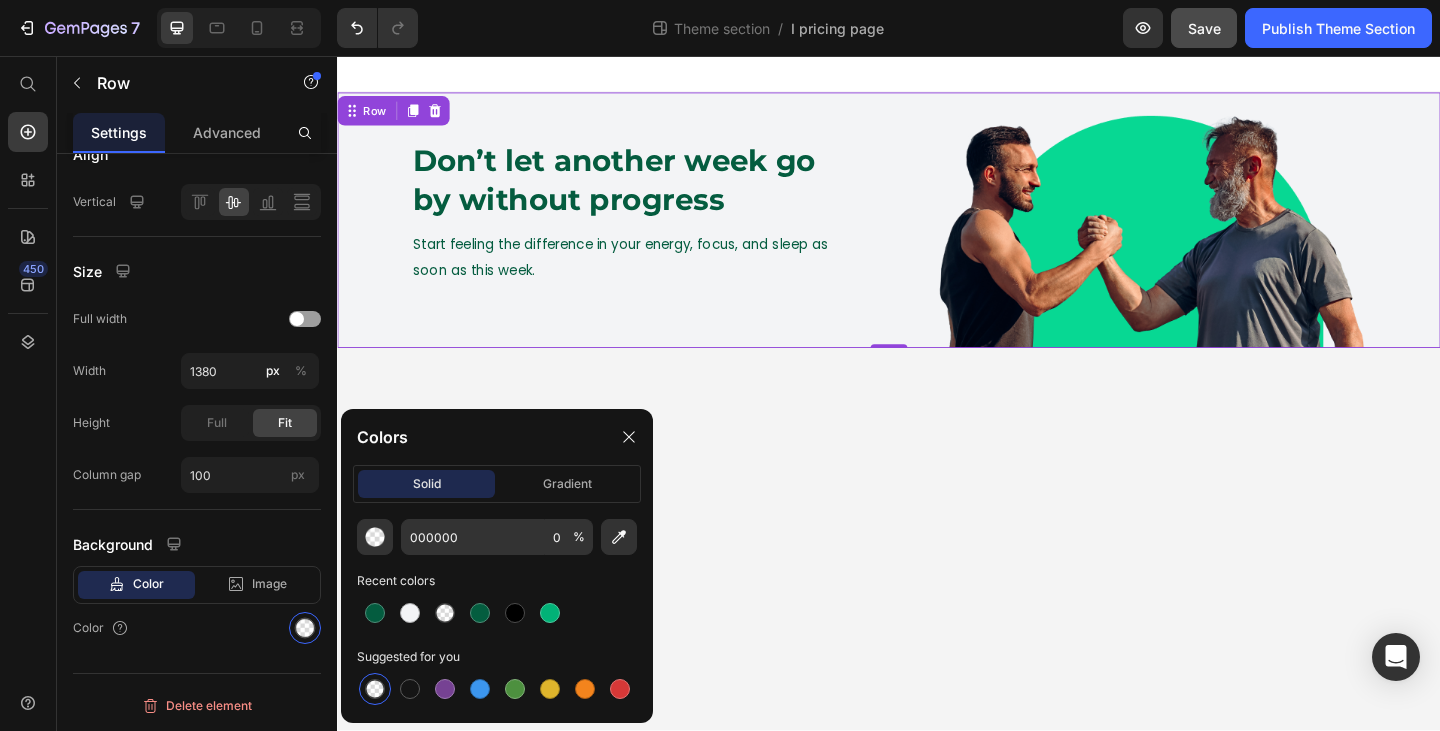 click on "Don’t let another week go by without progress Heading Start feeling the difference in your energy, focus, and sleep as soon as this week. Text Block Image Row   0 Root
Drag & drop element from sidebar or
Explore Library
Add section Choose templates inspired by CRO experts Generate layout from URL or image Add blank section then drag & drop elements" at bounding box center [937, 423] 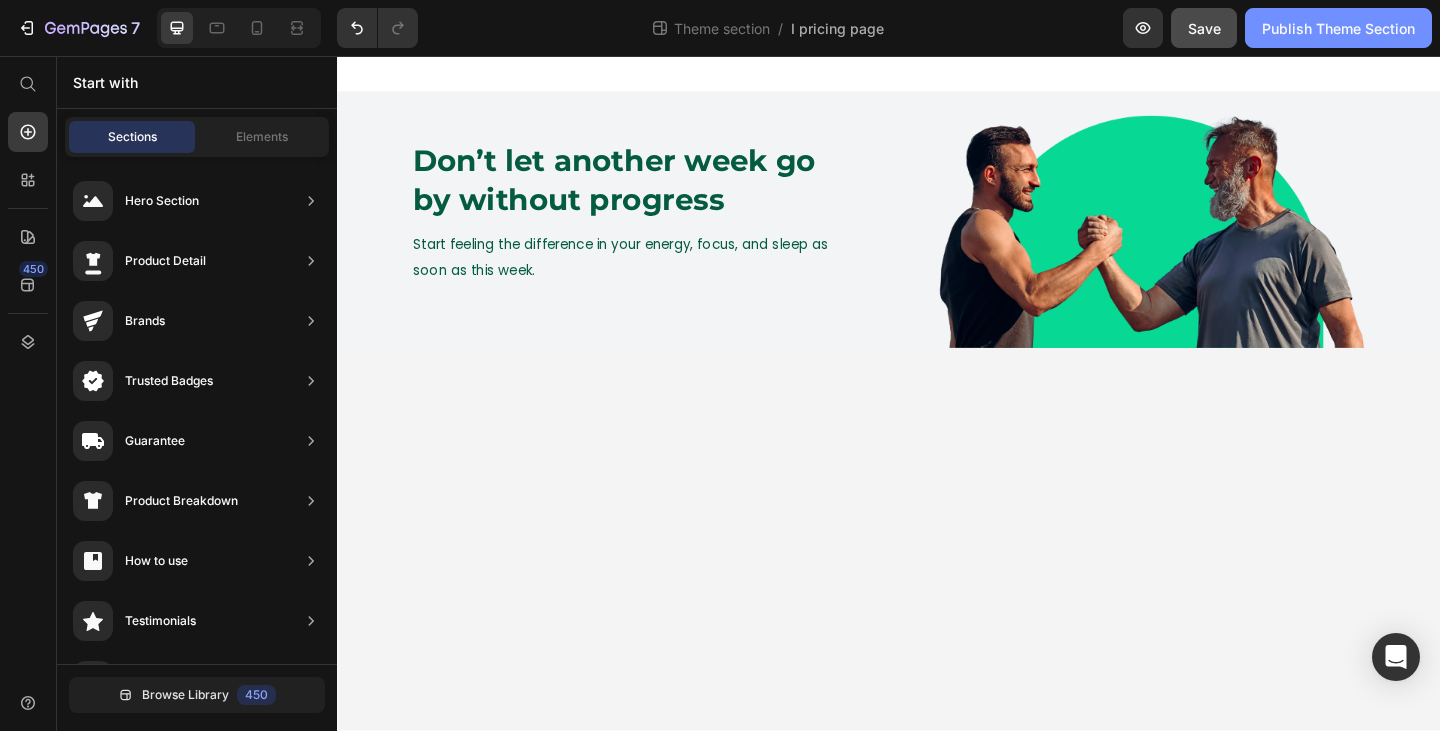 click on "Publish Theme Section" at bounding box center (1338, 28) 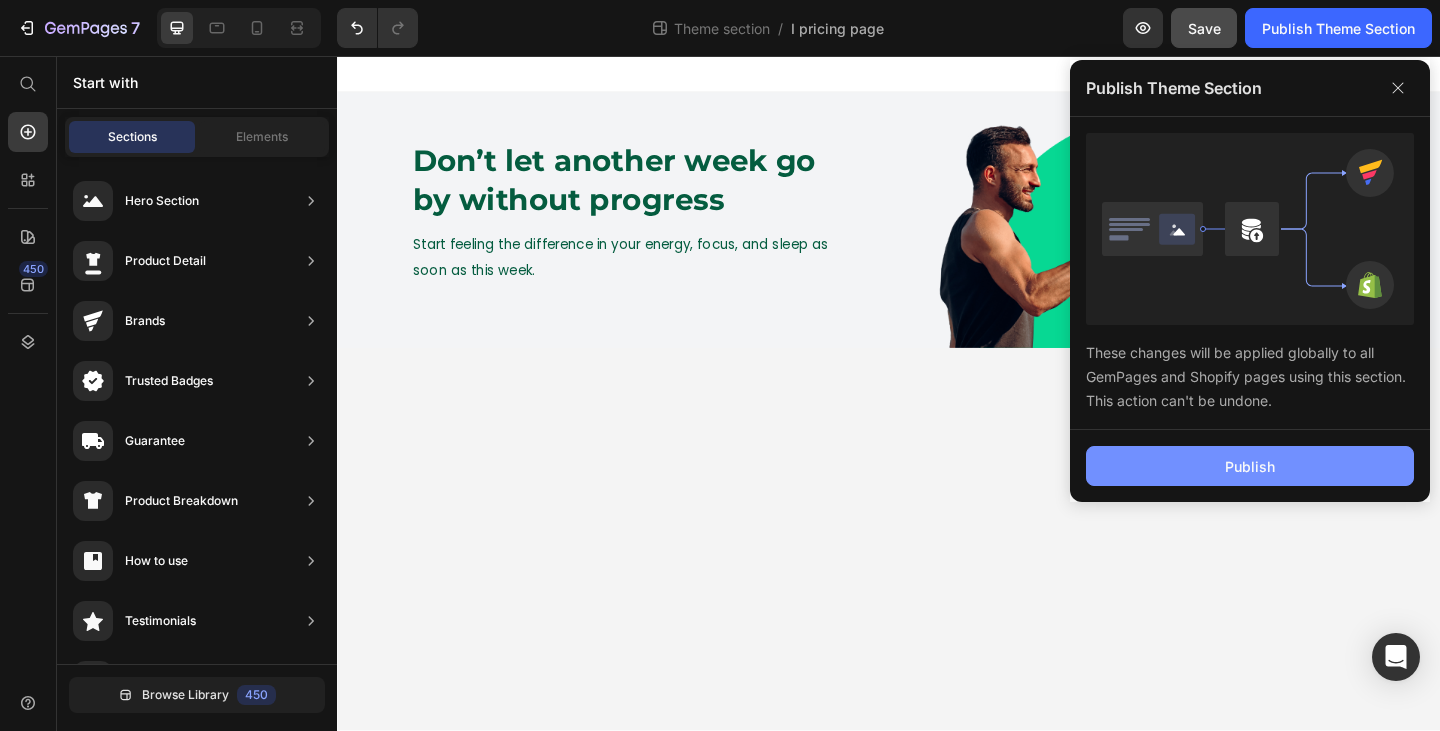 click on "Publish" 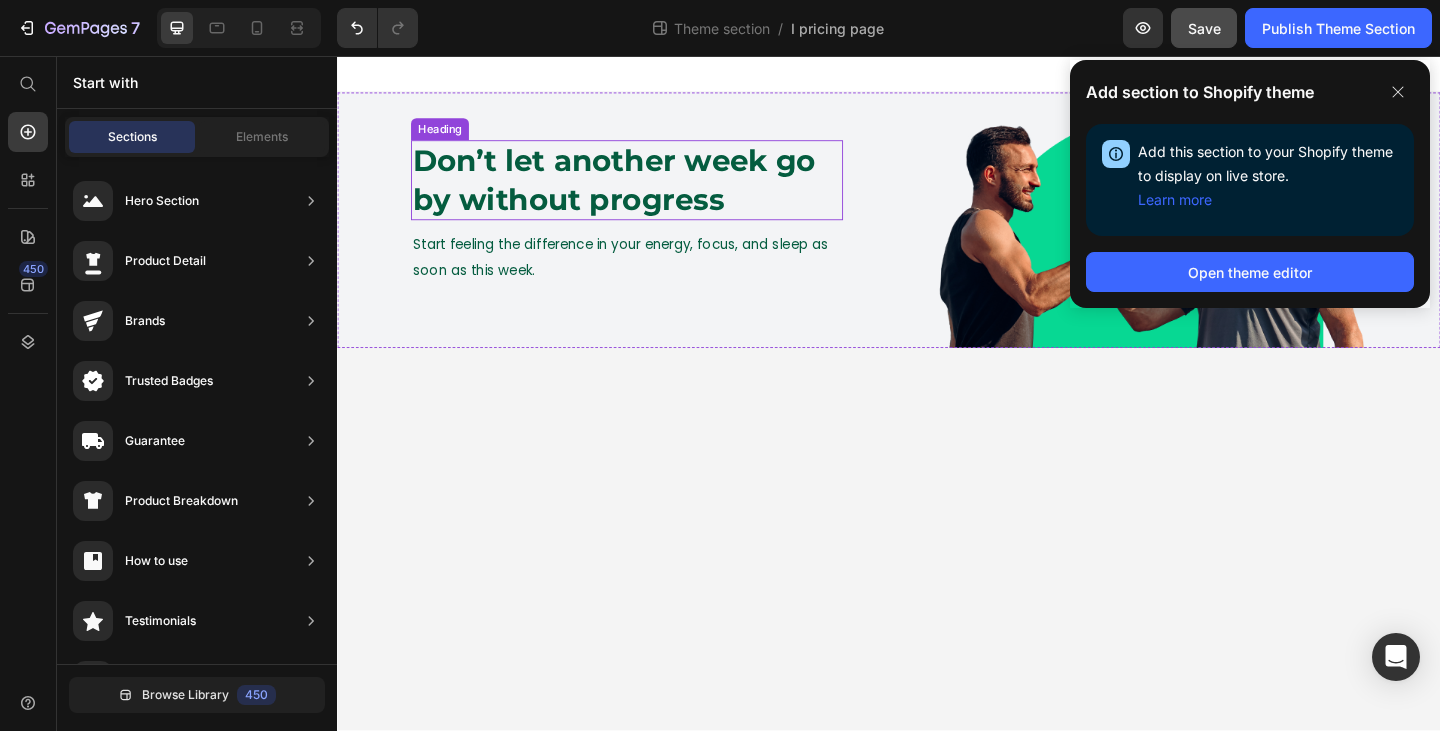 click on "Don’t let another week go by without progress" at bounding box center [652, 191] 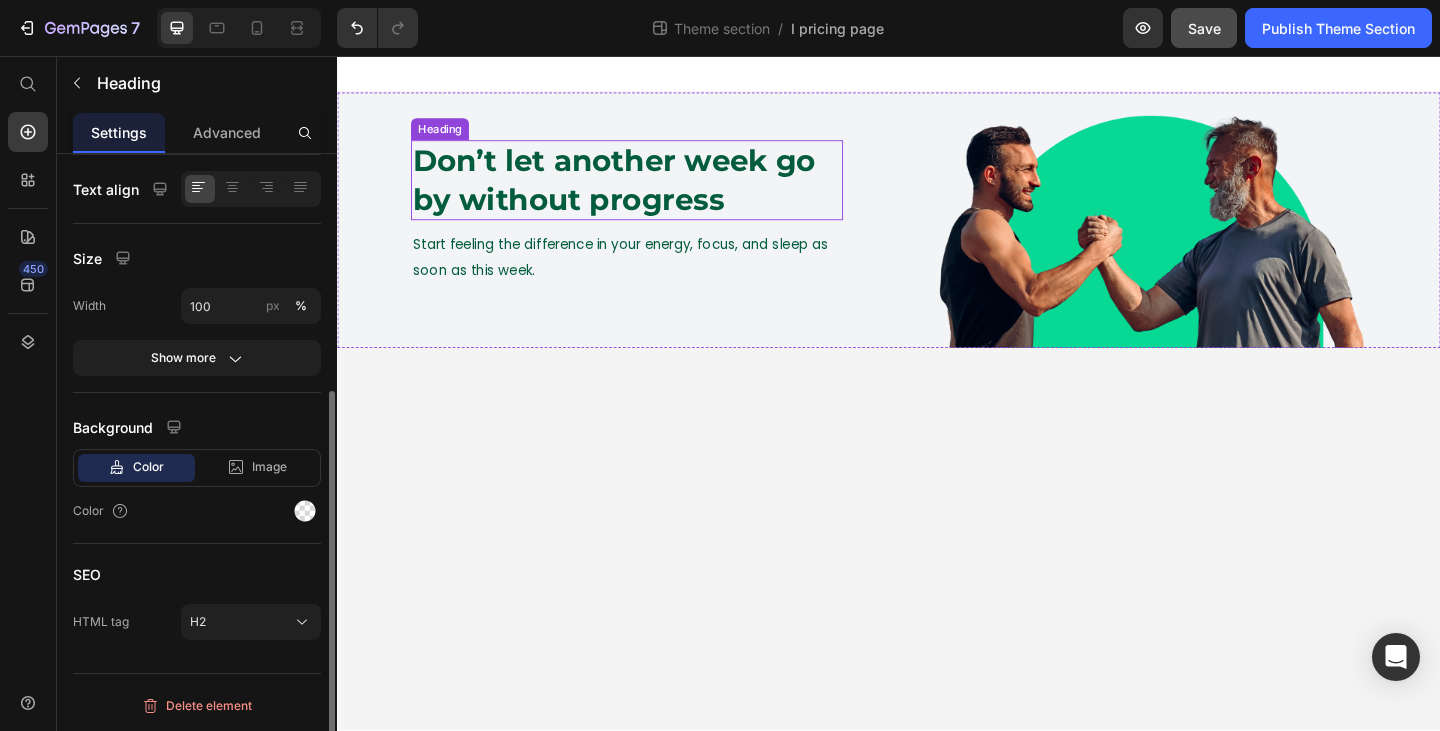 scroll, scrollTop: 0, scrollLeft: 0, axis: both 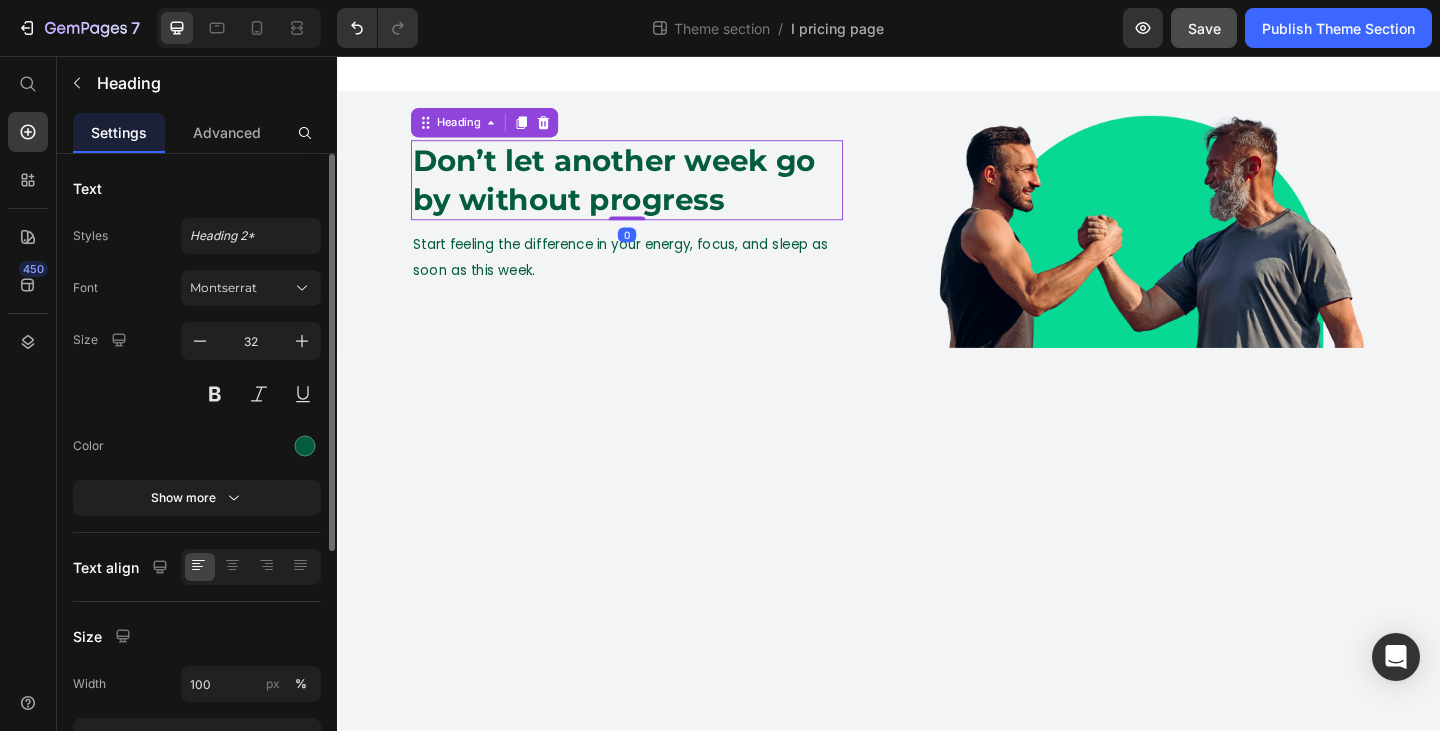 click at bounding box center (251, 446) 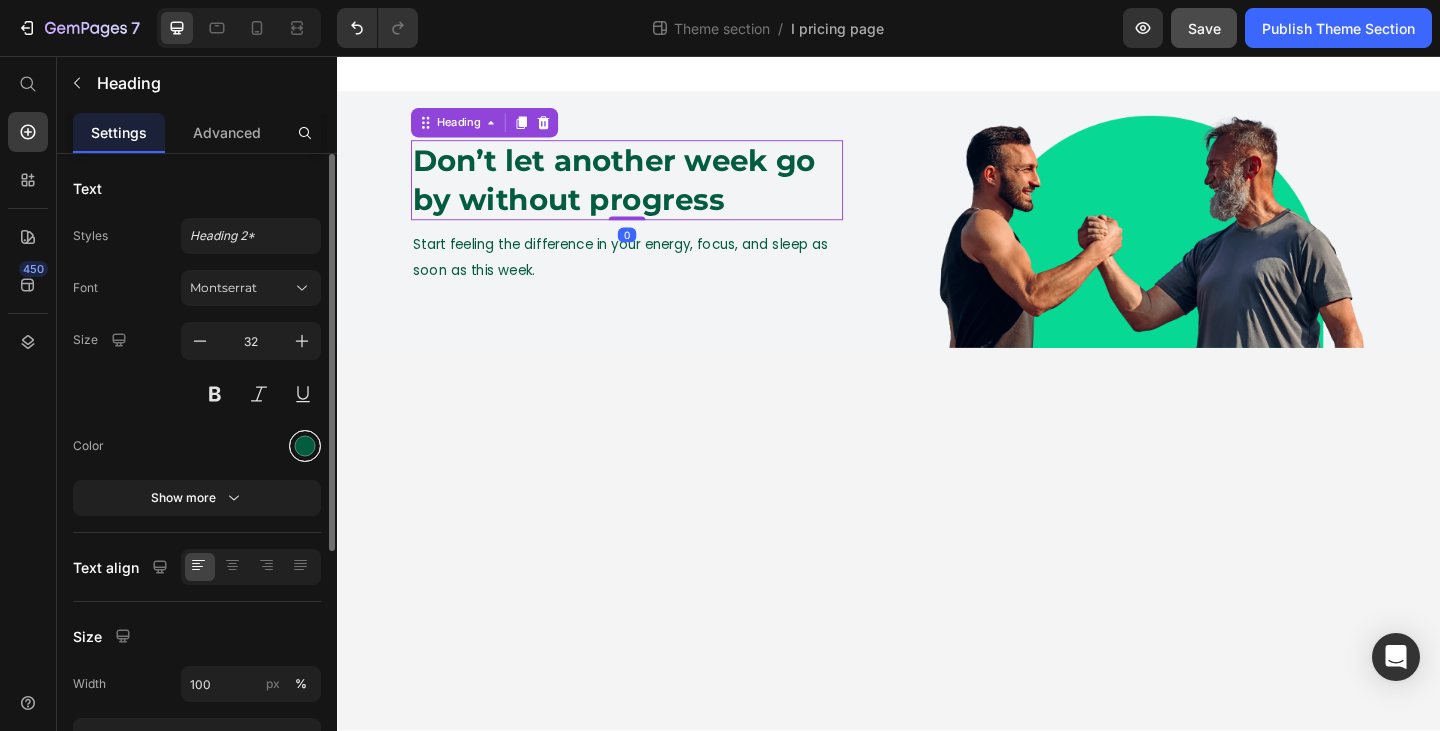 click at bounding box center (305, 446) 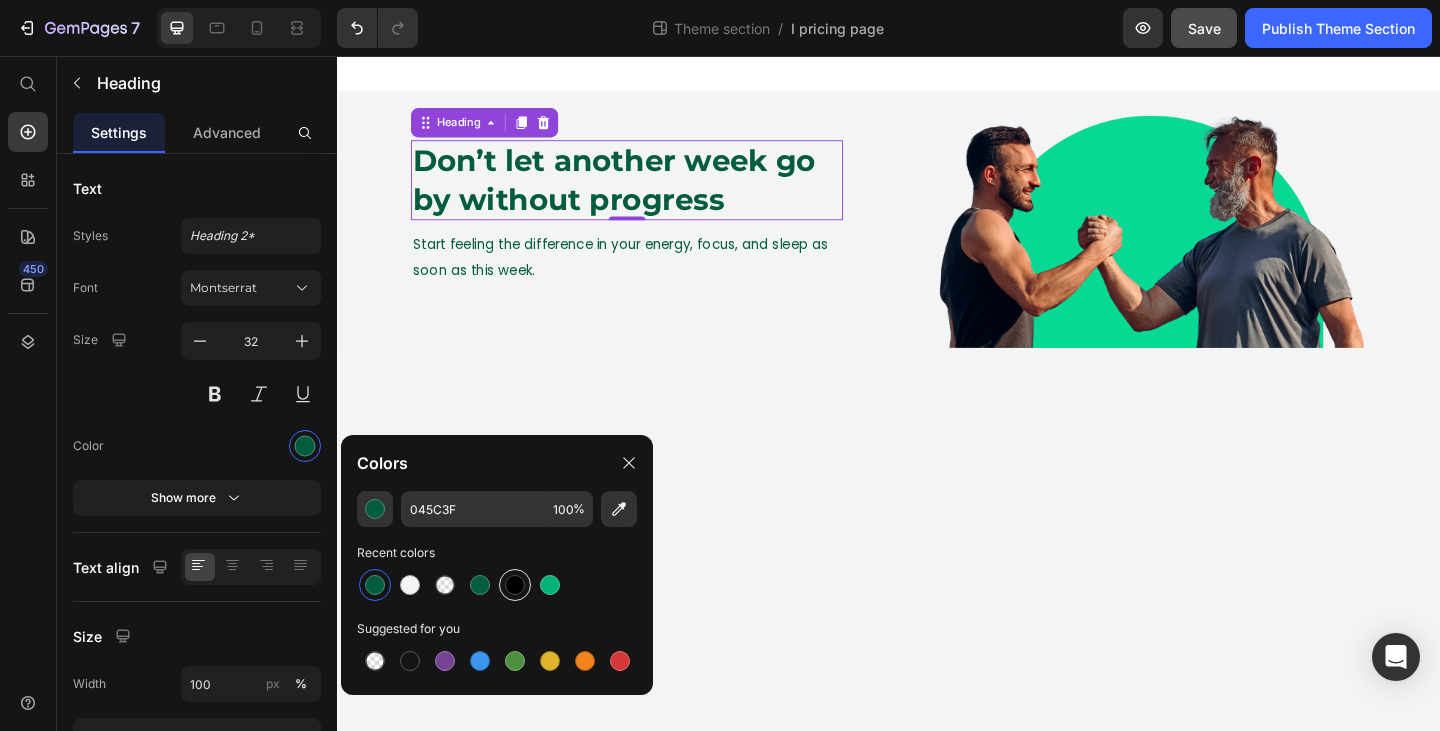 click at bounding box center (515, 585) 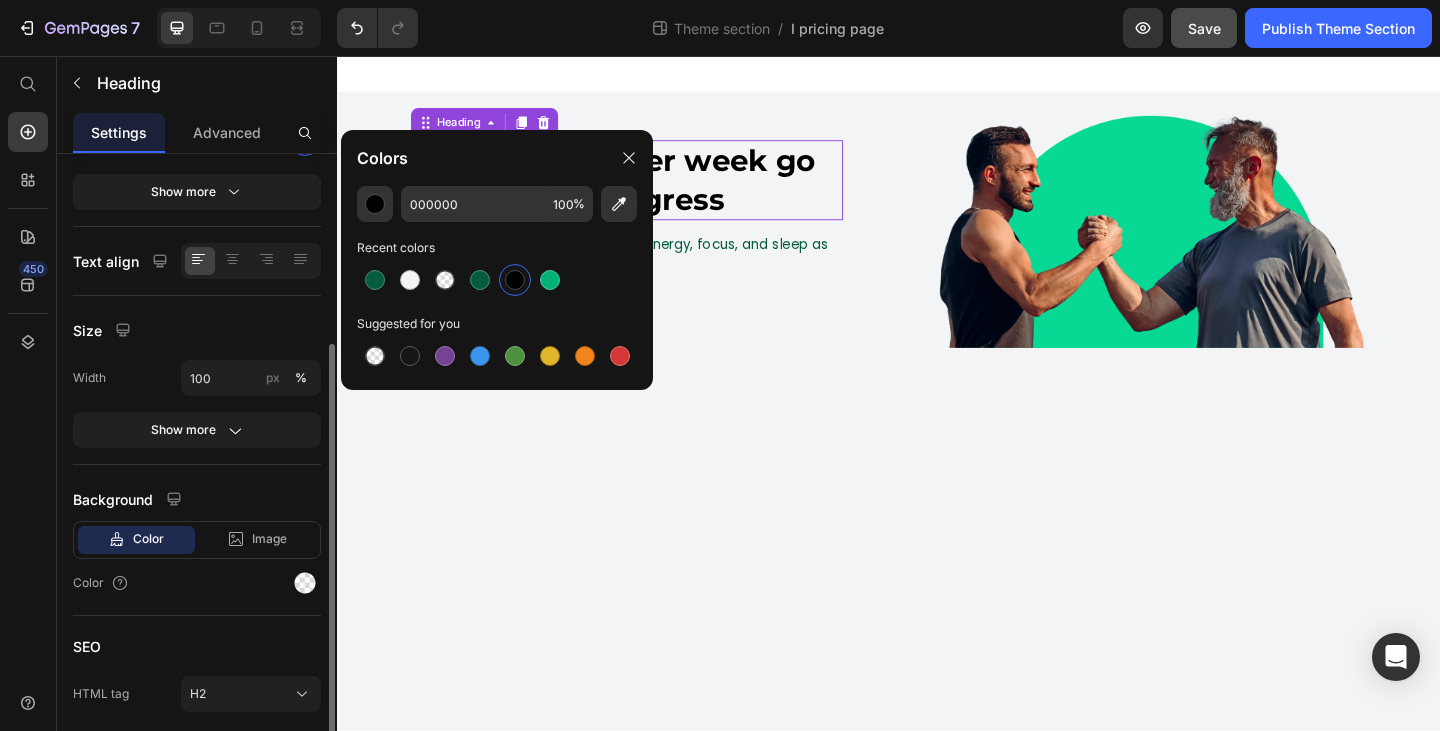 scroll, scrollTop: 307, scrollLeft: 0, axis: vertical 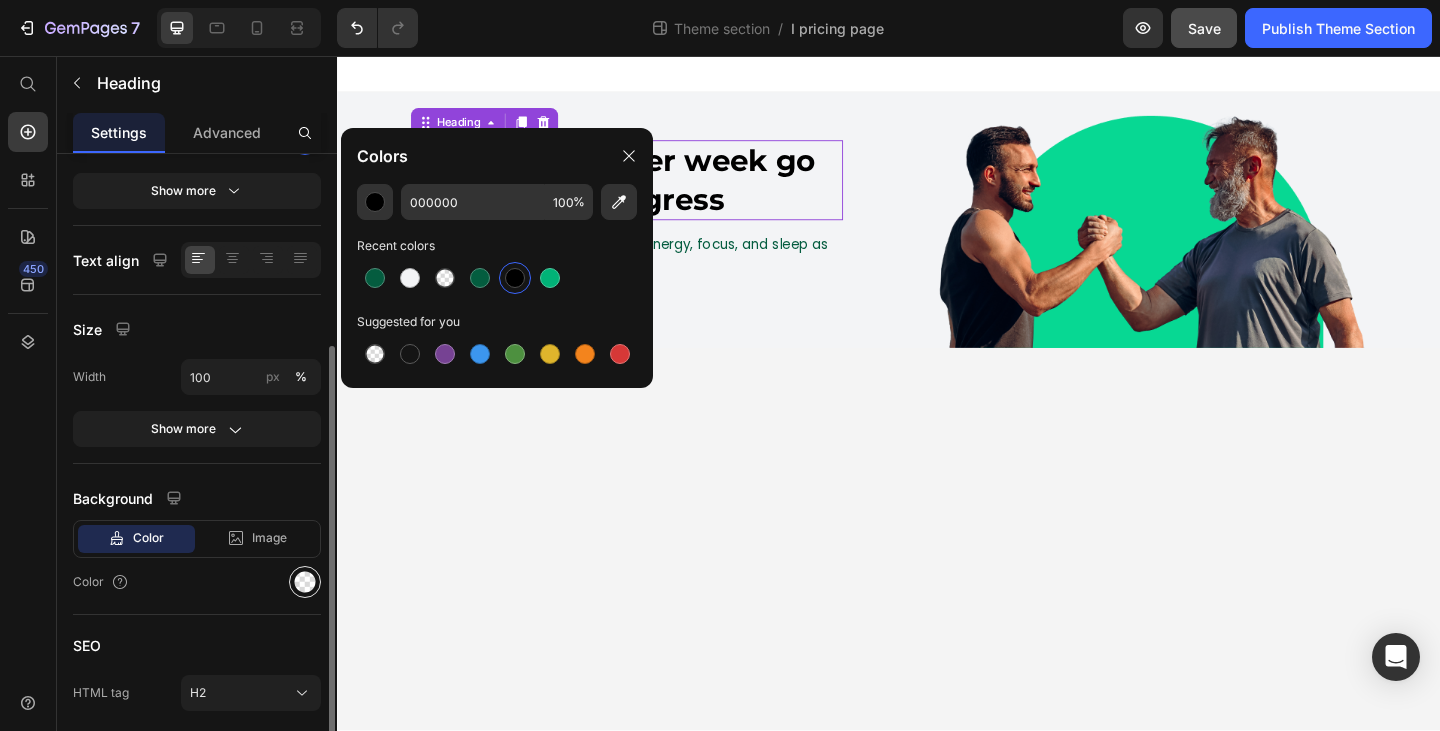click at bounding box center [305, 582] 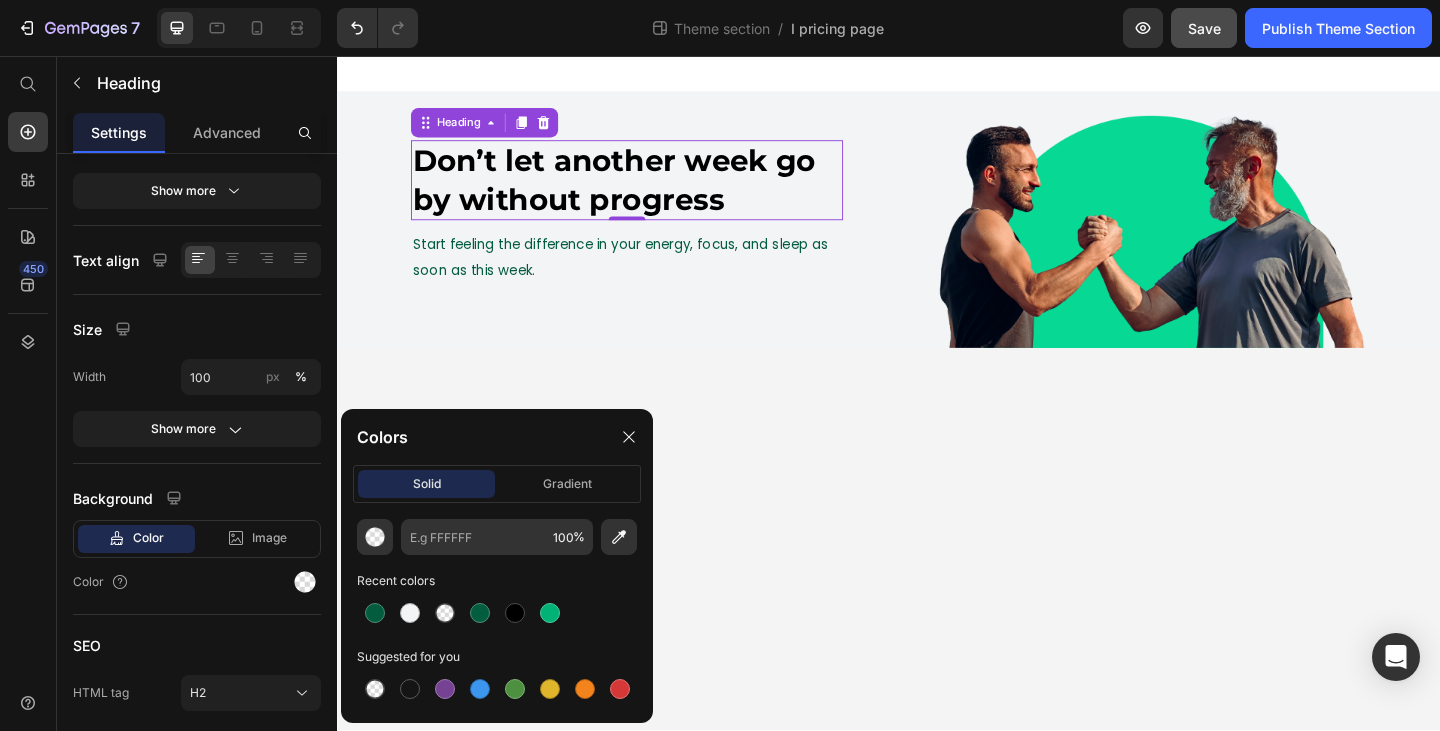 click on "Don’t let another week go by without progress Heading   0 Start feeling the difference in your energy, focus, and sleep as soon as this week. Text Block Image Row Root
Drag & drop element from sidebar or
Explore Library
Add section Choose templates inspired by CRO experts Generate layout from URL or image Add blank section then drag & drop elements" at bounding box center (937, 423) 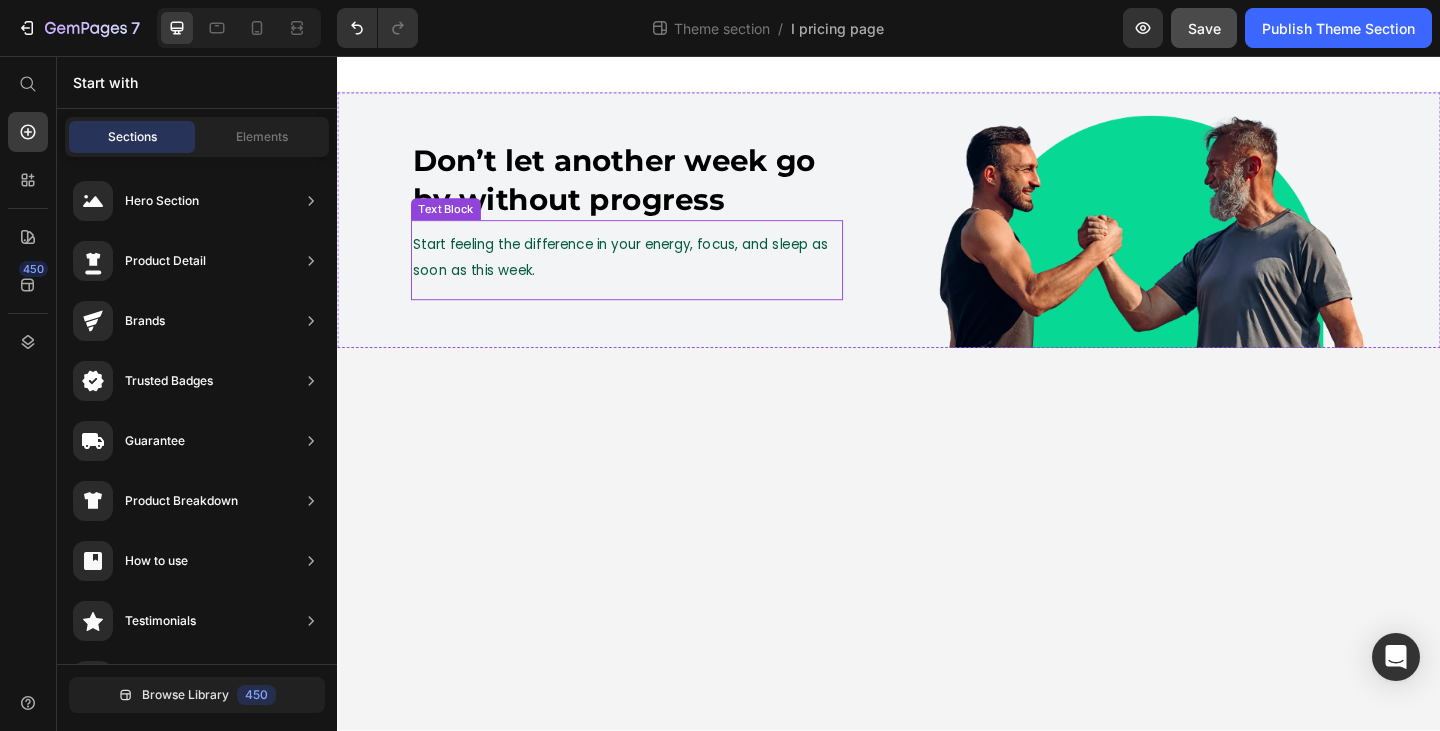 click on "Start feeling the difference in your energy, focus, and sleep as soon as this week." at bounding box center (645, 275) 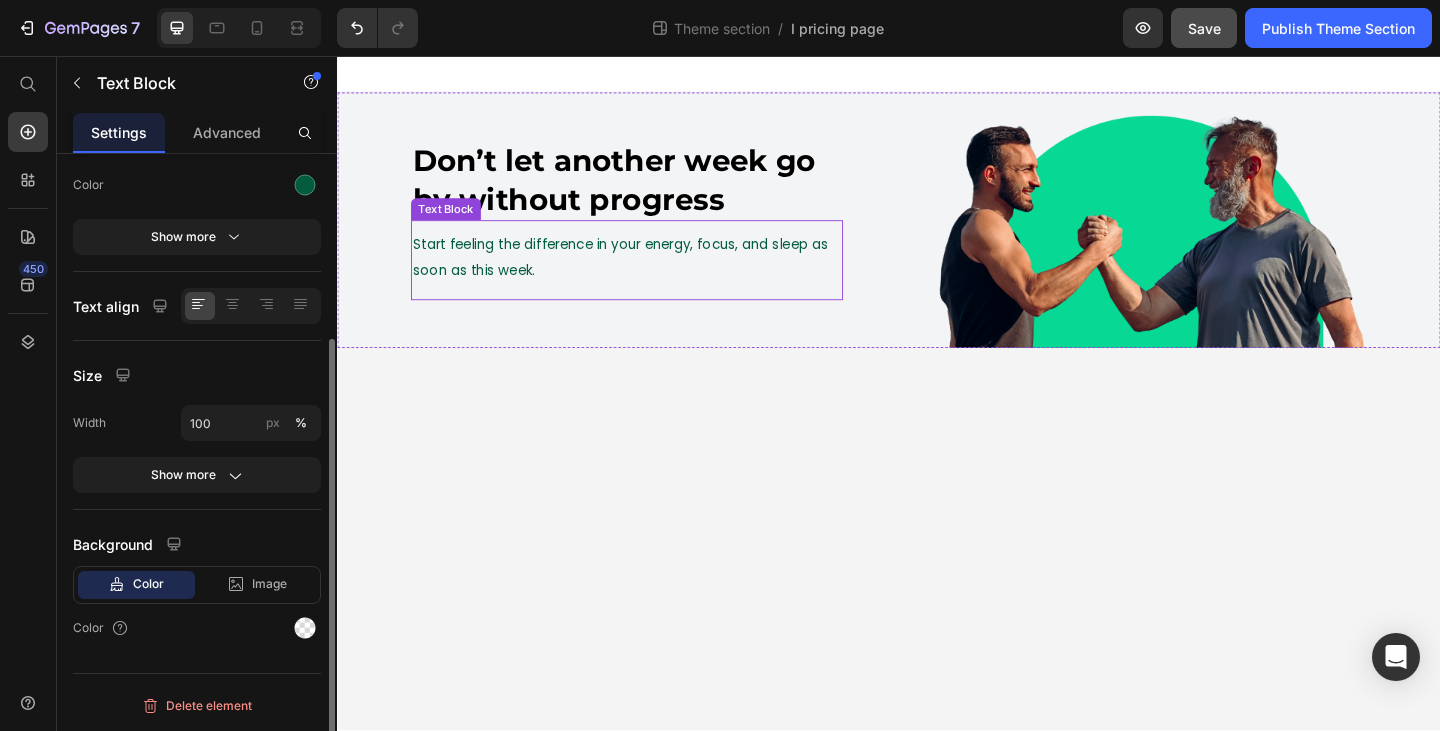 scroll, scrollTop: 0, scrollLeft: 0, axis: both 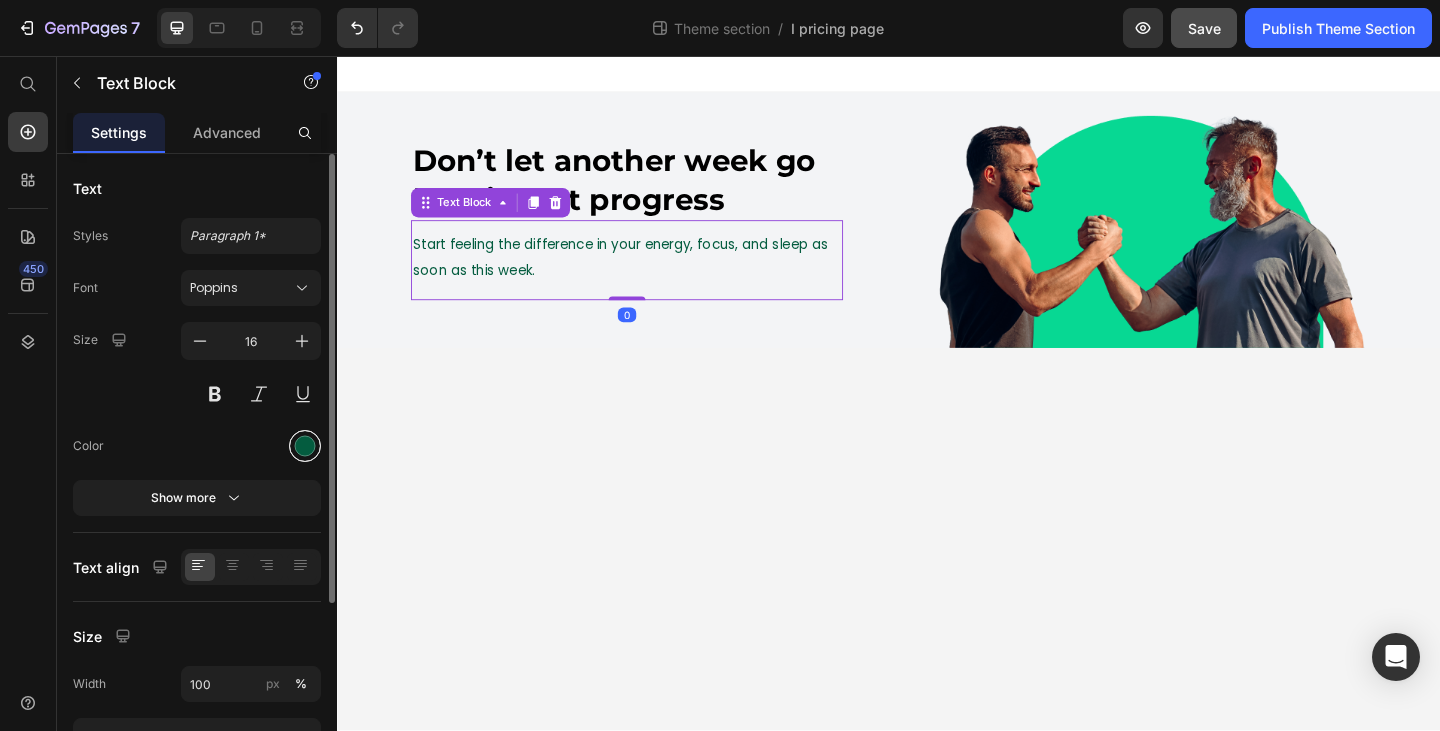 click at bounding box center (305, 446) 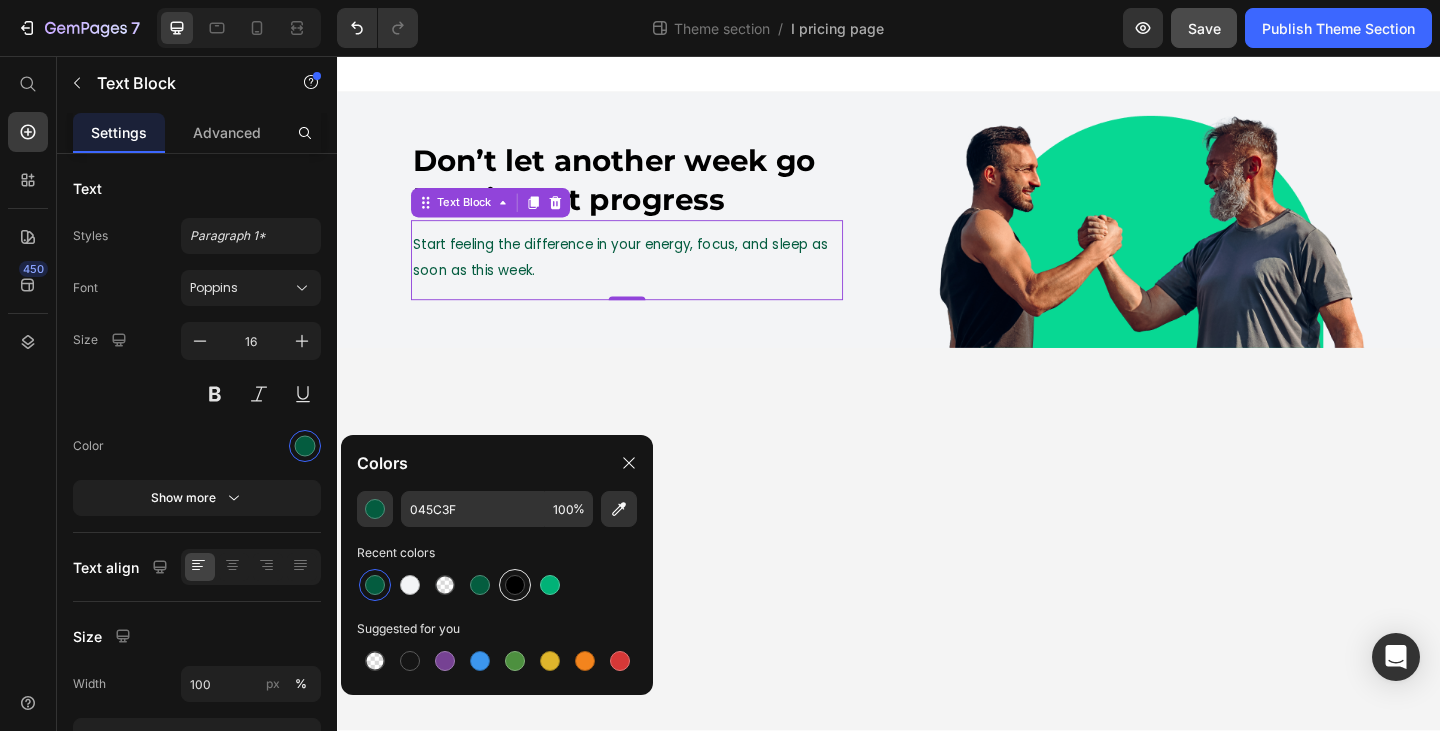 click at bounding box center [515, 585] 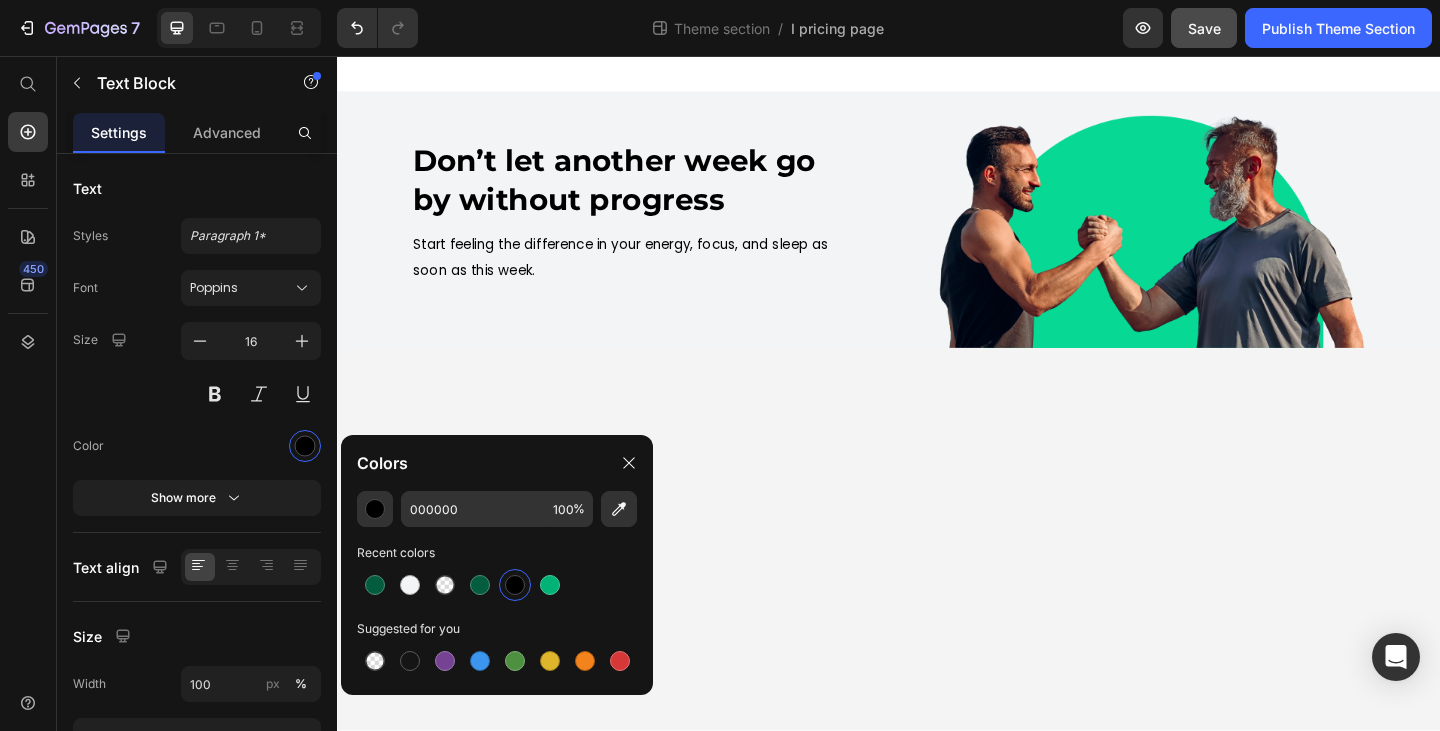 click on "Don’t let another week go by without progress Heading Start feeling the difference in your energy, focus, and sleep as soon as this week. Text Block Image Row Root
Drag & drop element from sidebar or
Explore Library
Add section Choose templates inspired by CRO experts Generate layout from URL or image Add blank section then drag & drop elements" at bounding box center [937, 423] 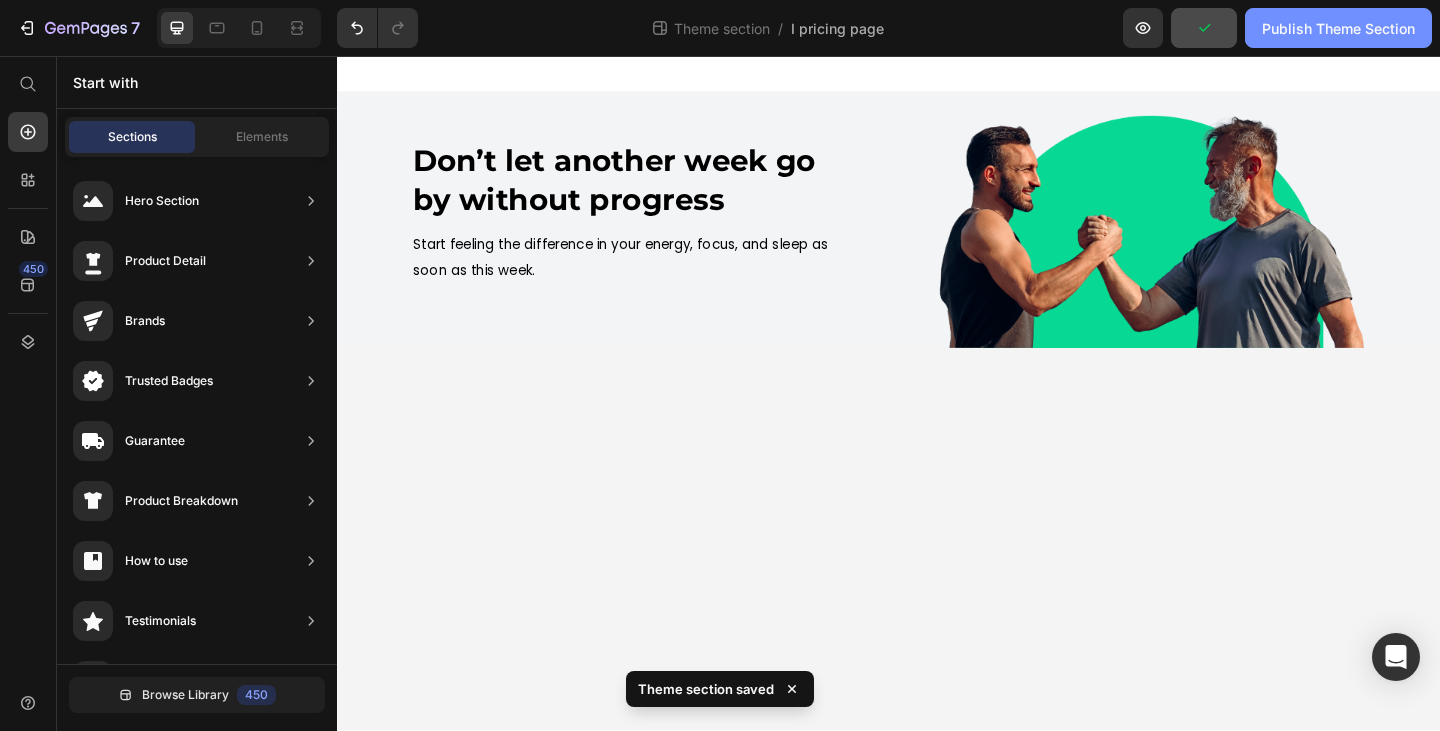 click on "Publish Theme Section" at bounding box center [1338, 28] 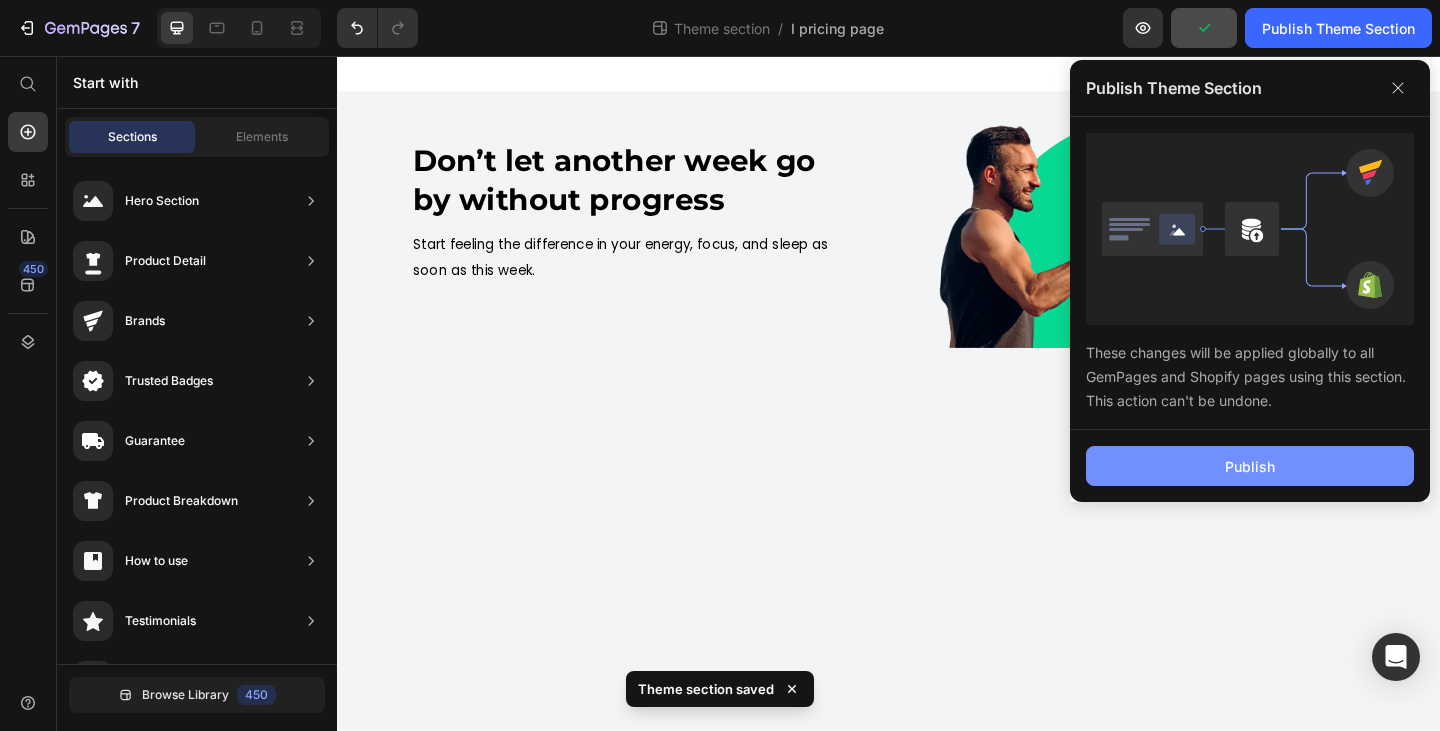 click on "Publish" 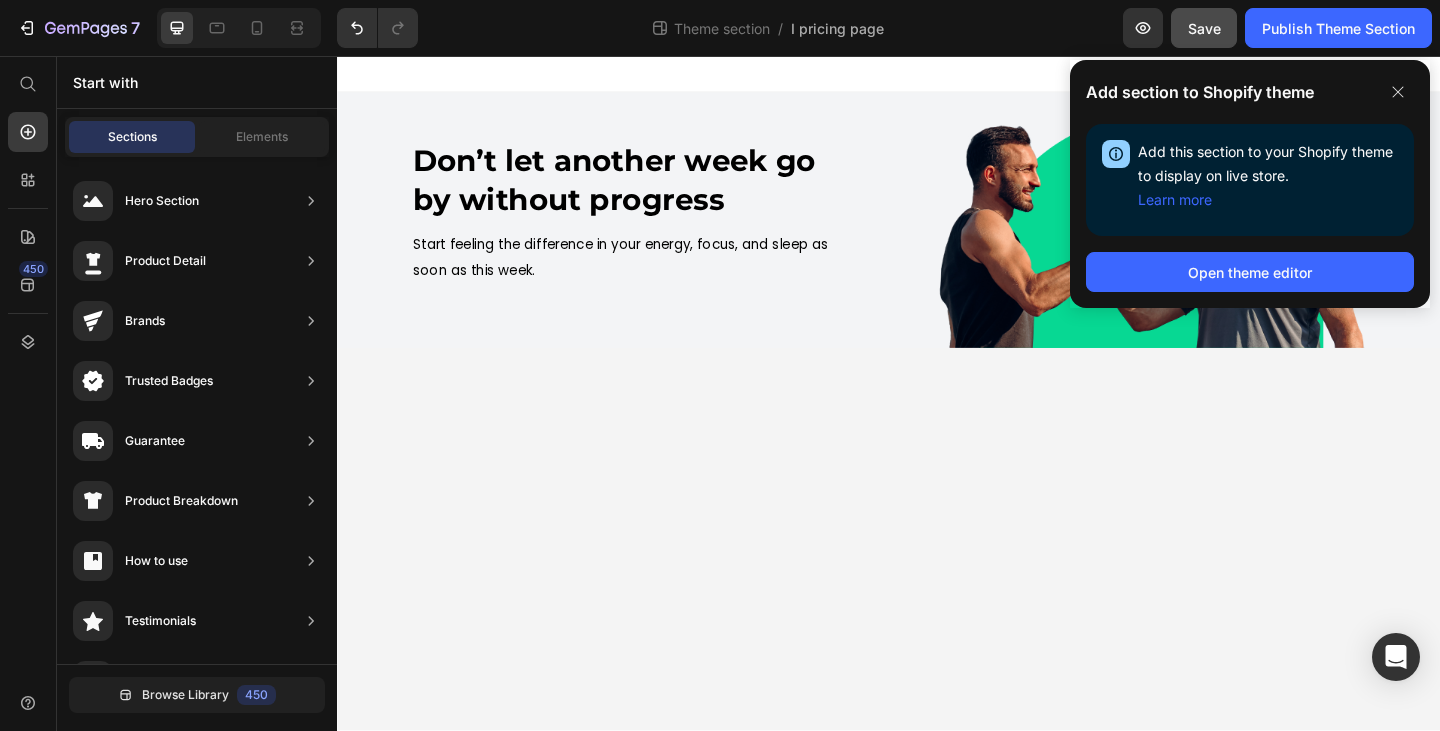 click on "Don’t let another week go by without progress Heading Start feeling the difference in your energy, focus, and sleep as soon as this week. Text Block Image Row" at bounding box center [937, 235] 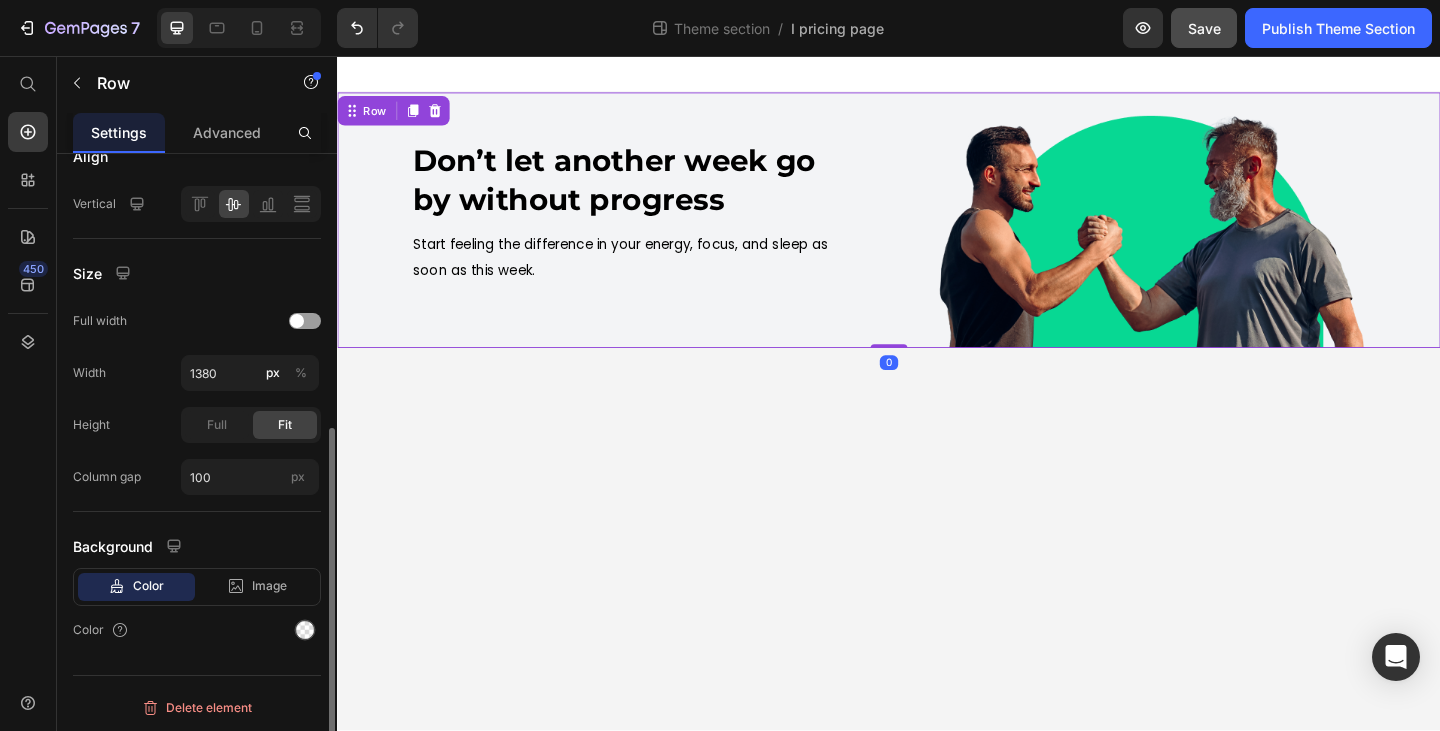scroll, scrollTop: 487, scrollLeft: 0, axis: vertical 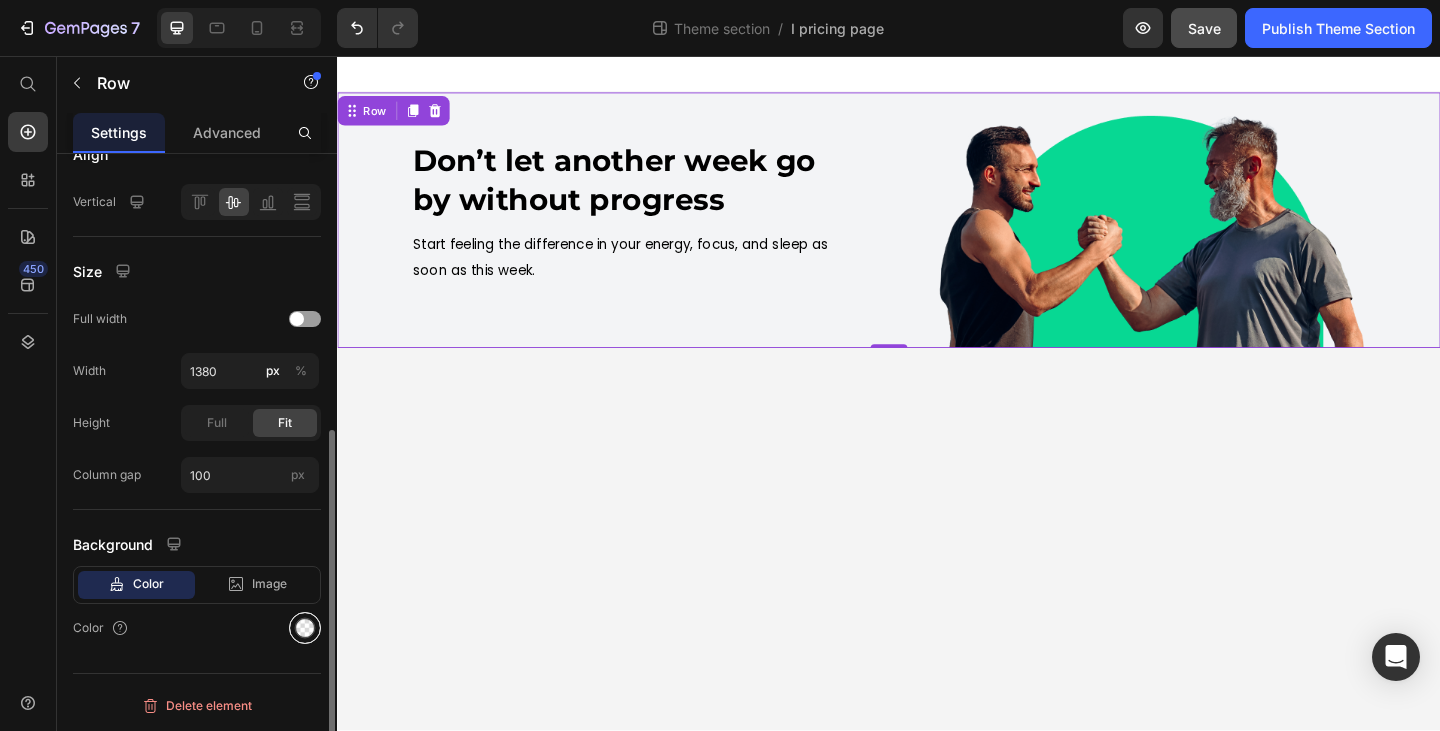 click at bounding box center (305, 628) 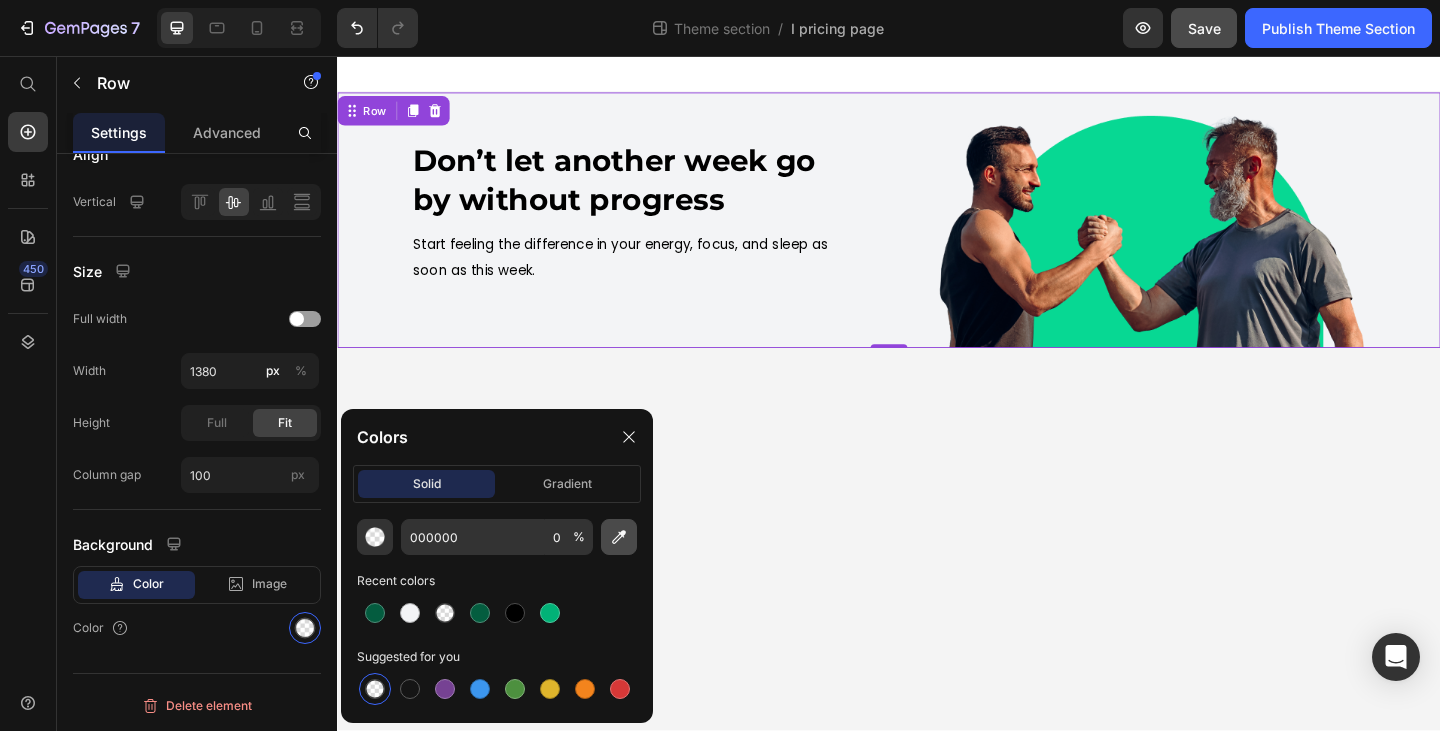 click at bounding box center [619, 537] 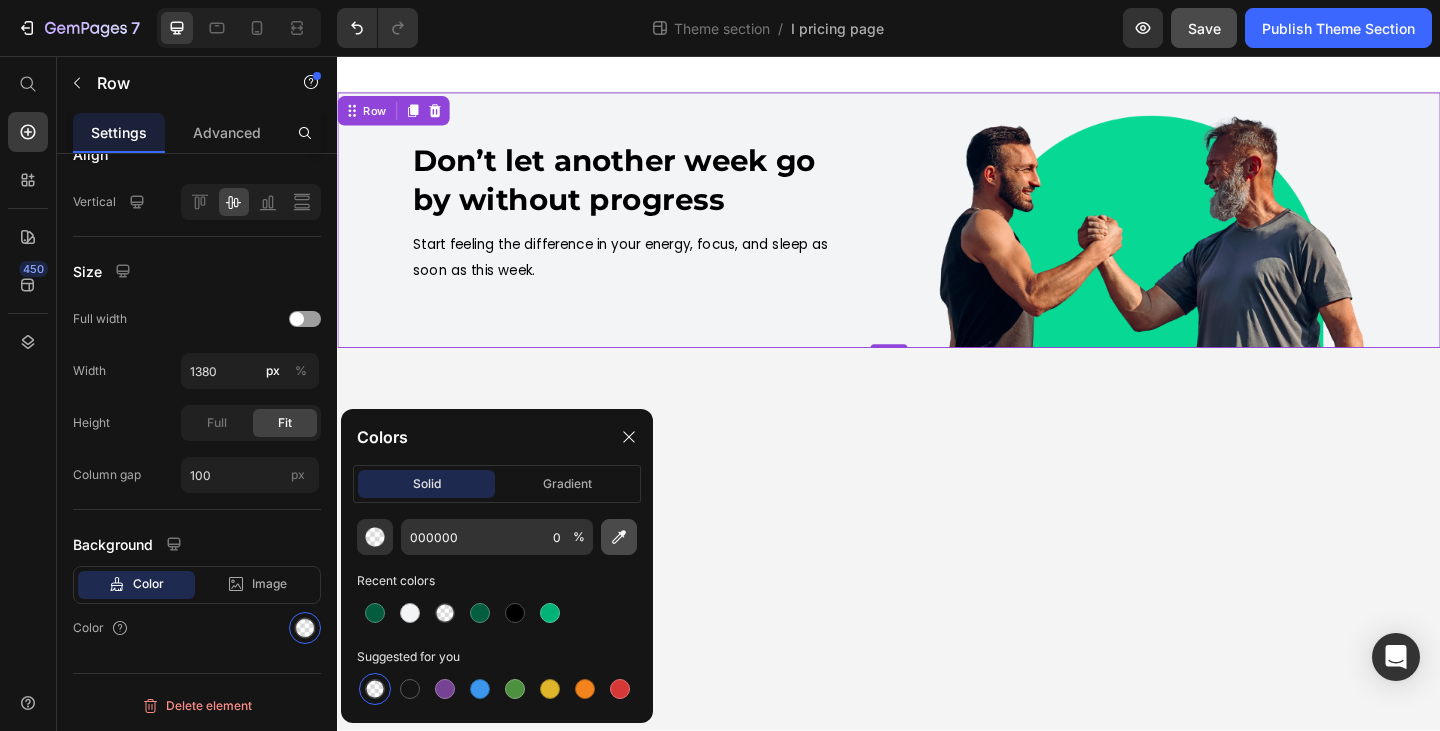 type on "4A4A4A" 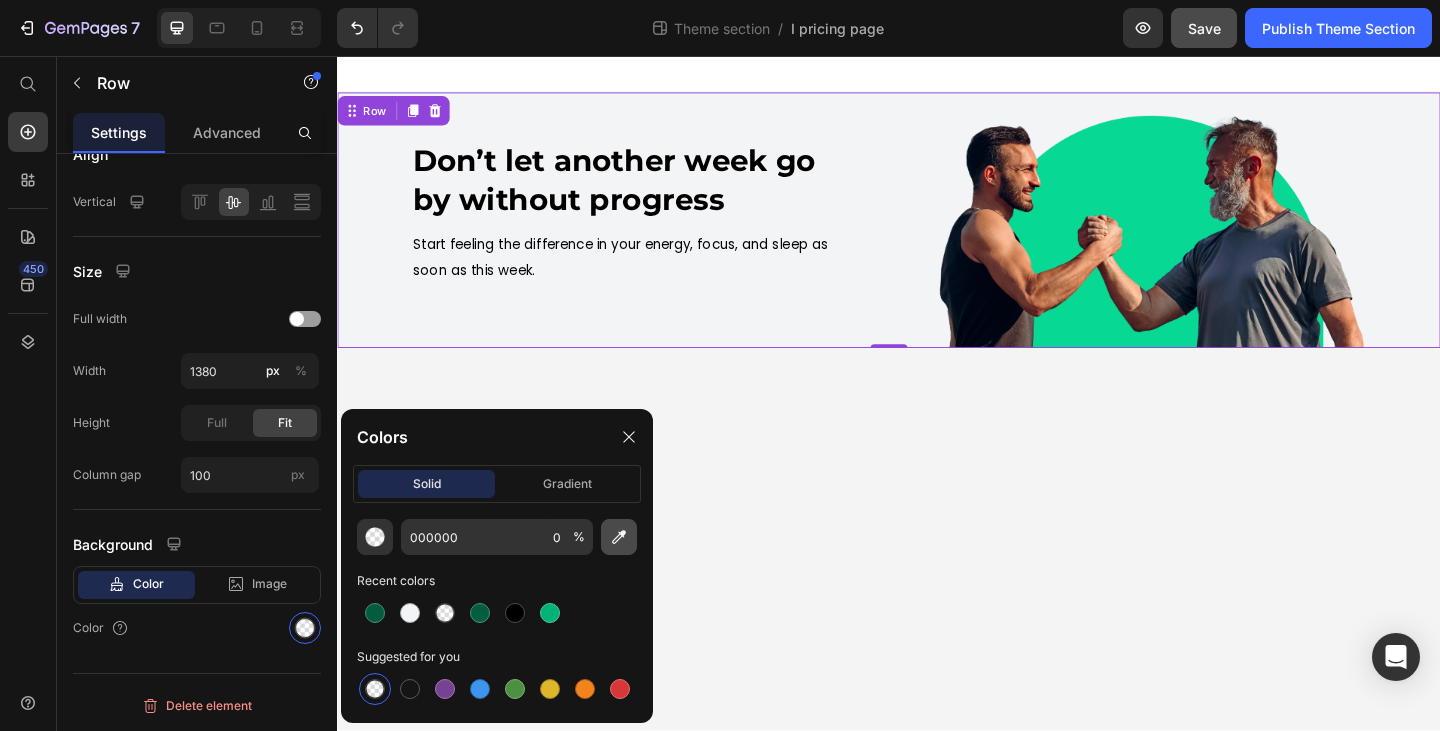 type on "100" 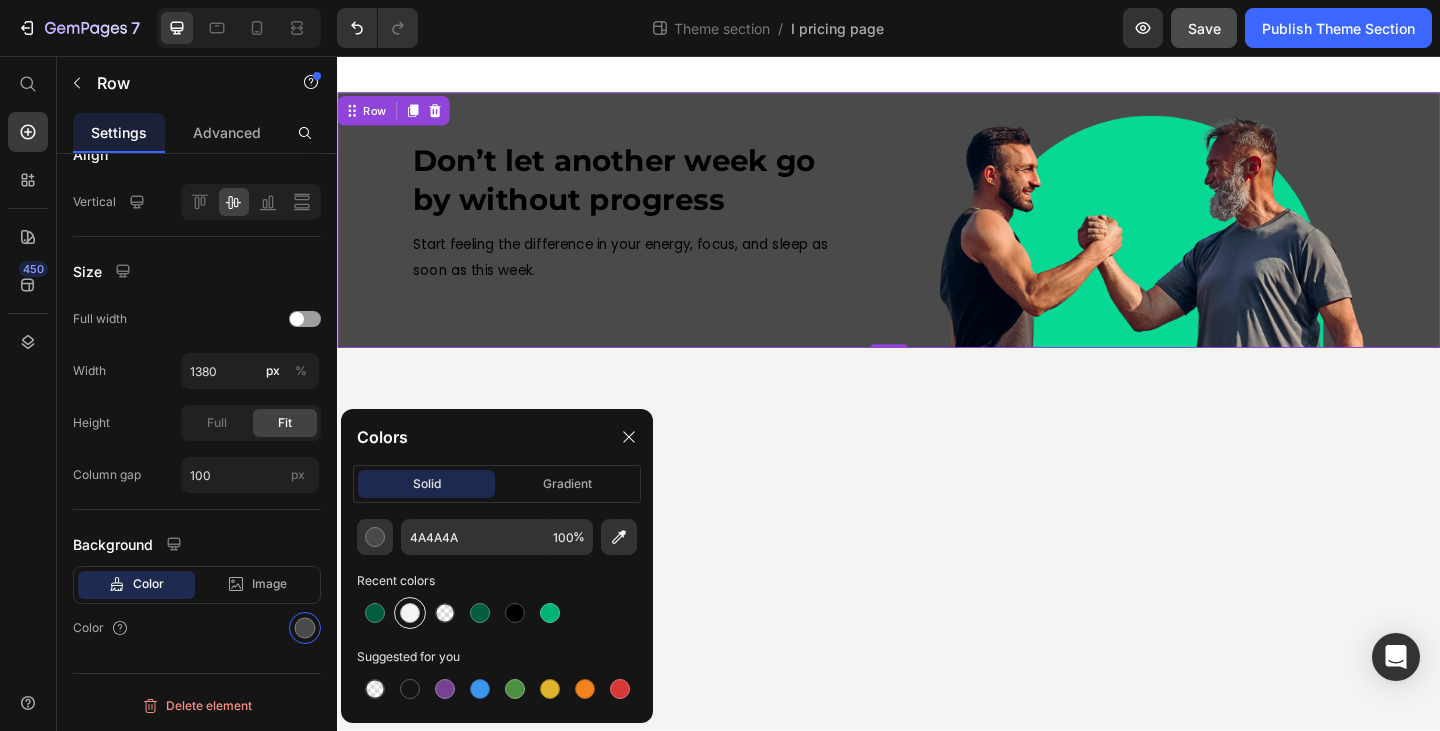 click at bounding box center [410, 613] 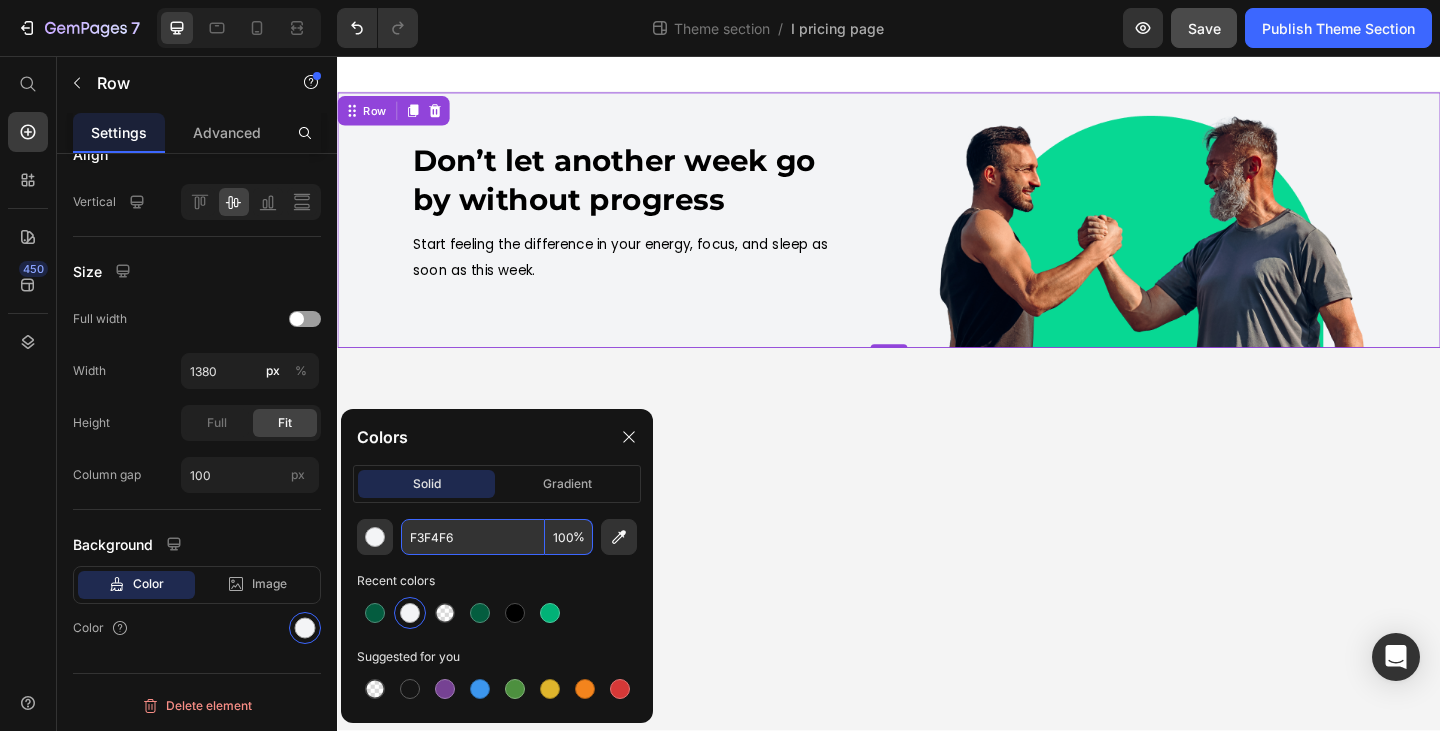 click on "F3F4F6" at bounding box center (473, 537) 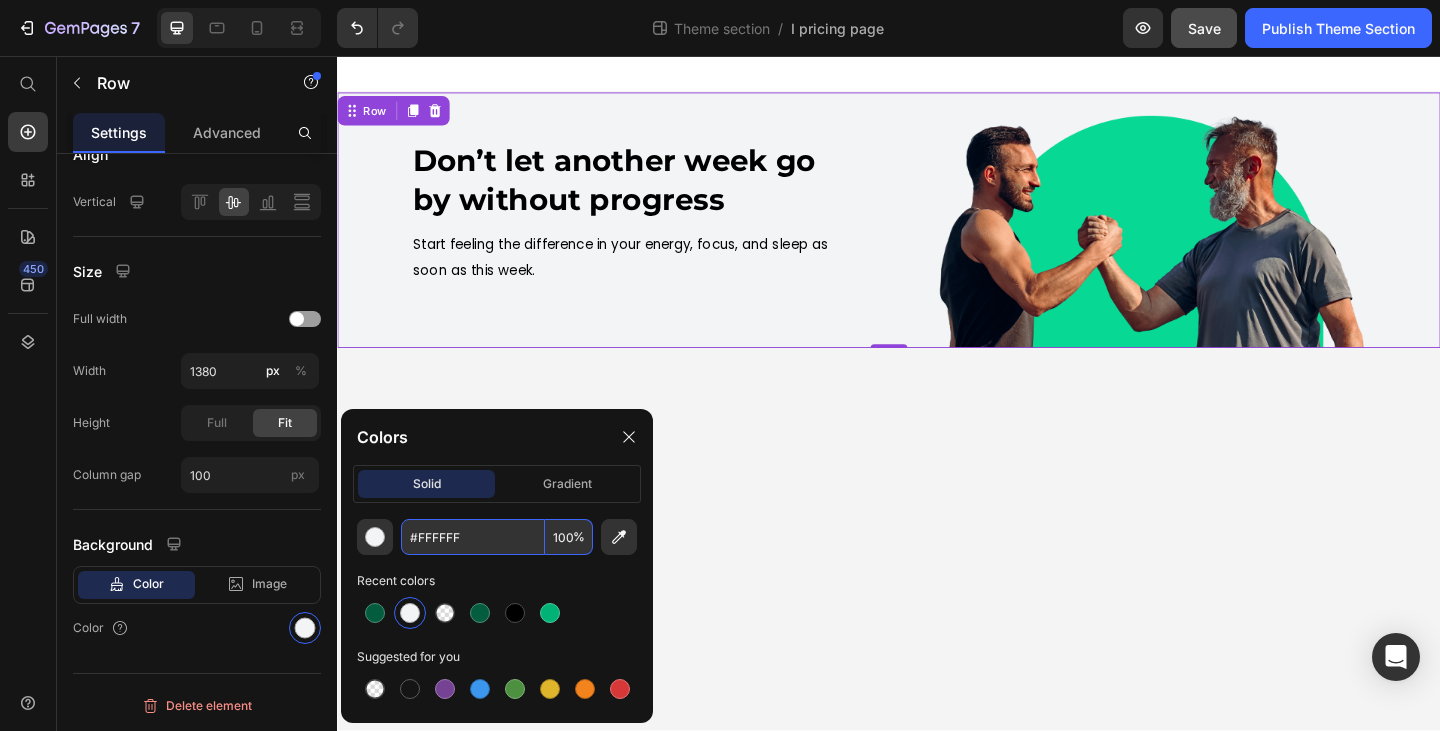 type on "FFFFFF" 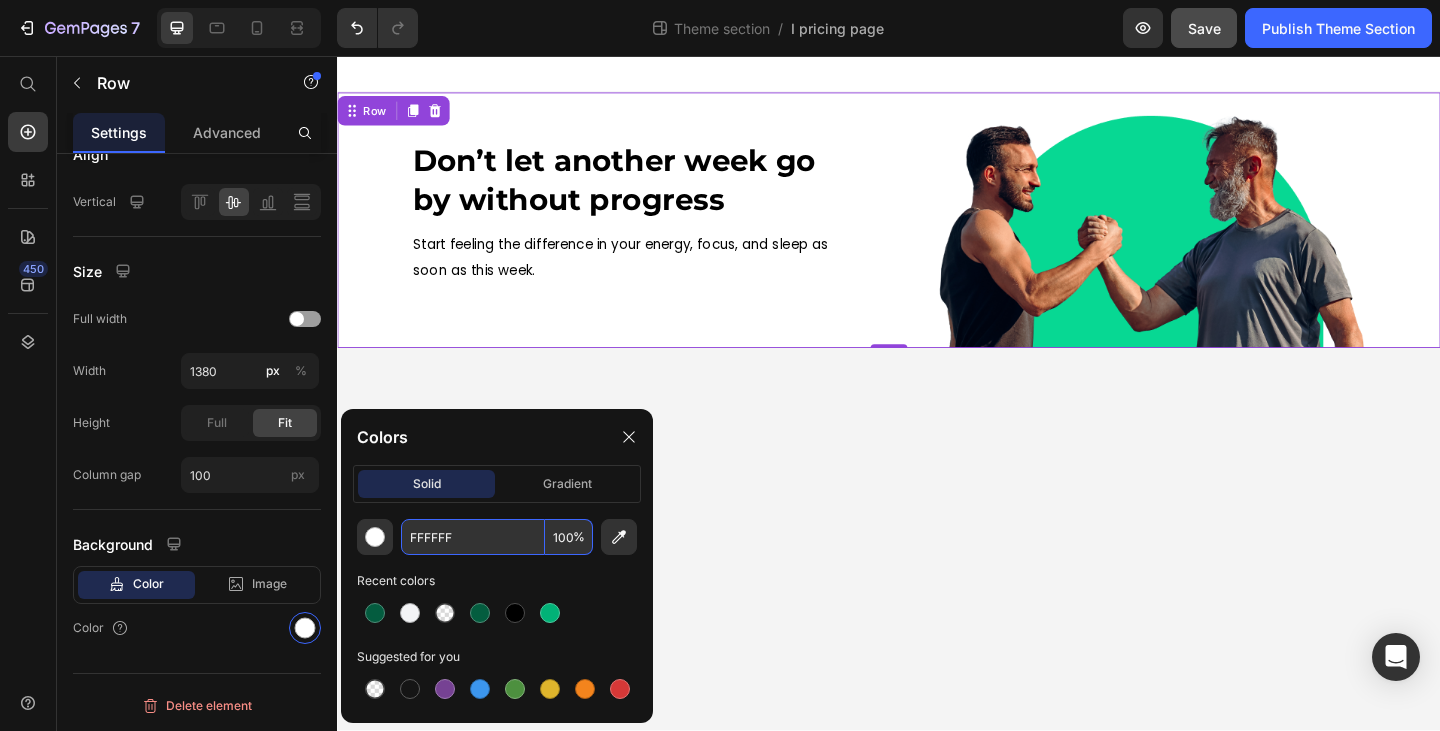 click on "Don’t let another week go by without progress Heading Start feeling the difference in your energy, focus, and sleep as soon as this week. Text Block Image Row   0 Root
Drag & drop element from sidebar or
Explore Library
Add section Choose templates inspired by CRO experts Generate layout from URL or image Add blank section then drag & drop elements" at bounding box center (937, 423) 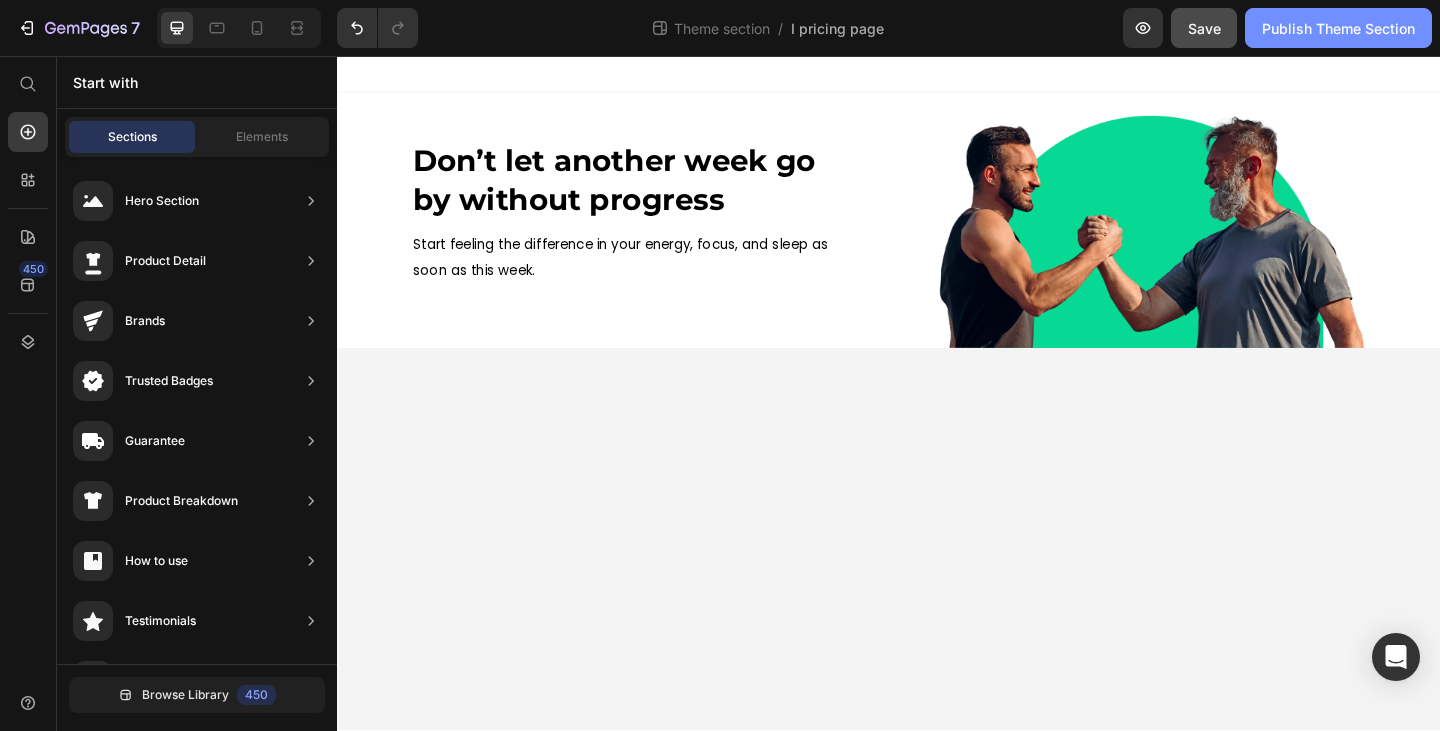 click on "Publish Theme Section" at bounding box center [1338, 28] 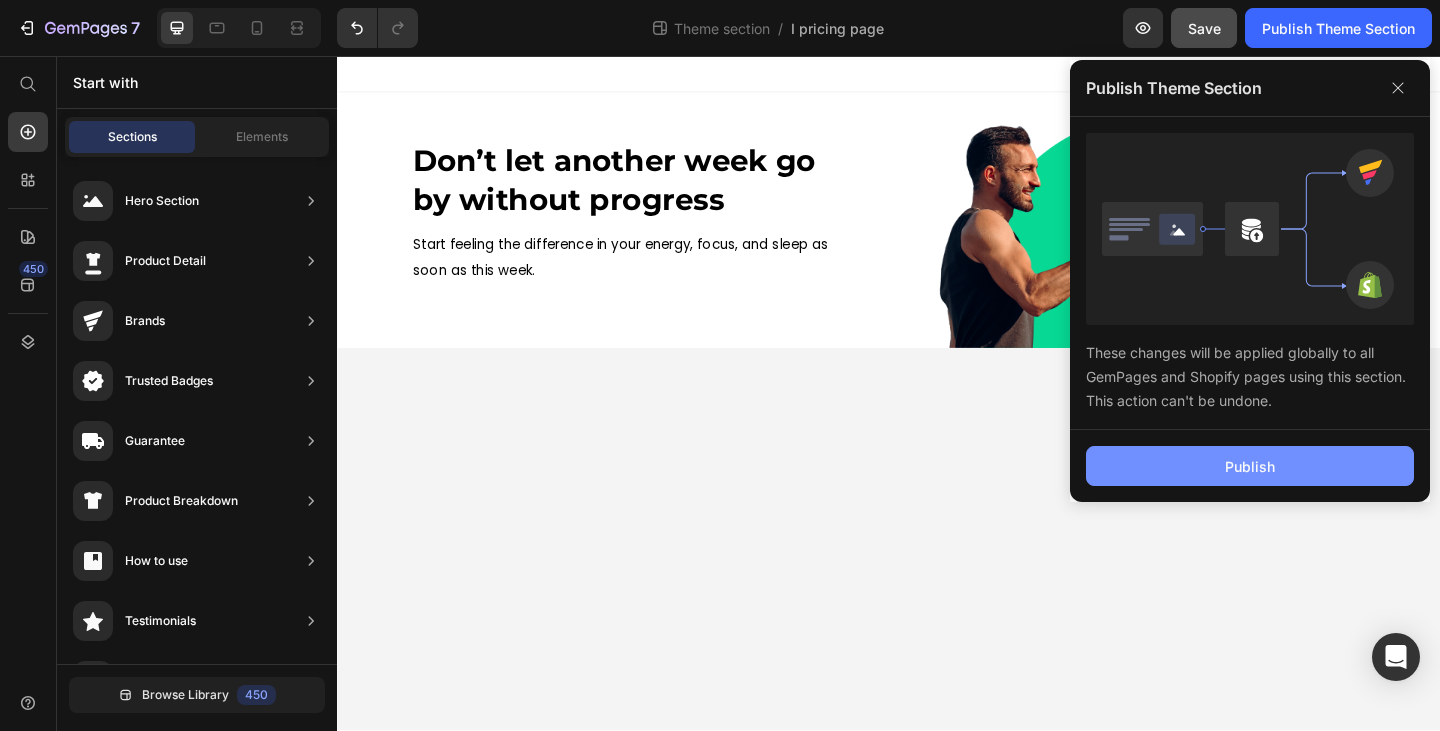 click on "Publish" at bounding box center [1250, 466] 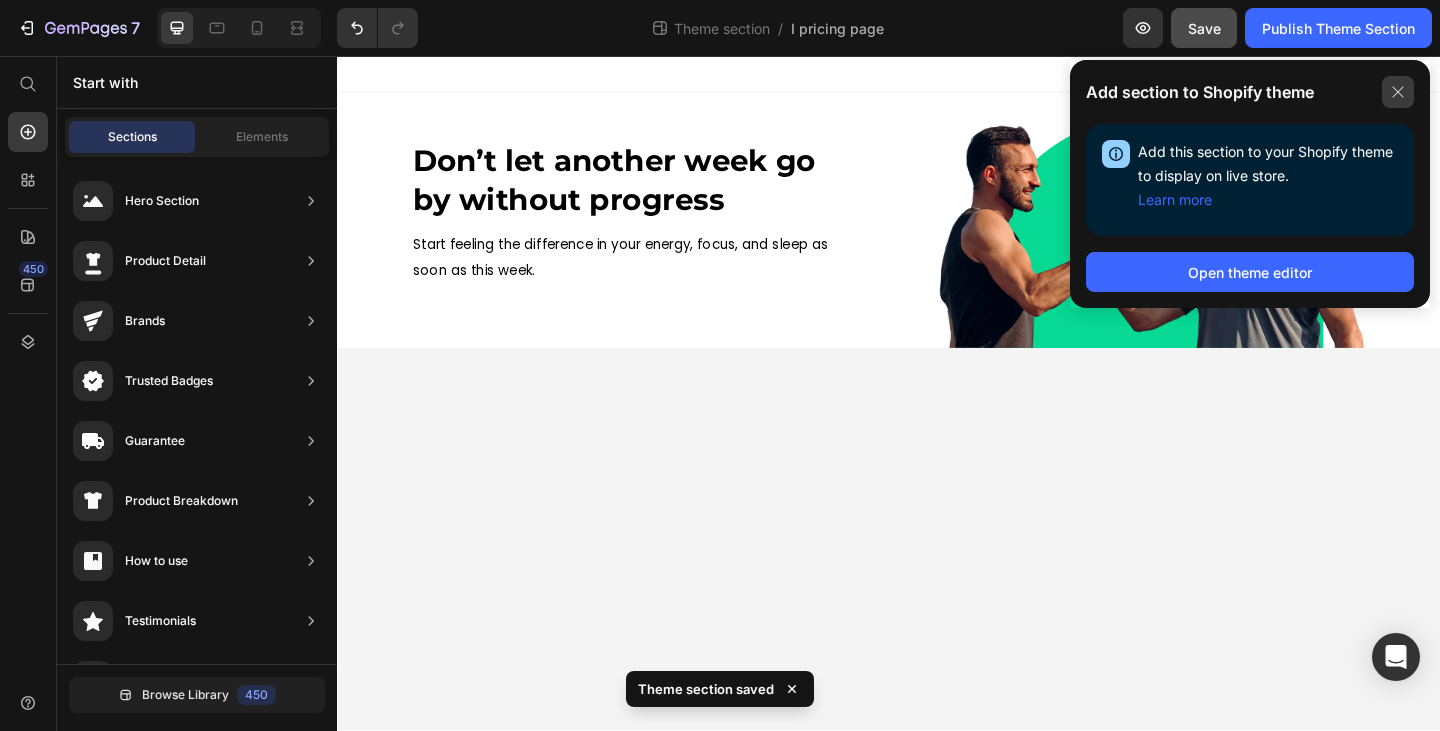 click 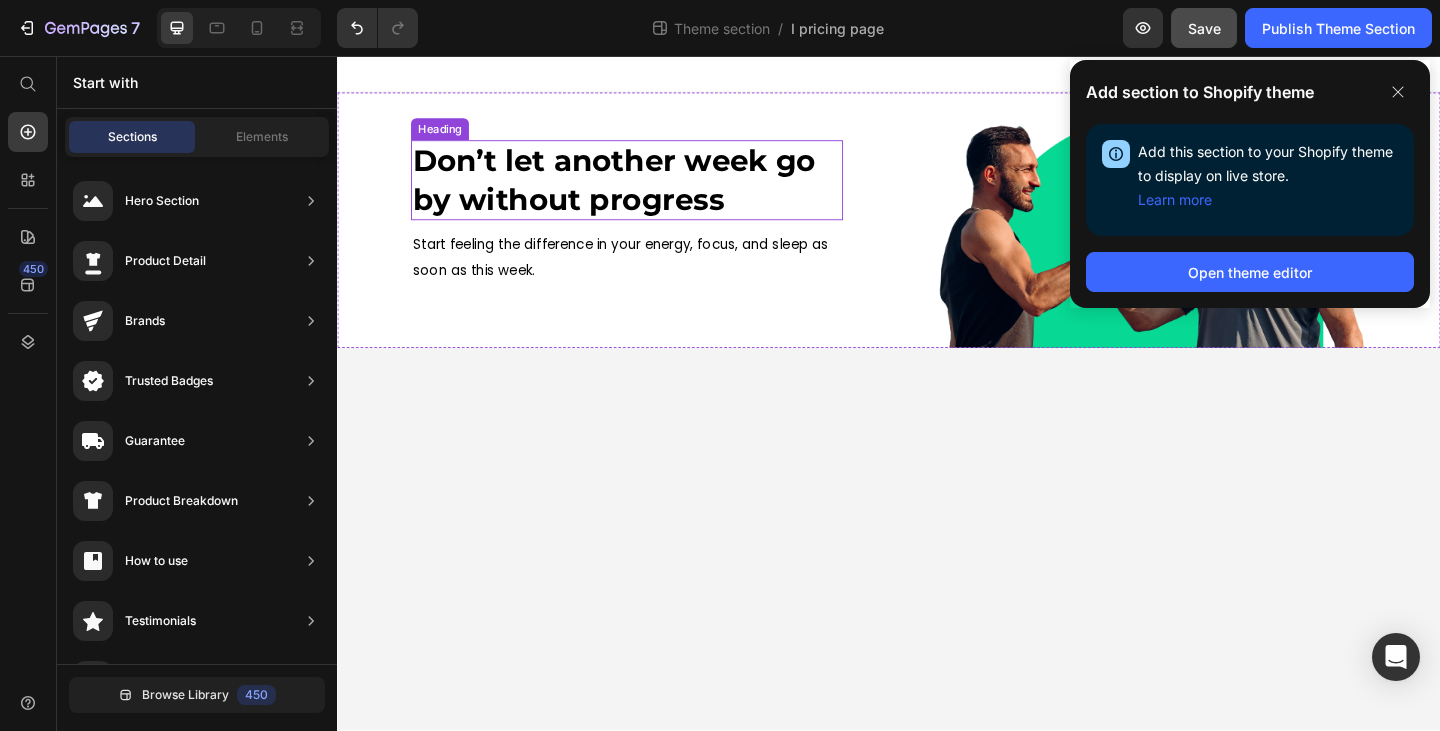 click on "Don’t let another week go by without progress" at bounding box center [652, 191] 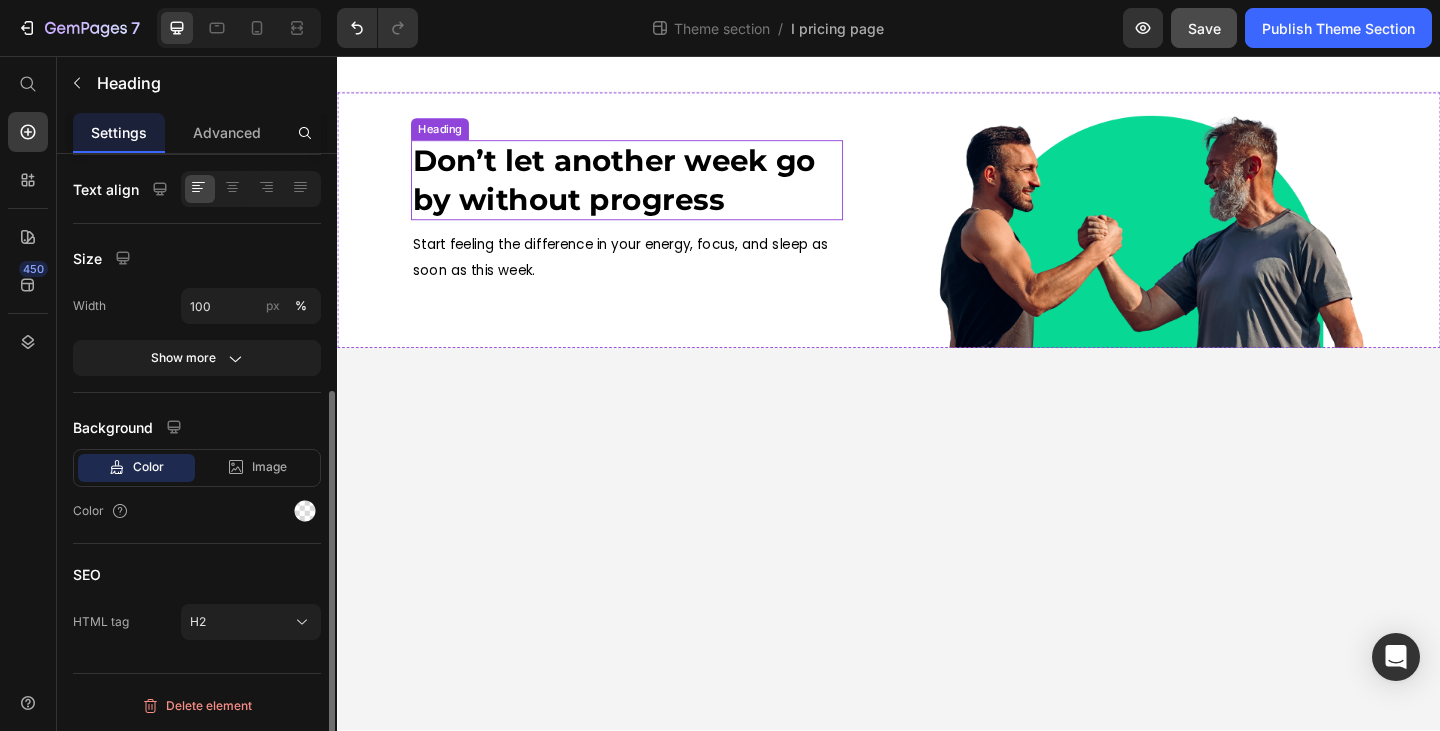 scroll, scrollTop: 0, scrollLeft: 0, axis: both 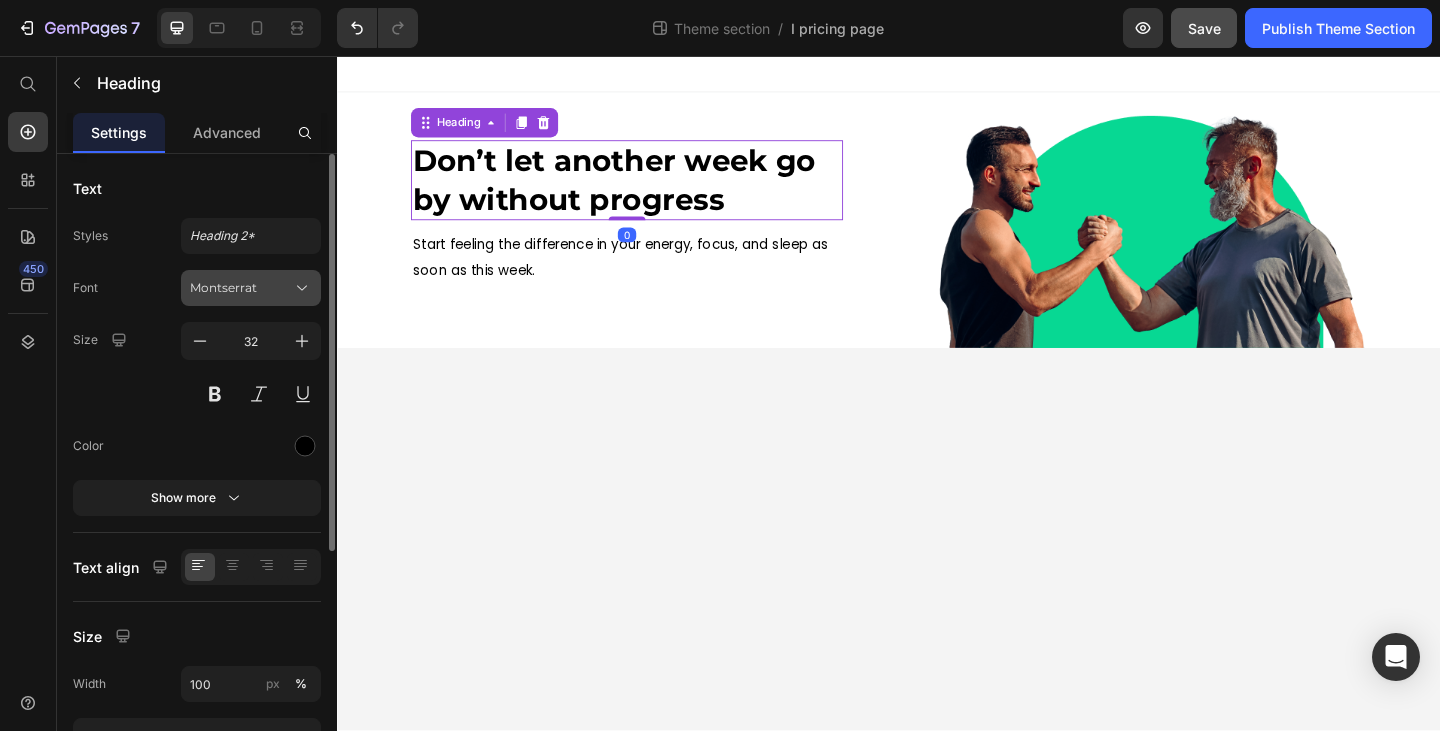 click on "Montserrat" at bounding box center [241, 288] 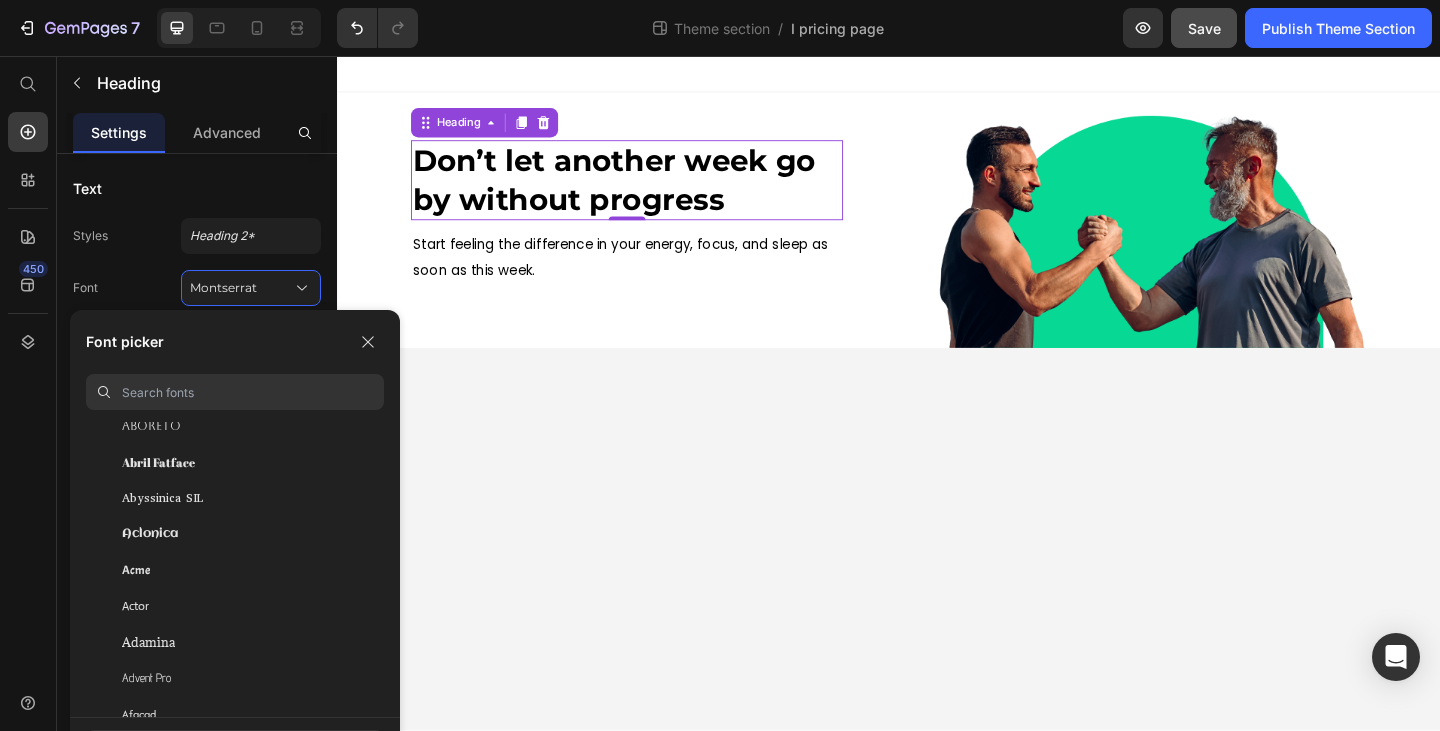 scroll, scrollTop: 675, scrollLeft: 0, axis: vertical 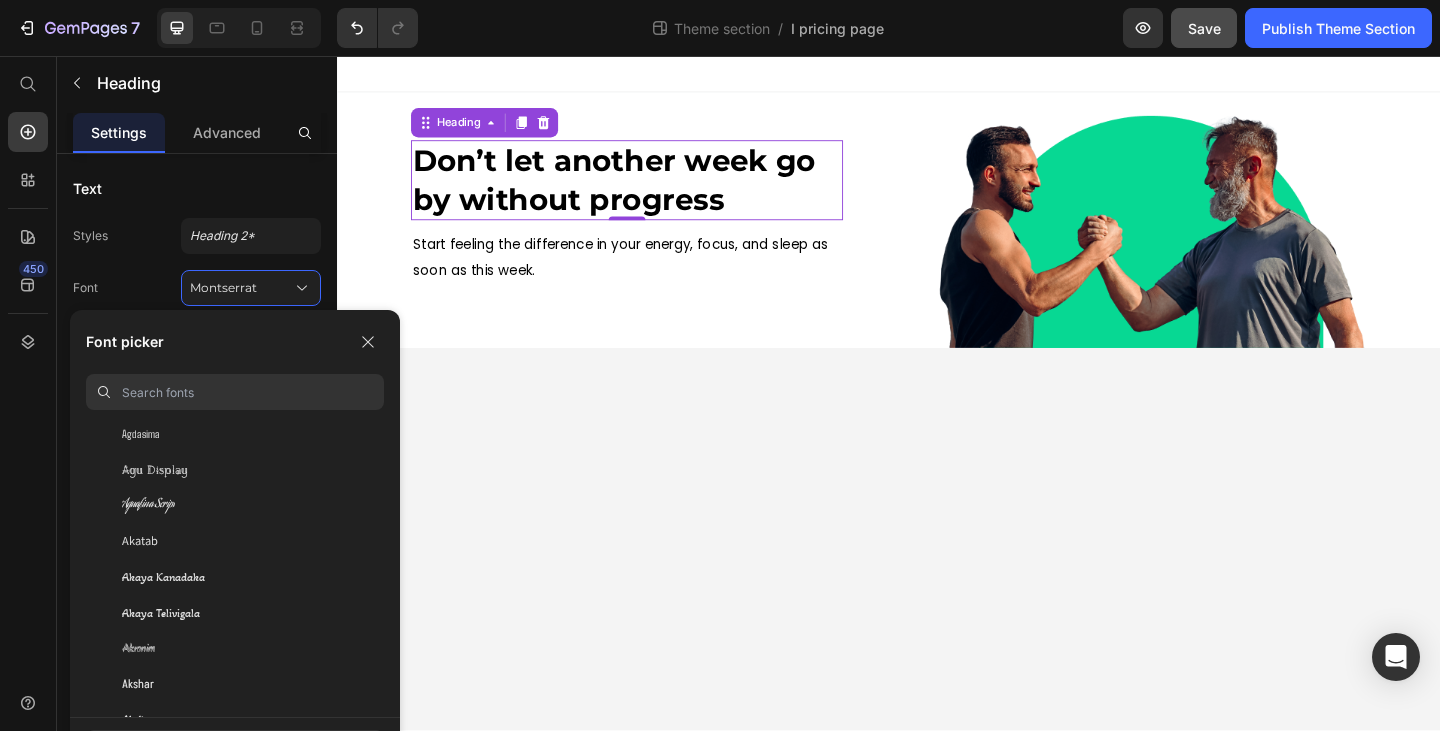 click at bounding box center [253, 392] 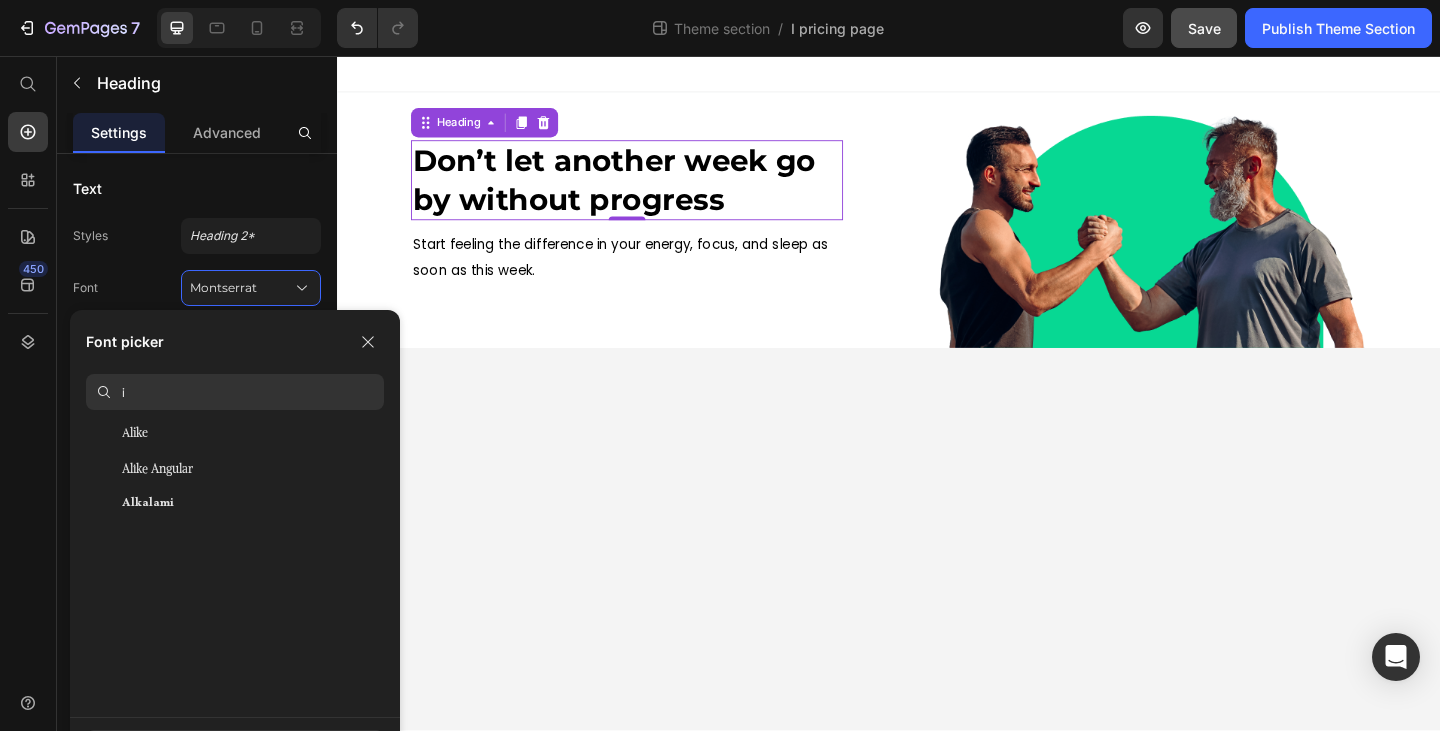 scroll, scrollTop: 0, scrollLeft: 0, axis: both 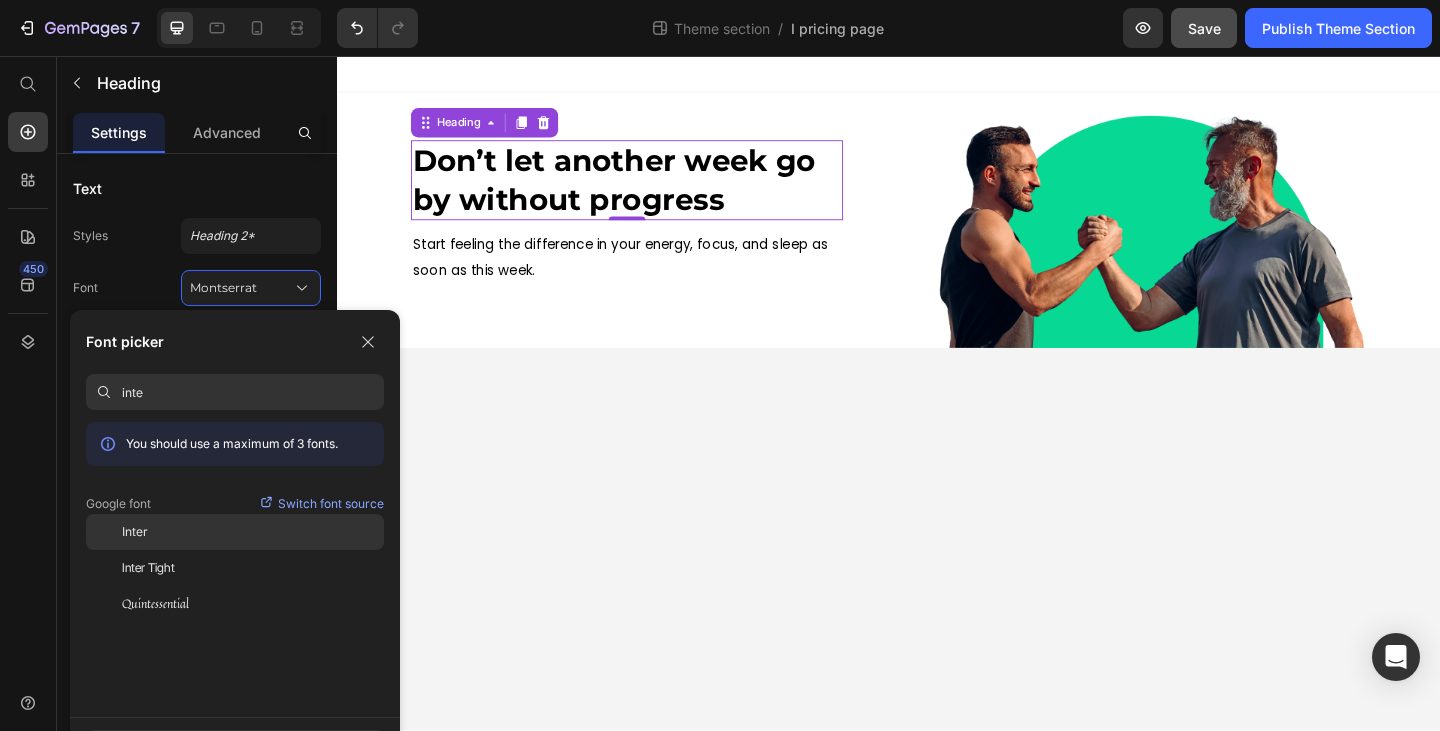 type on "inte" 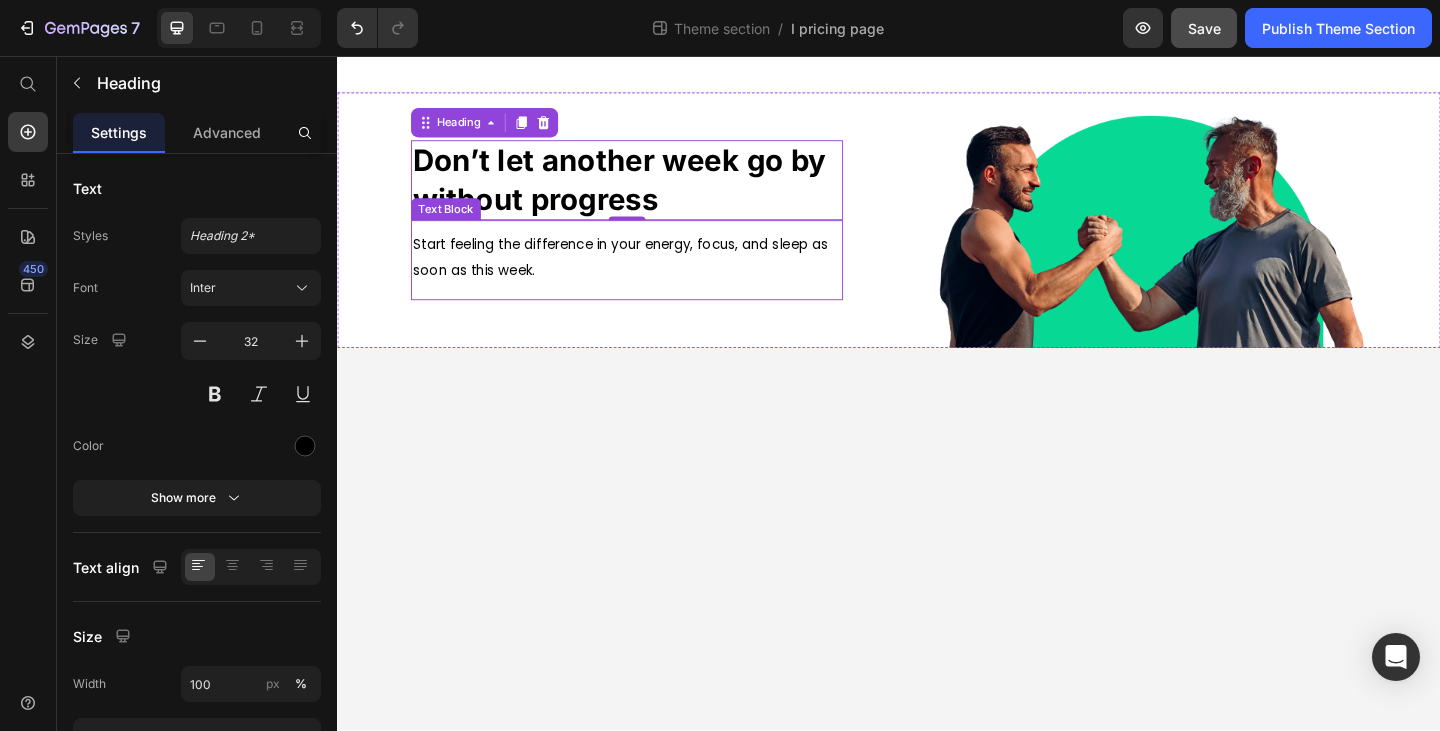click on "Start feeling the difference in your energy, focus, and sleep as soon as this week." at bounding box center (645, 275) 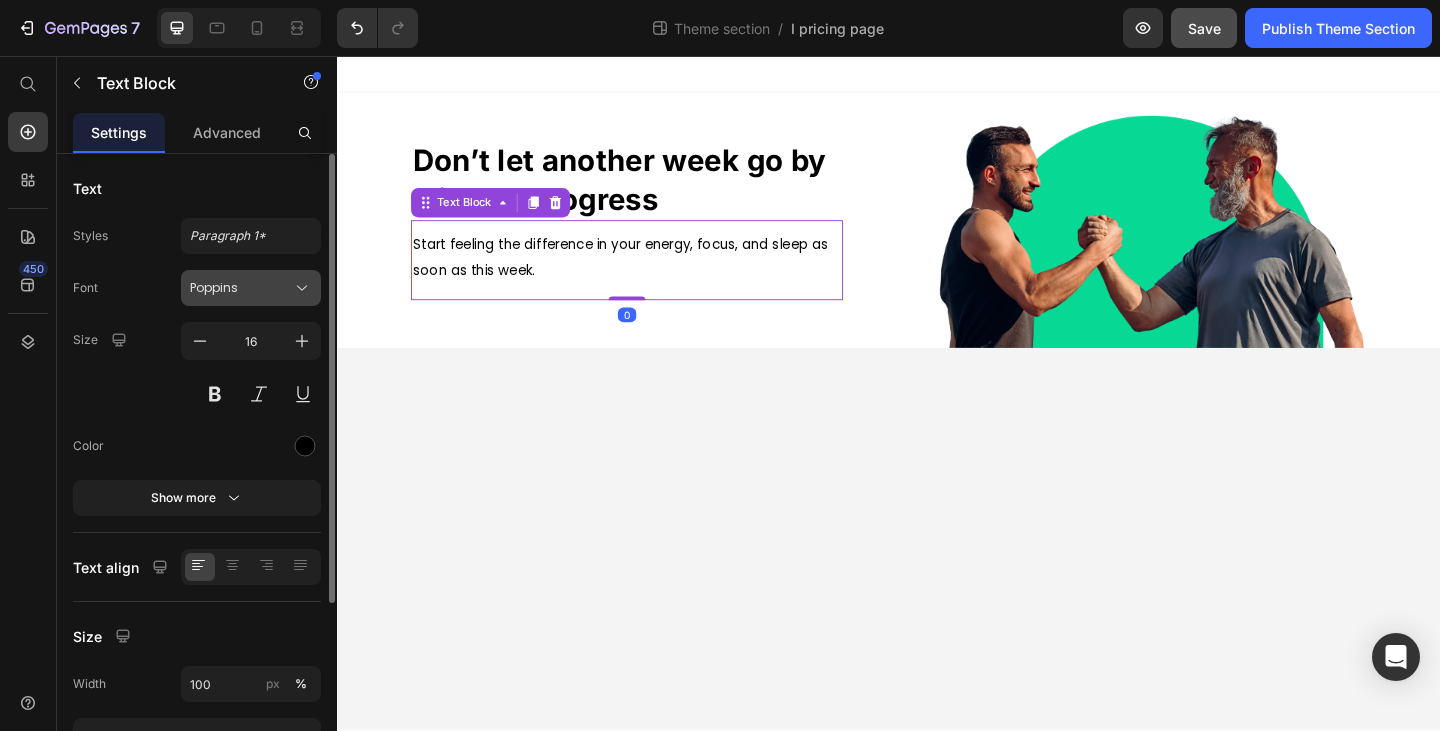 click on "Poppins" at bounding box center [251, 288] 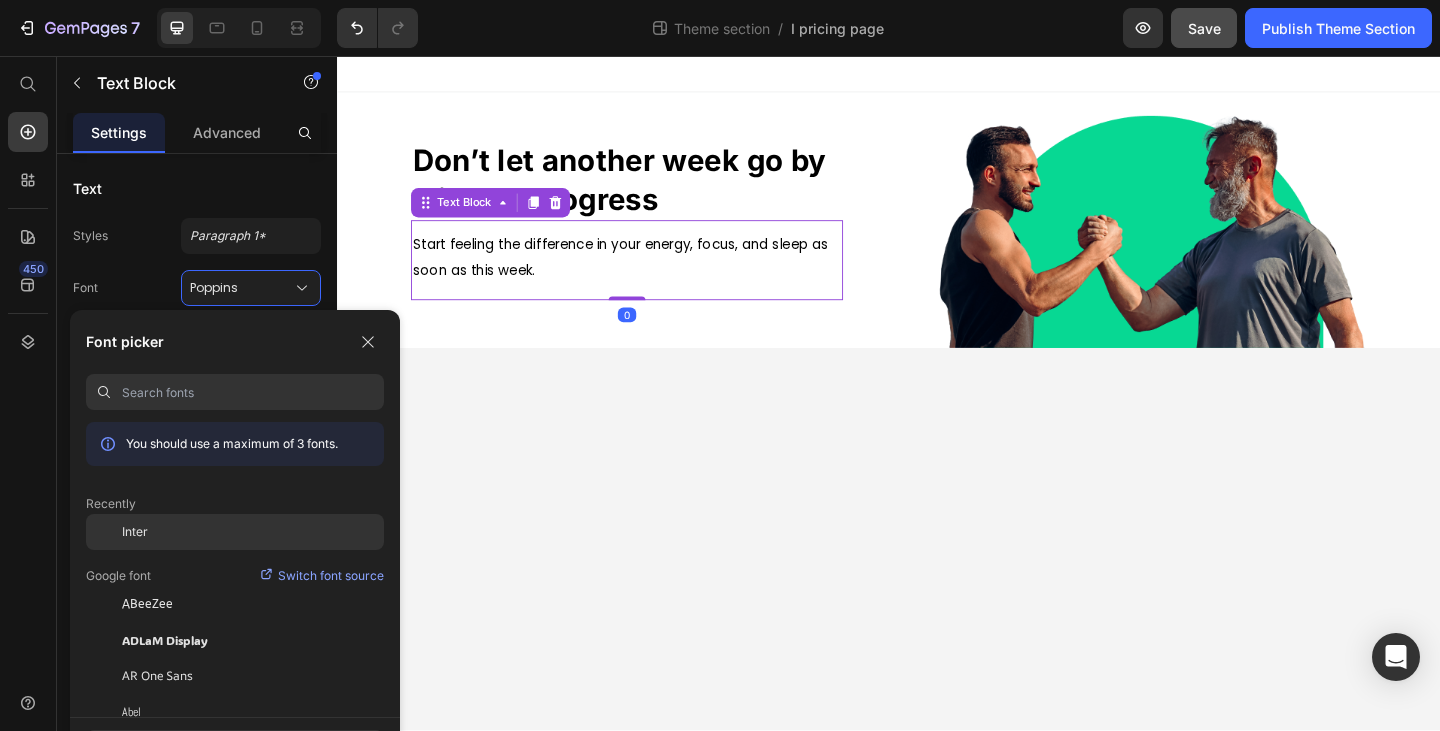 click on "Inter" 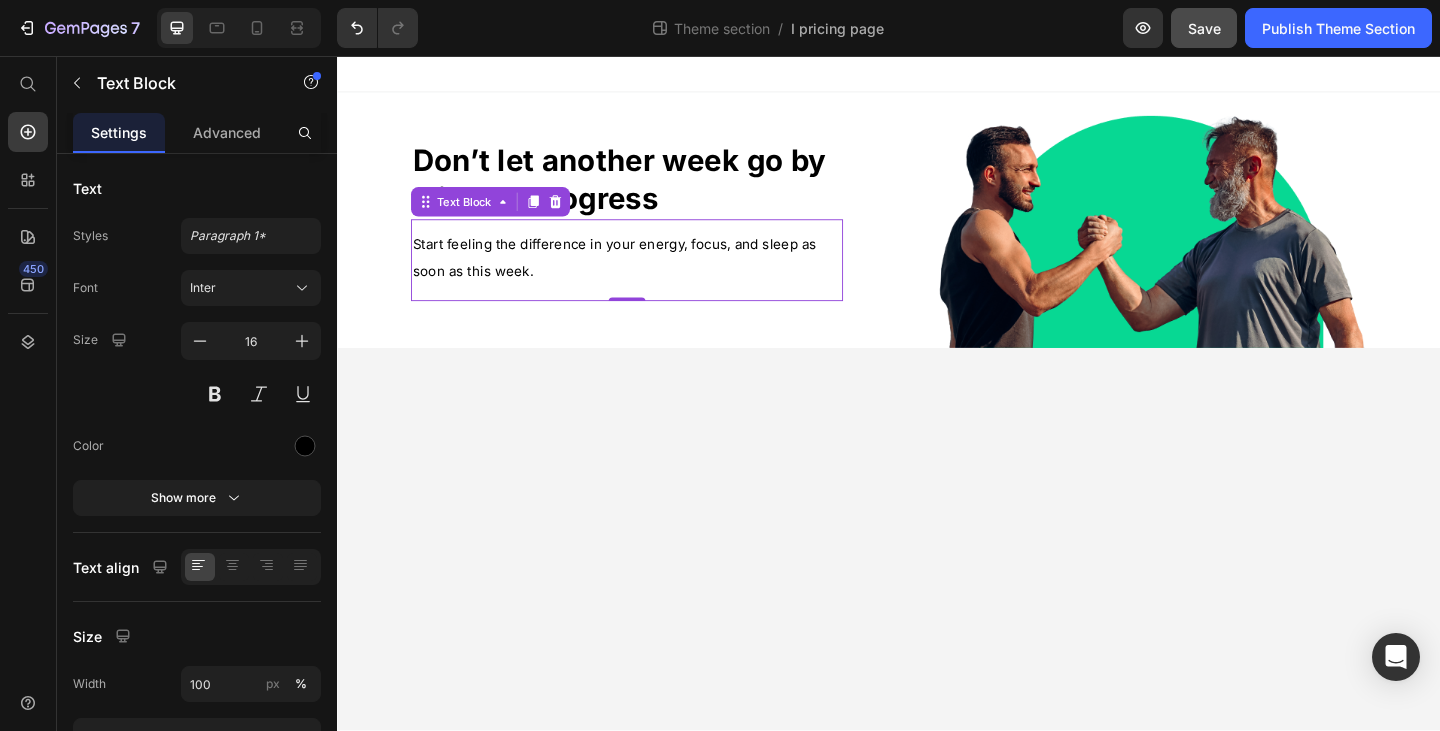 click on "Don’t let another week go by without progress Heading Start feeling the difference in your energy, focus, and sleep as soon as this week. Text Block   0 Image Row Root
Drag & drop element from sidebar or
Explore Library
Add section Choose templates inspired by CRO experts Generate layout from URL or image Add blank section then drag & drop elements" at bounding box center [937, 423] 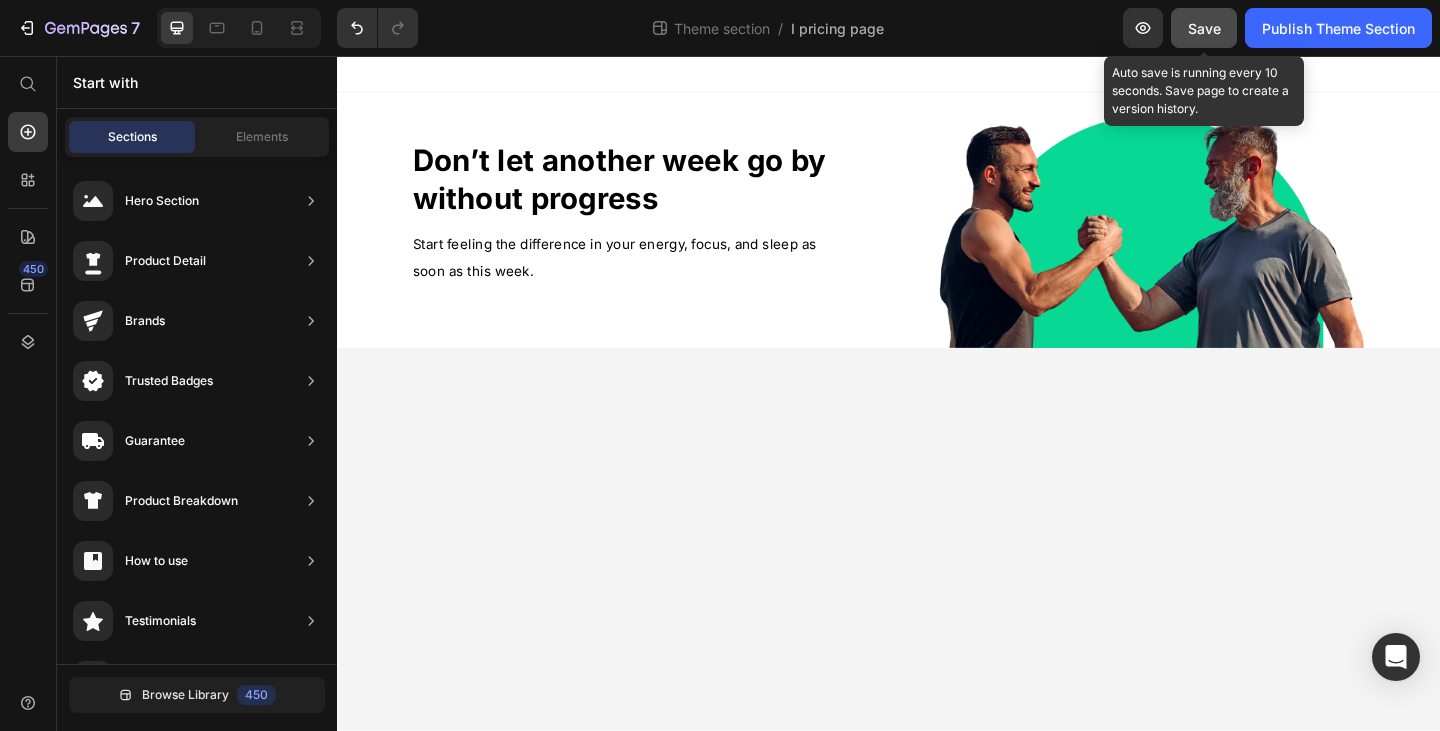 click on "Save" at bounding box center (1204, 28) 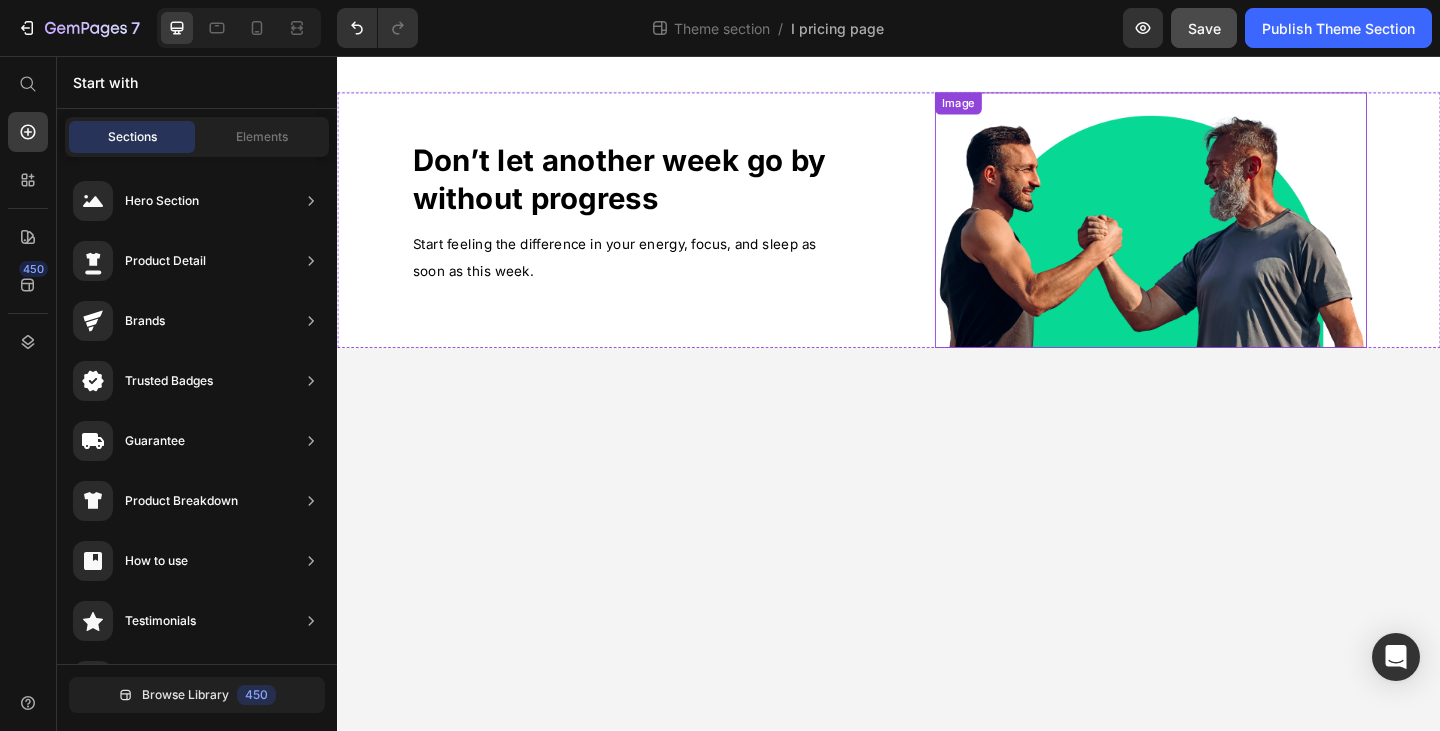click at bounding box center [1222, 235] 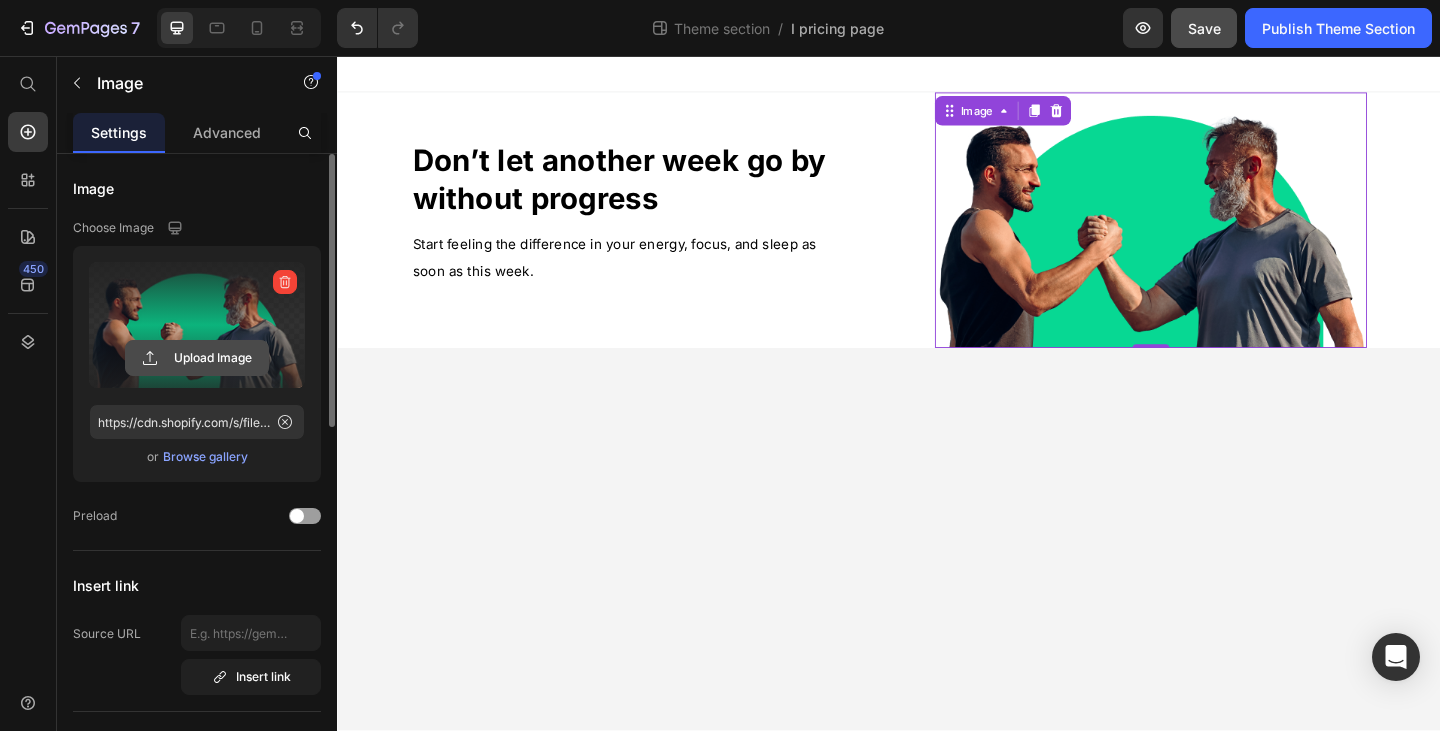 click 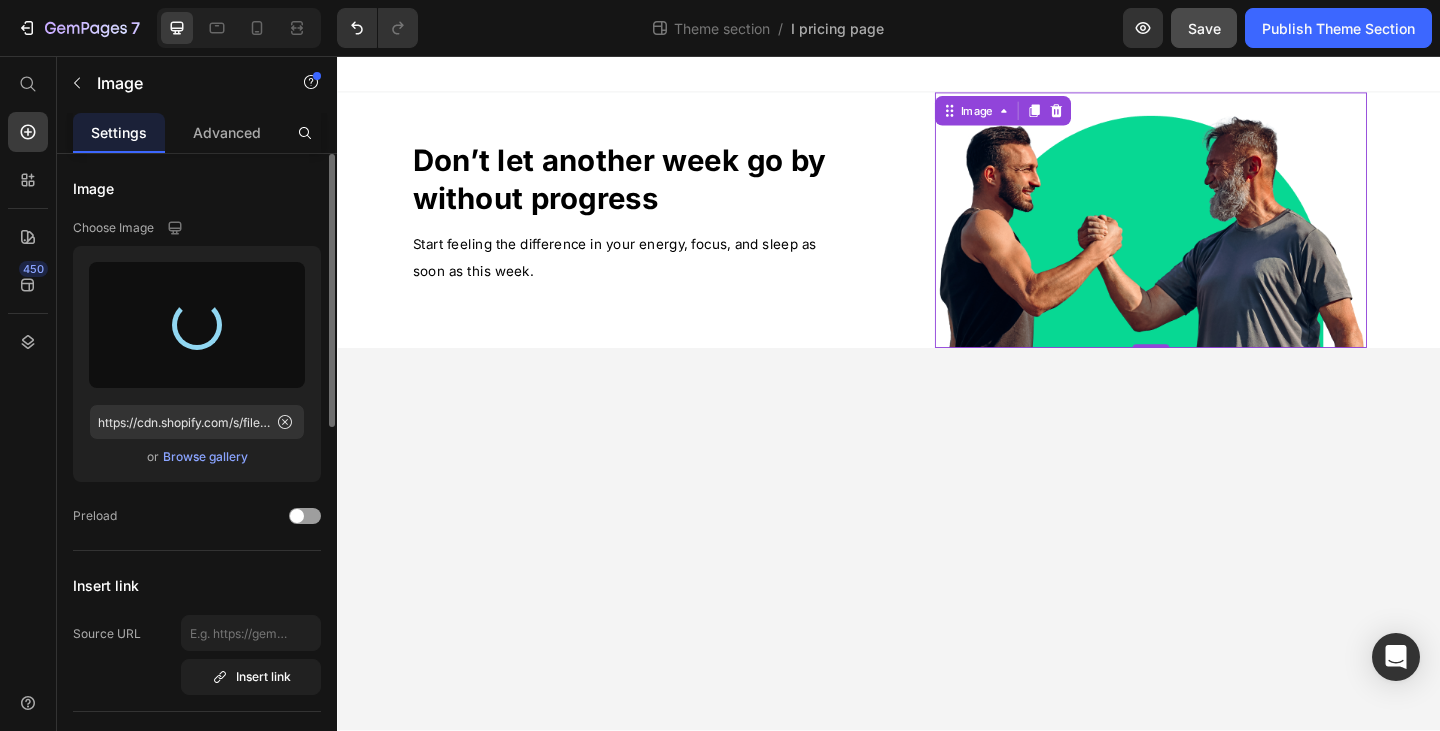 type on "https://cdn.shopify.com/s/files/1/0858/3708/7062/files/gempages_542050064265118628-38ce0291-1c83-4c99-9fe3-06d5be3bd9a0.png" 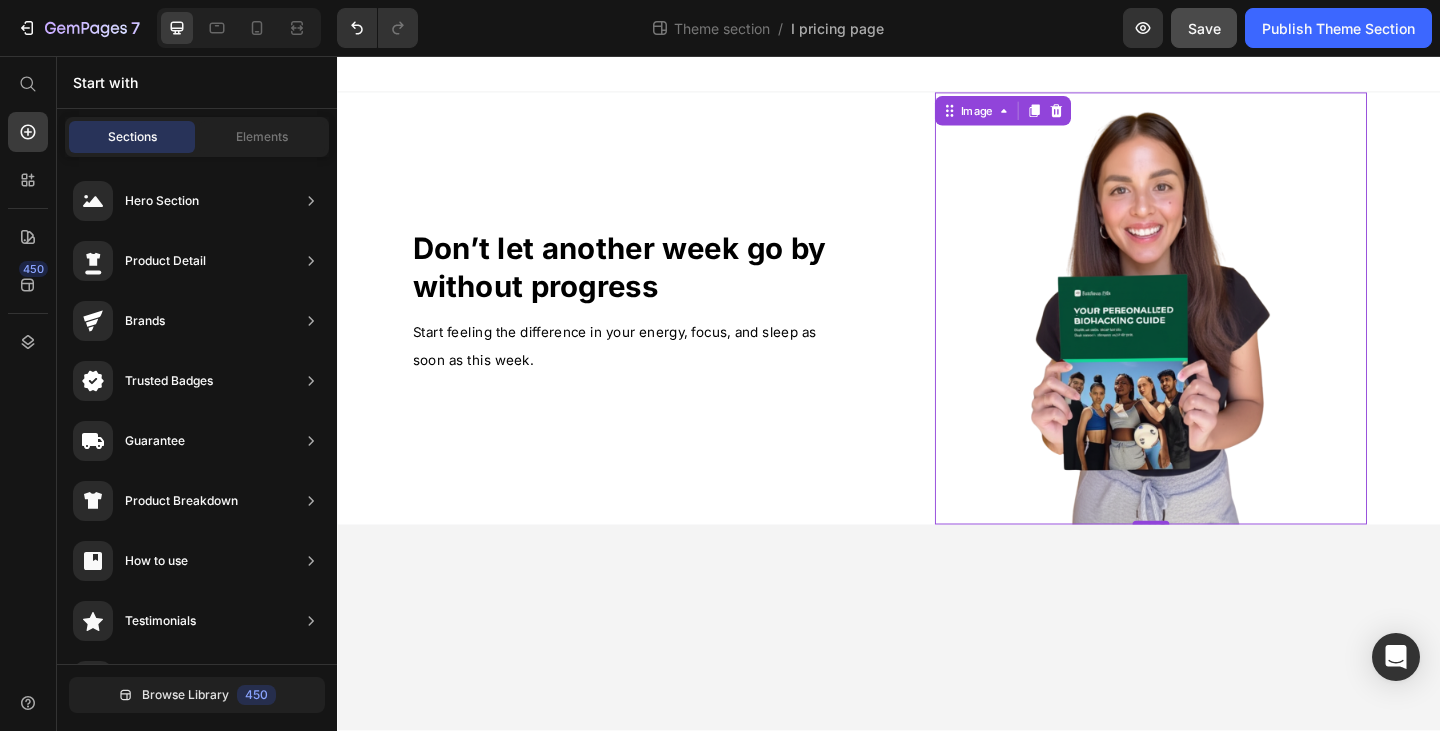 click on "Don’t let another week go by without progress Heading Start feeling the difference in your energy, focus, and sleep as soon as this week. Text Block Image   0 Row Root
Drag & drop element from sidebar or
Explore Library
Add section Choose templates inspired by CRO experts Generate layout from URL or image Add blank section then drag & drop elements" at bounding box center [937, 423] 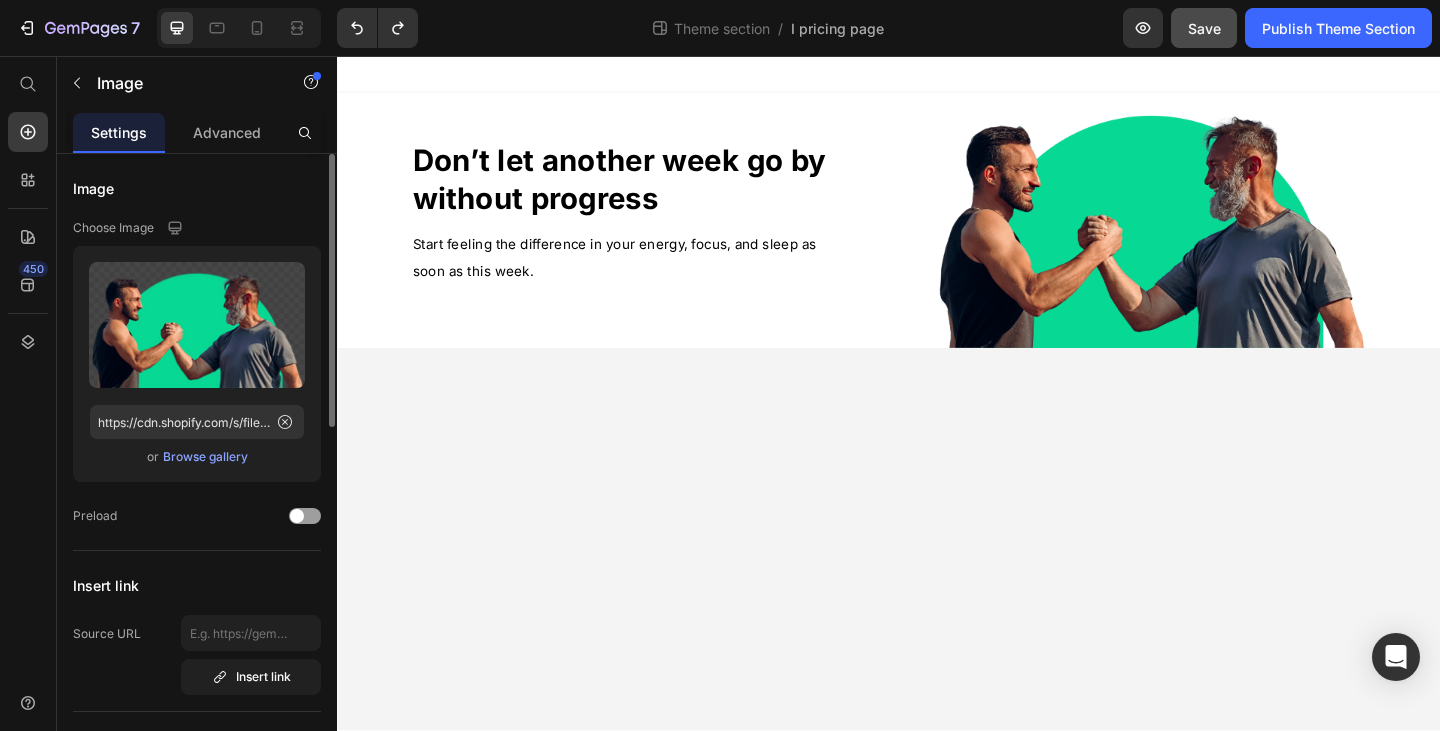 click on "Don’t let another week go by without progress Heading Start feeling the difference in your energy, focus, and sleep as soon as this week. Text Block Image Row Root
Drag & drop element from sidebar or
Explore Library
Add section Choose templates inspired by CRO experts Generate layout from URL or image Add blank section then drag & drop elements" at bounding box center [937, 423] 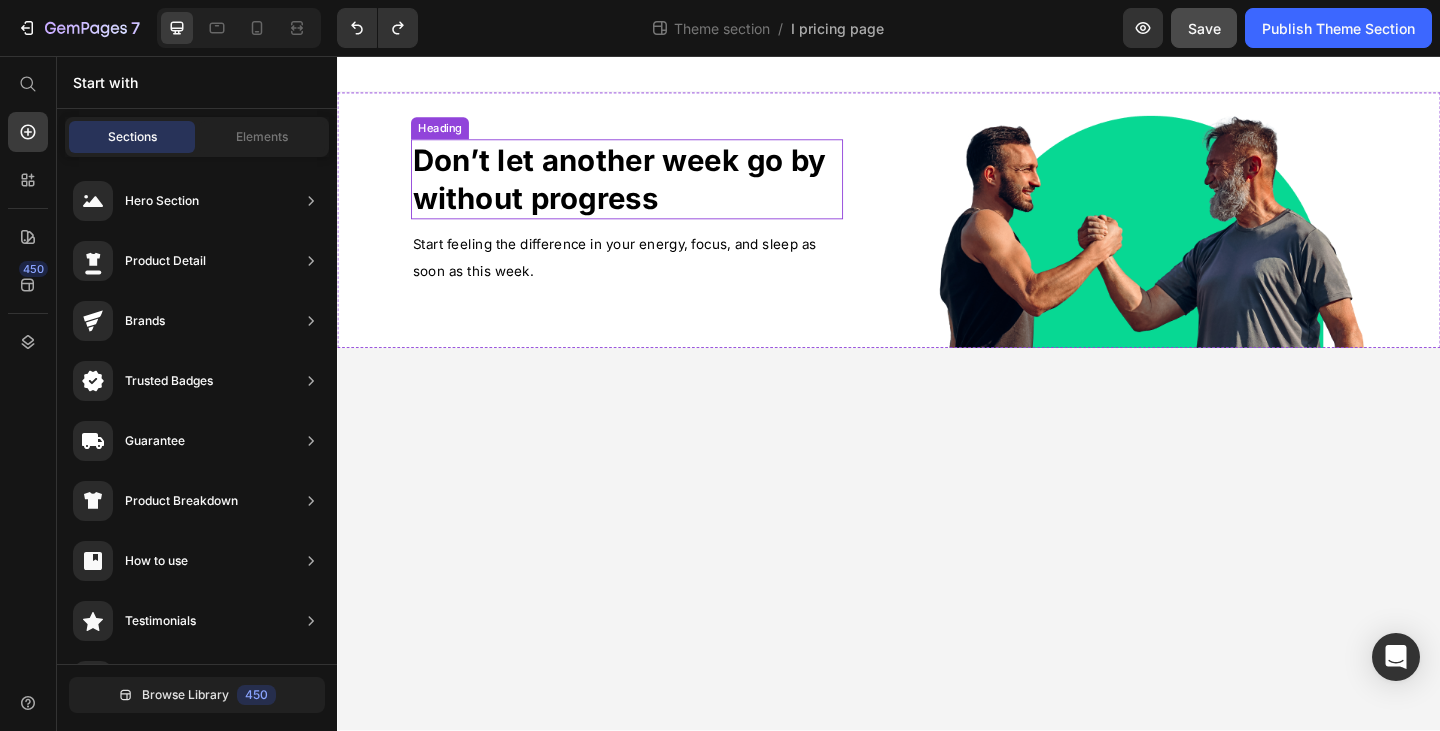click on "Don’t let another week go by without progress" at bounding box center [652, 190] 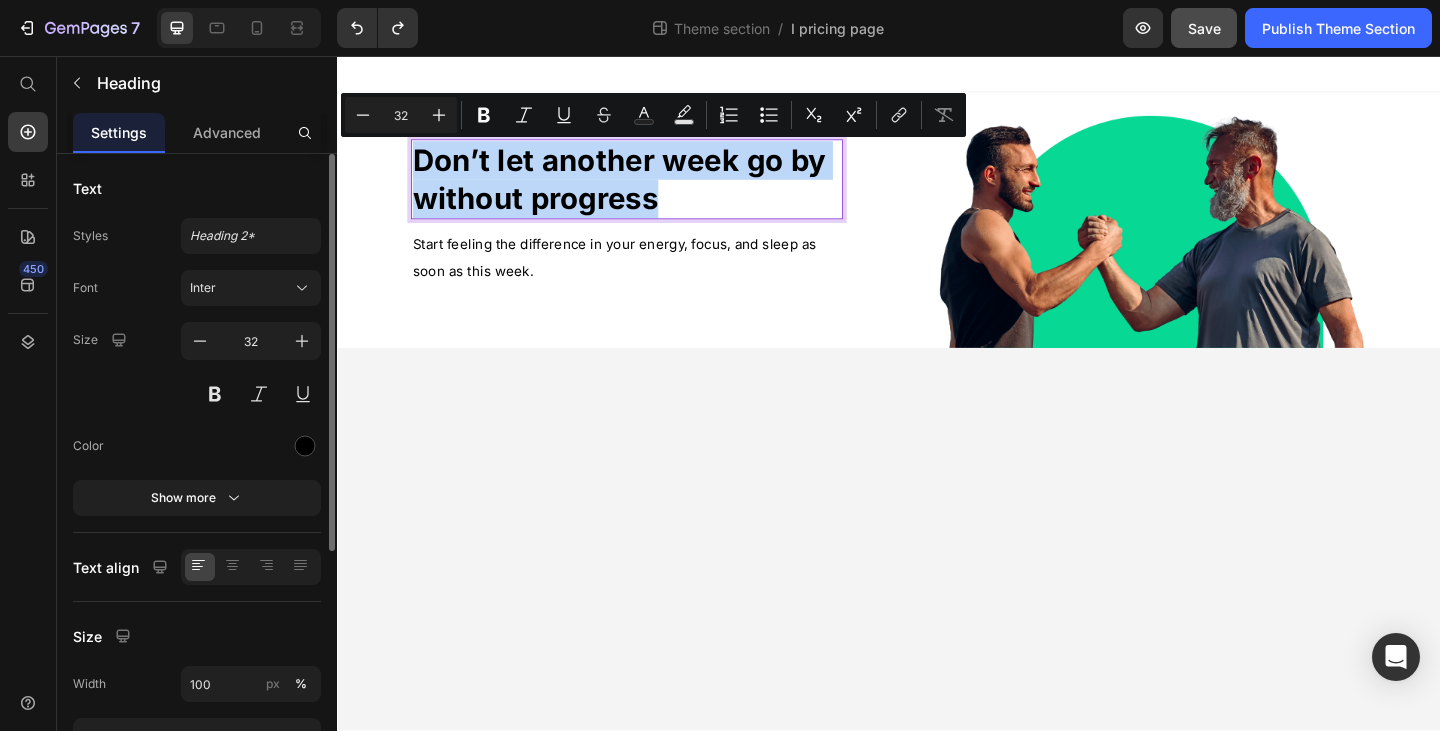 copy on "Don’t let another week go by without progress" 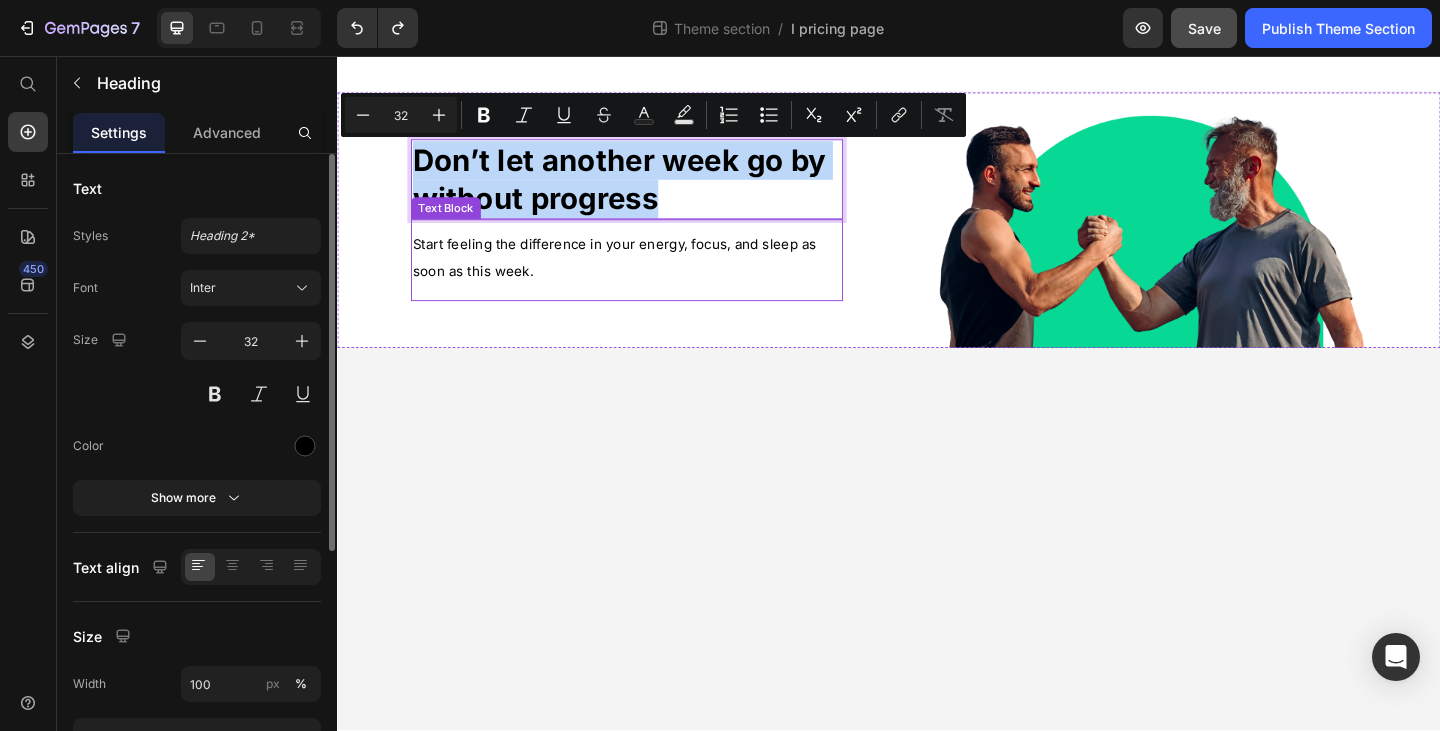 click on "Start feeling the difference in your energy, focus, and sleep as soon as this week." at bounding box center [652, 276] 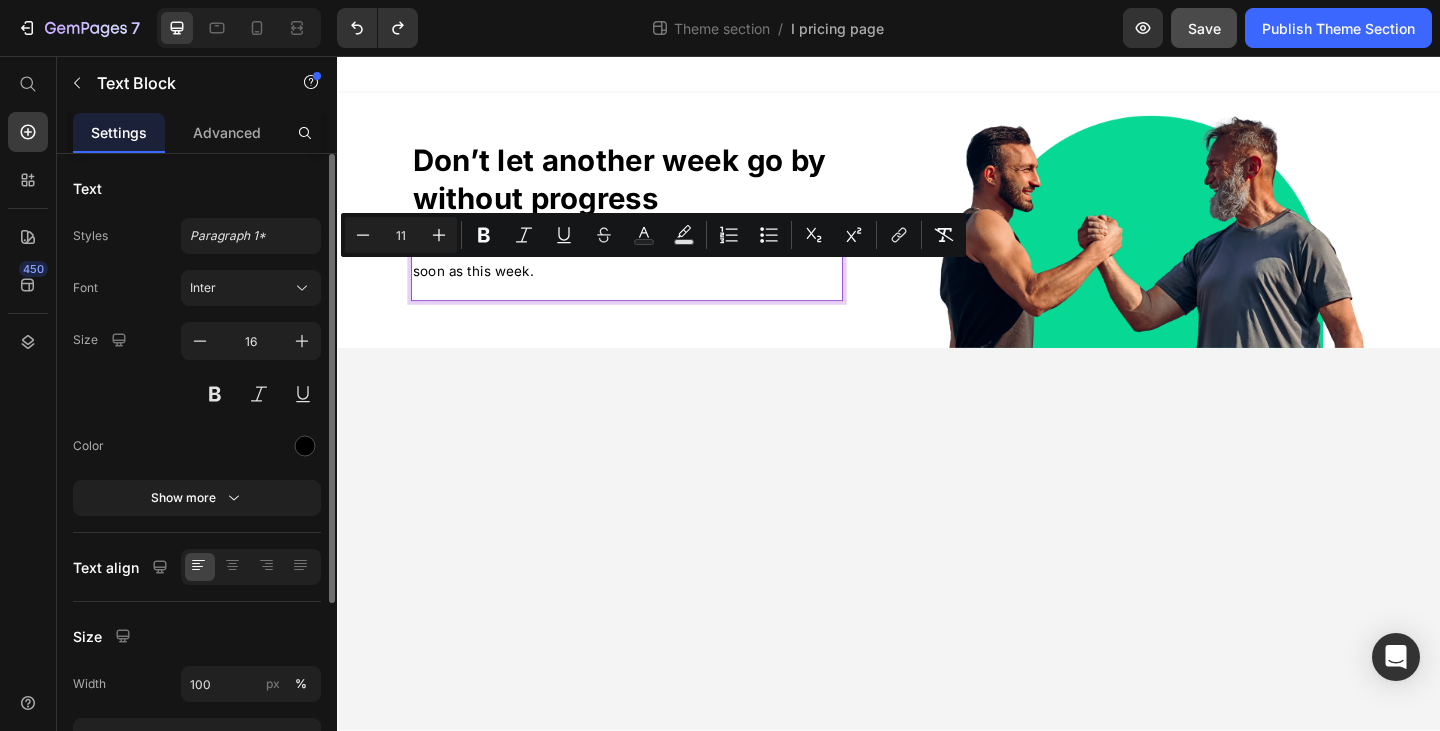 click on "Start feeling the difference in your energy, focus, and sleep as soon as this week." at bounding box center (638, 276) 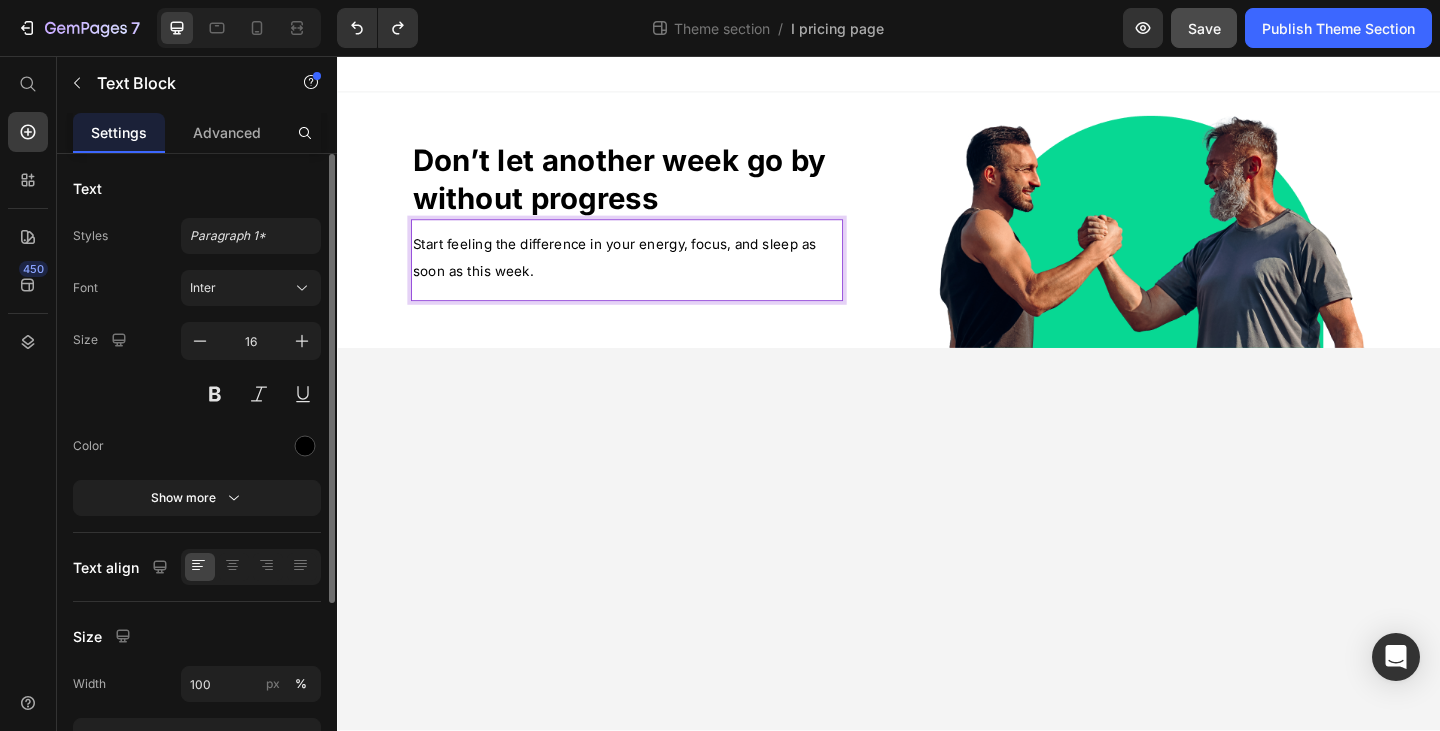 click on "Start feeling the difference in your energy, focus, and sleep as soon as this week." at bounding box center (652, 276) 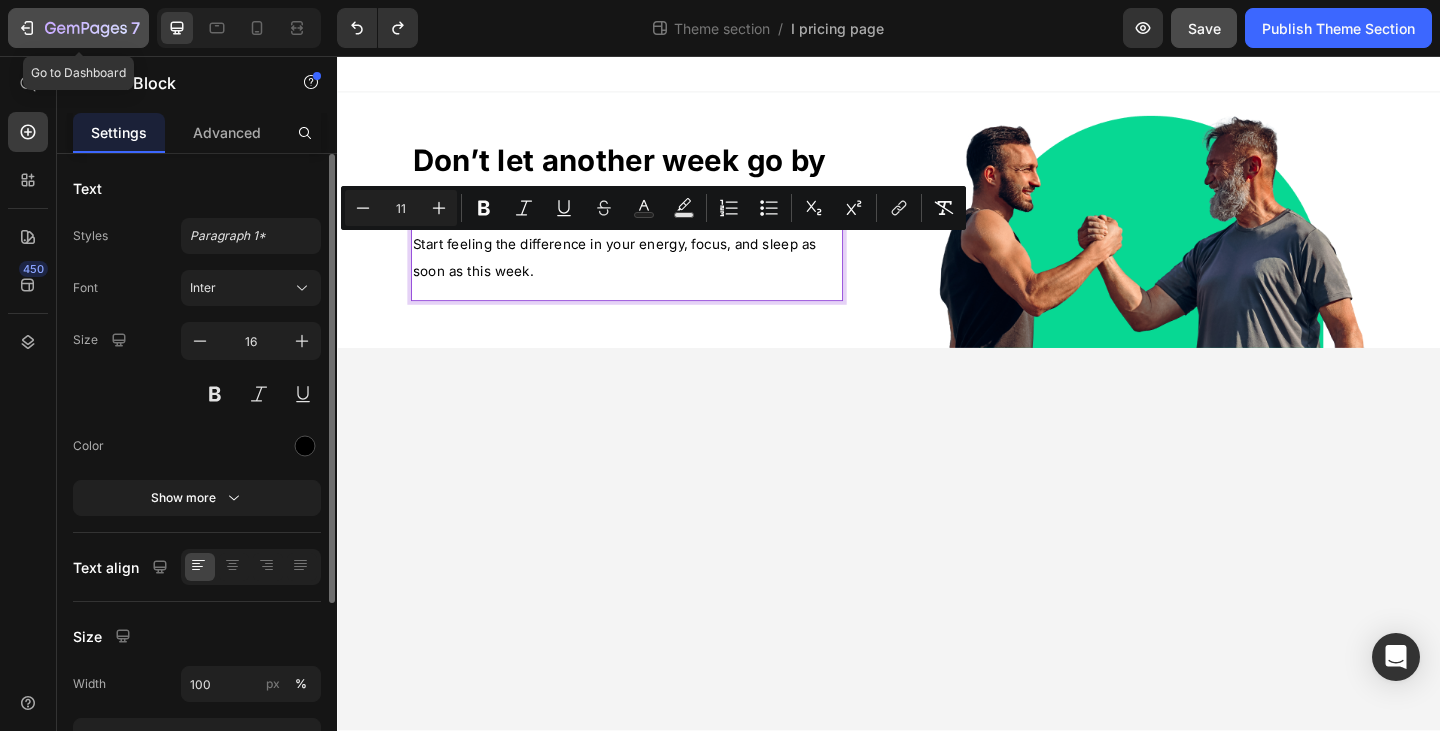 click 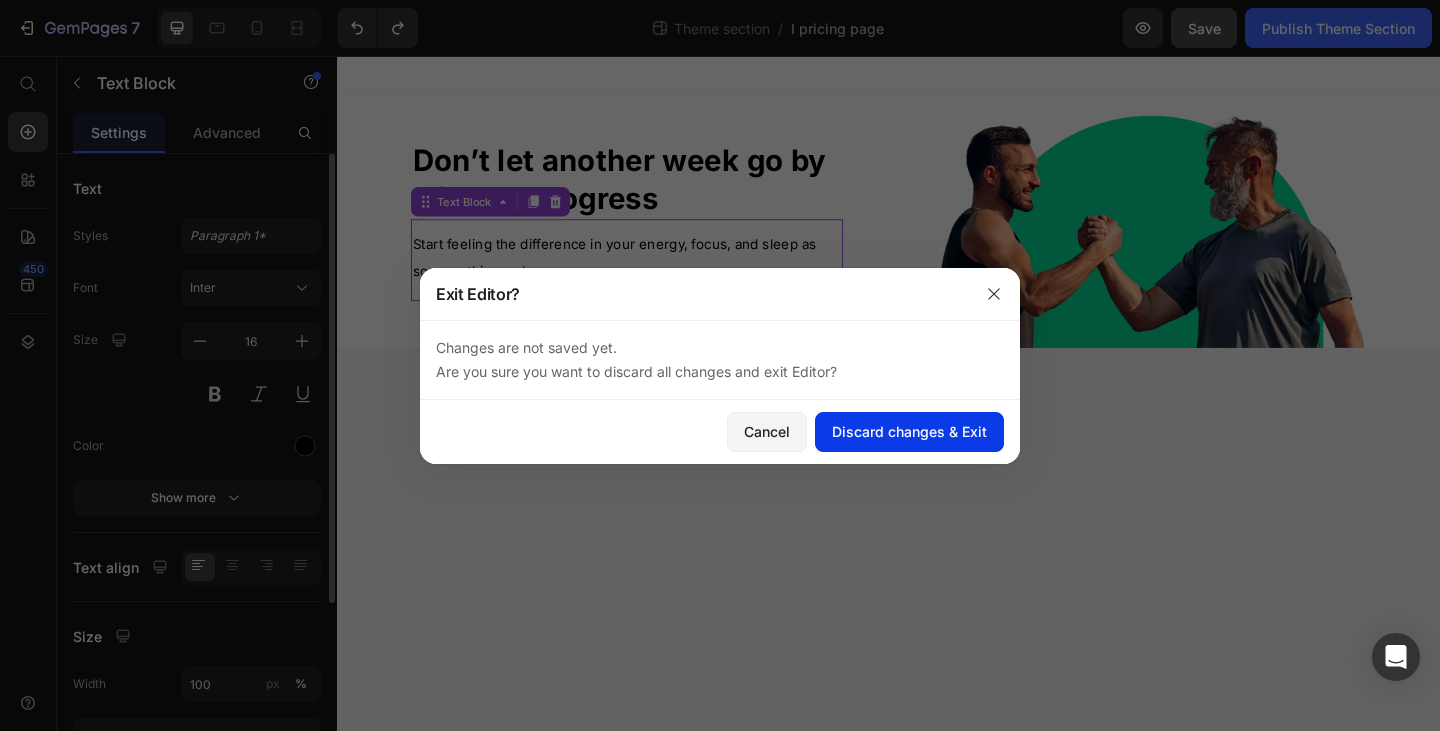 click on "Discard changes & Exit" at bounding box center [909, 431] 